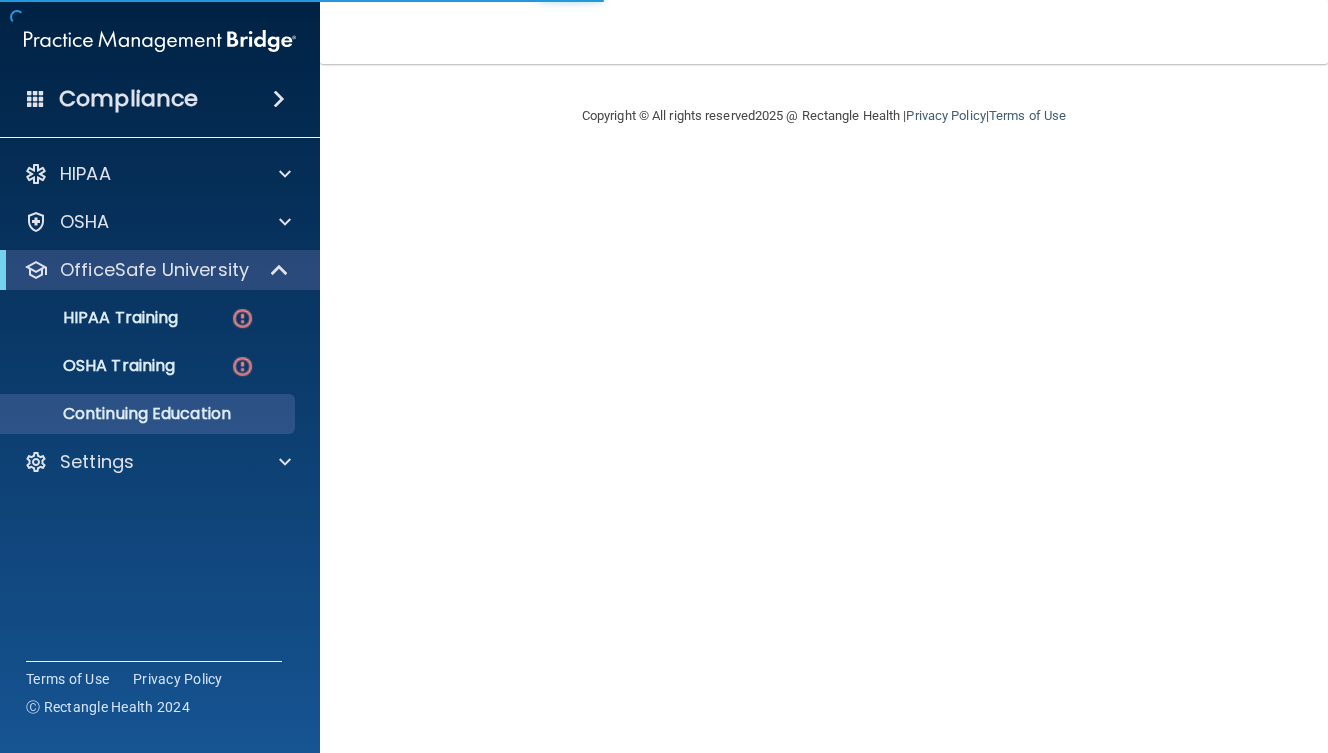 scroll, scrollTop: 0, scrollLeft: 0, axis: both 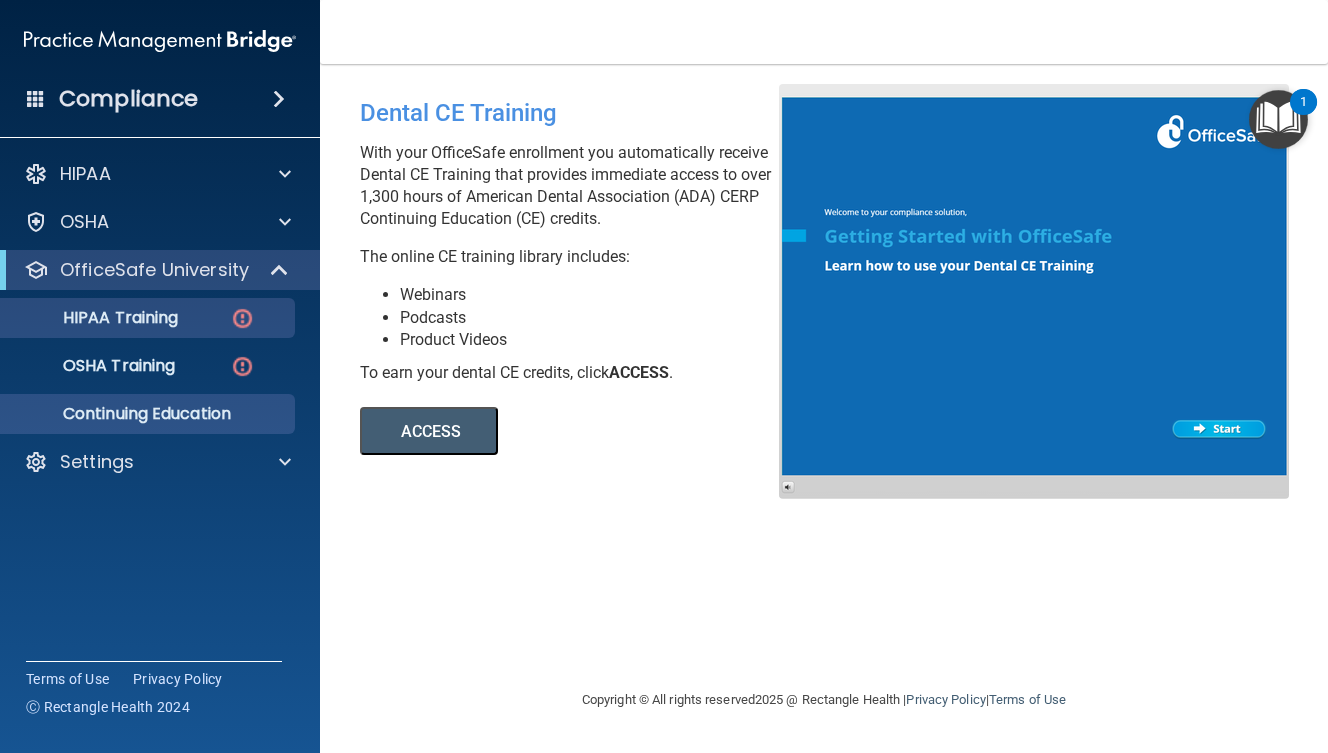 click on "HIPAA Training" at bounding box center (149, 318) 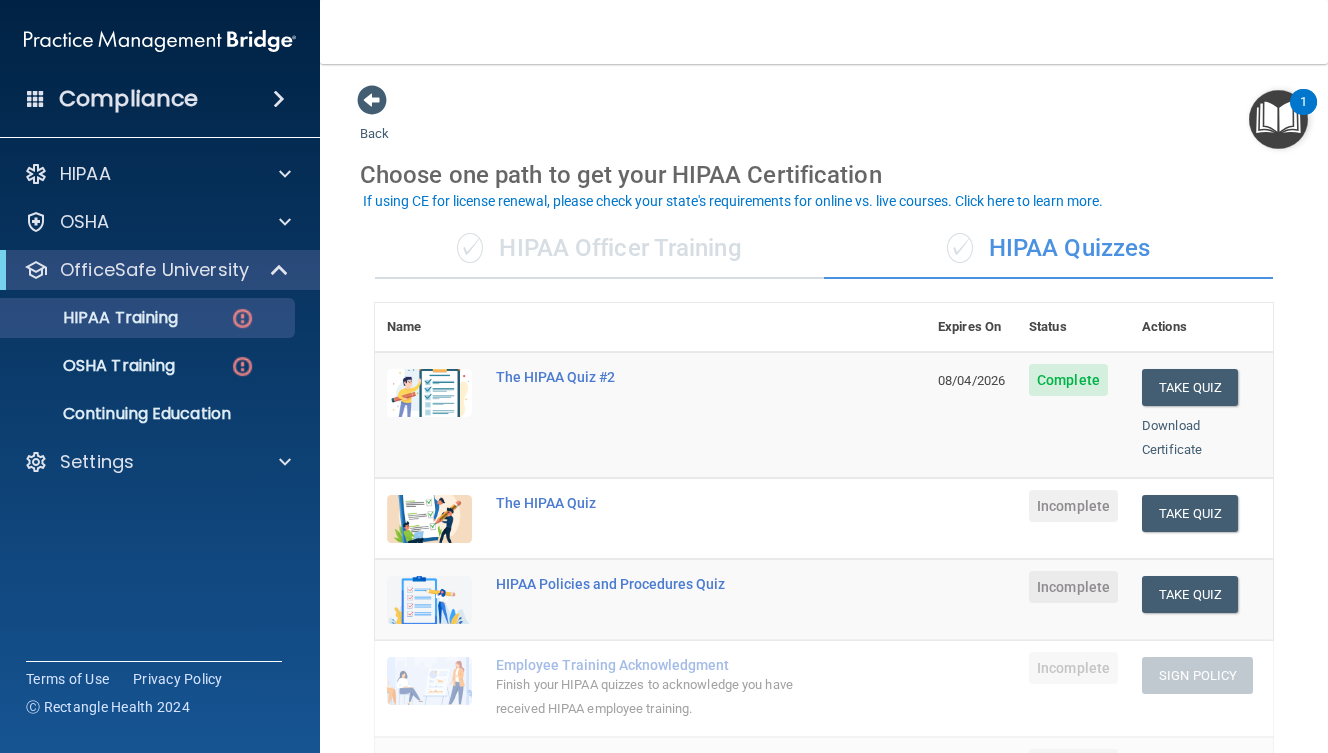 click on "✓   HIPAA Officer Training" at bounding box center (599, 249) 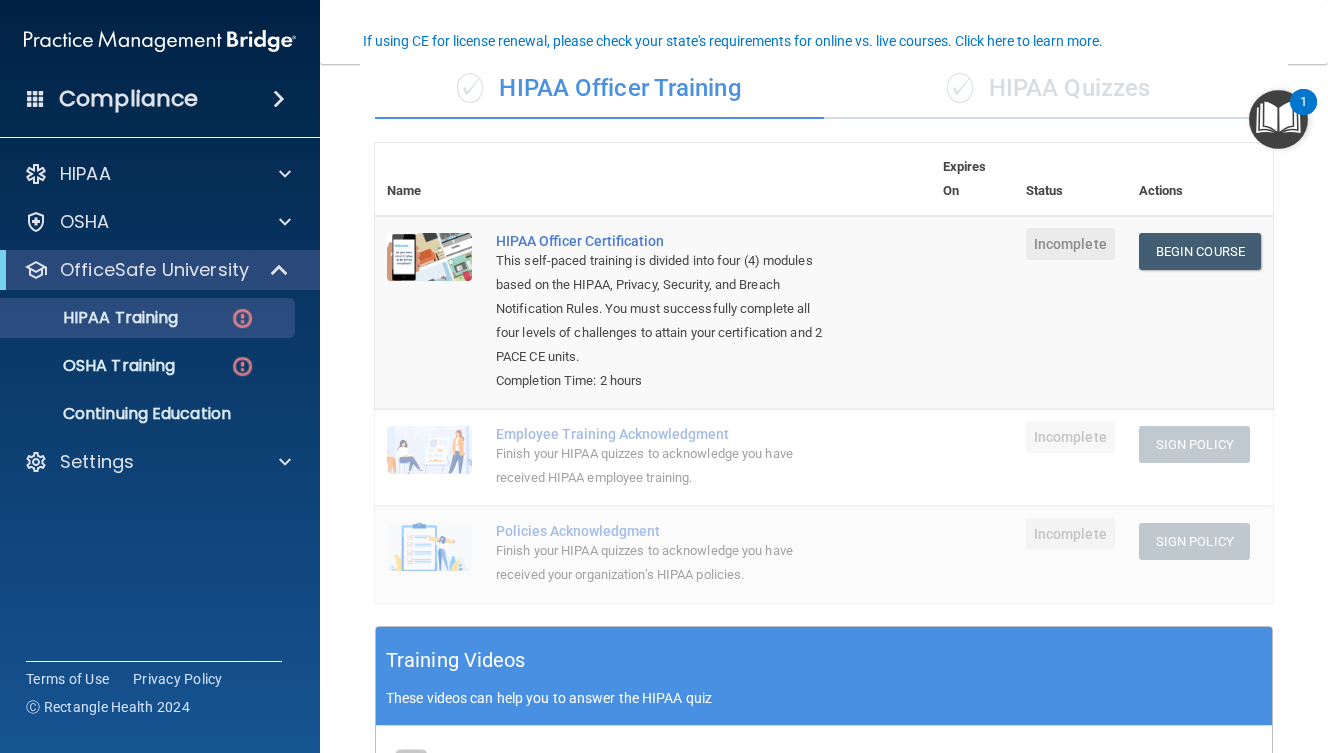 scroll, scrollTop: 158, scrollLeft: 0, axis: vertical 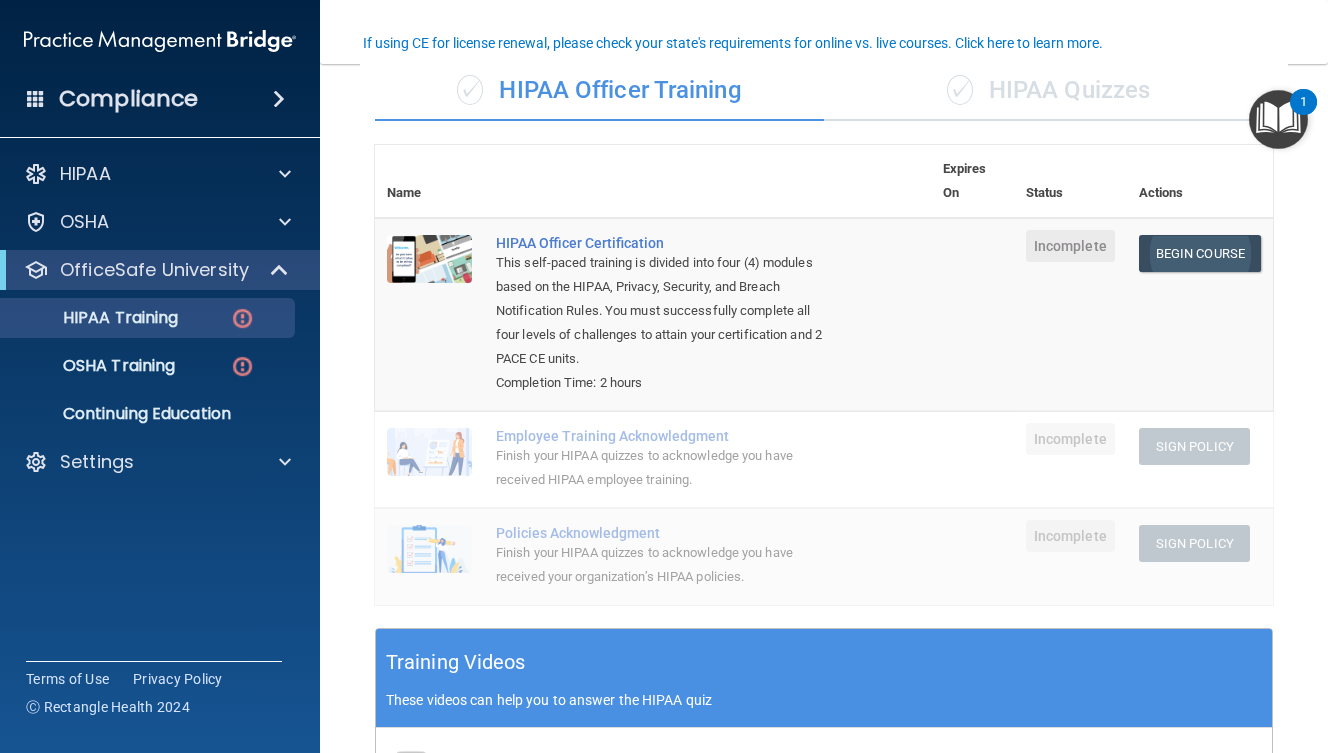 click on "Begin Course" at bounding box center [1200, 253] 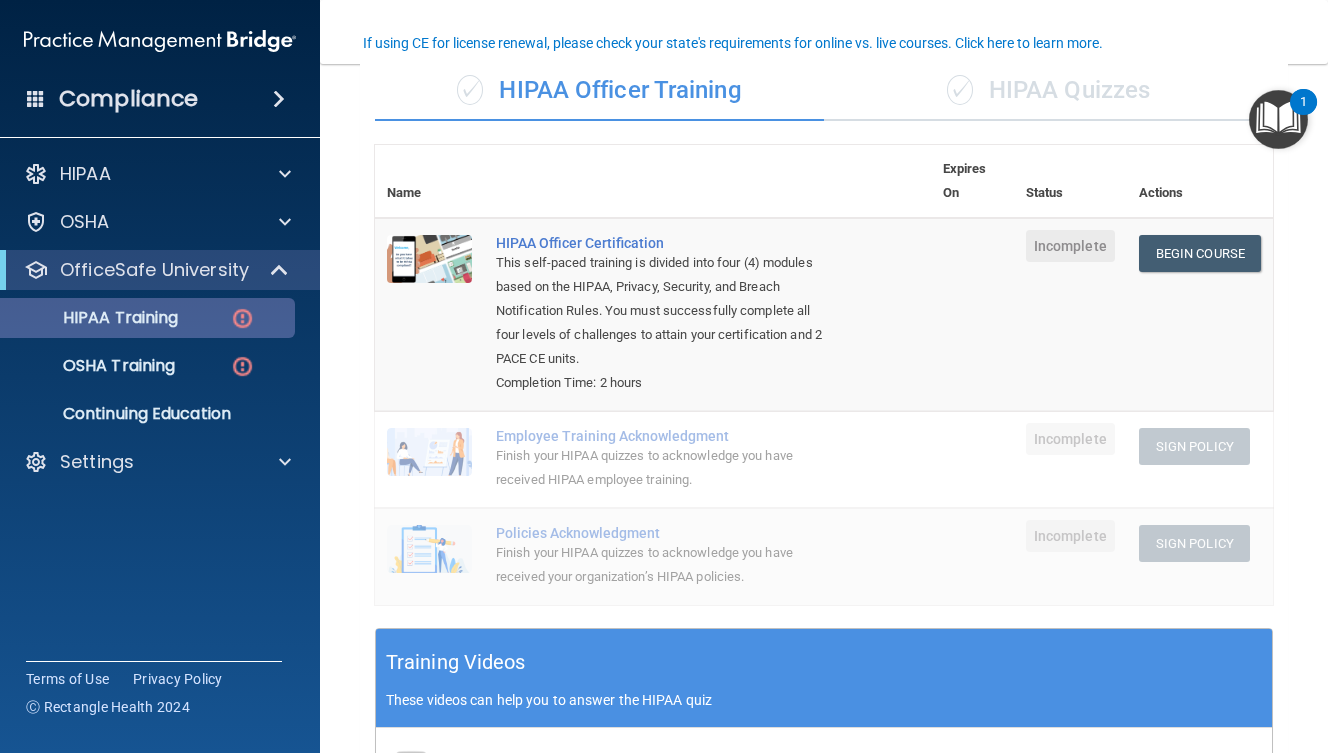 click on "HIPAA Training" at bounding box center [149, 318] 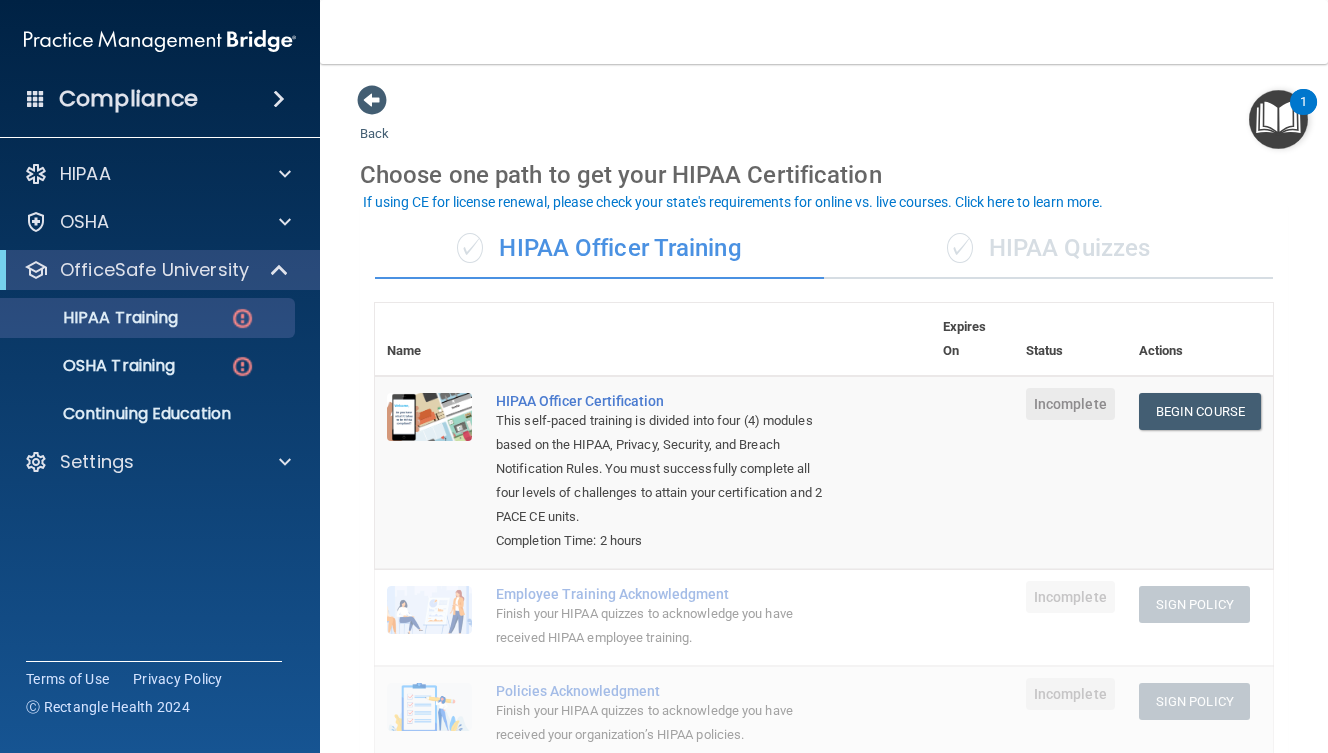 scroll, scrollTop: 0, scrollLeft: 0, axis: both 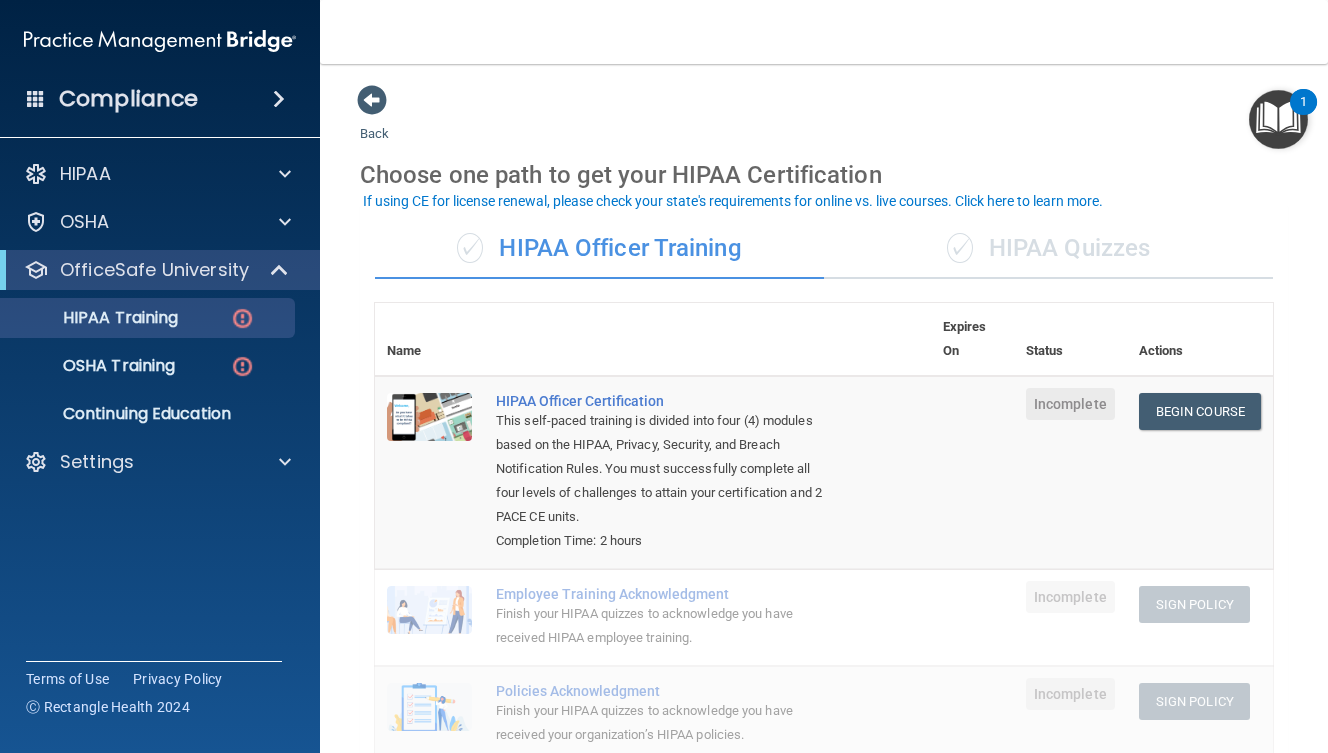 click on "✓   HIPAA Quizzes" at bounding box center (1048, 249) 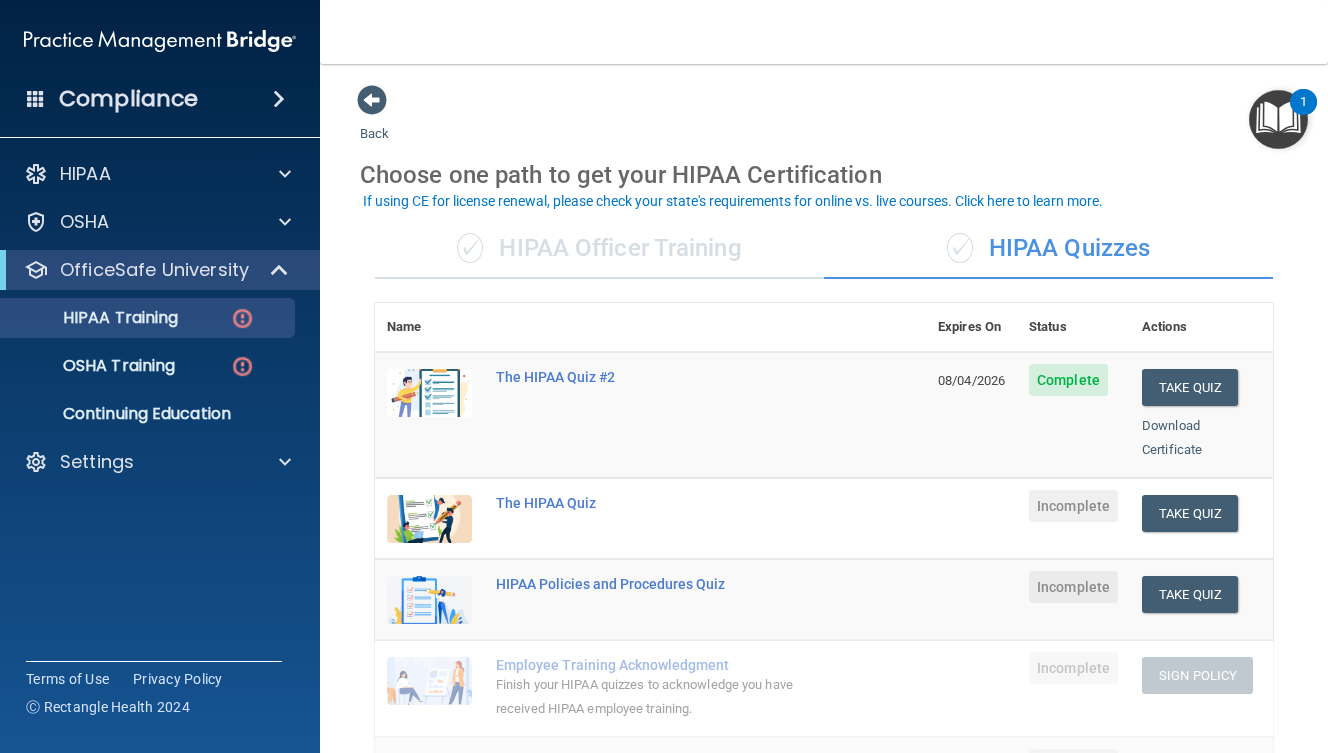click on "✓   HIPAA Officer Training" at bounding box center (599, 249) 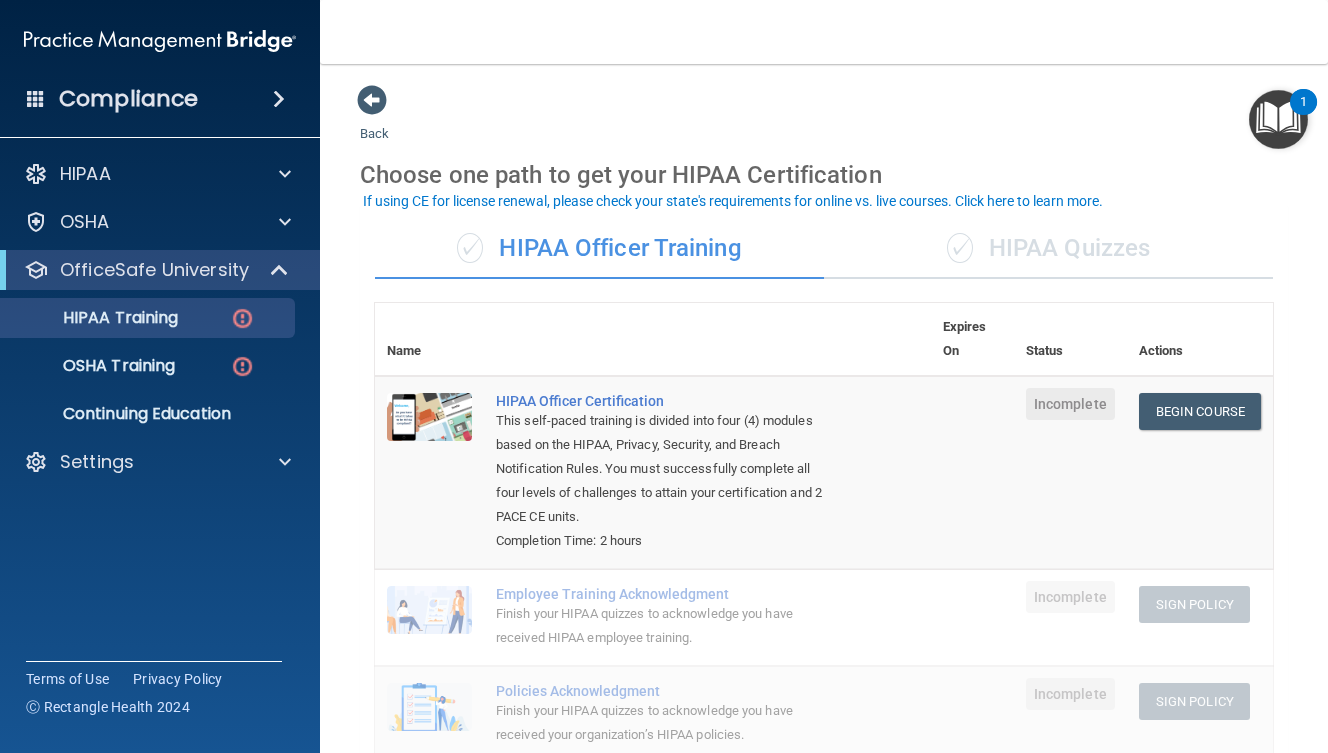 click on "✓   HIPAA Quizzes" at bounding box center (1048, 249) 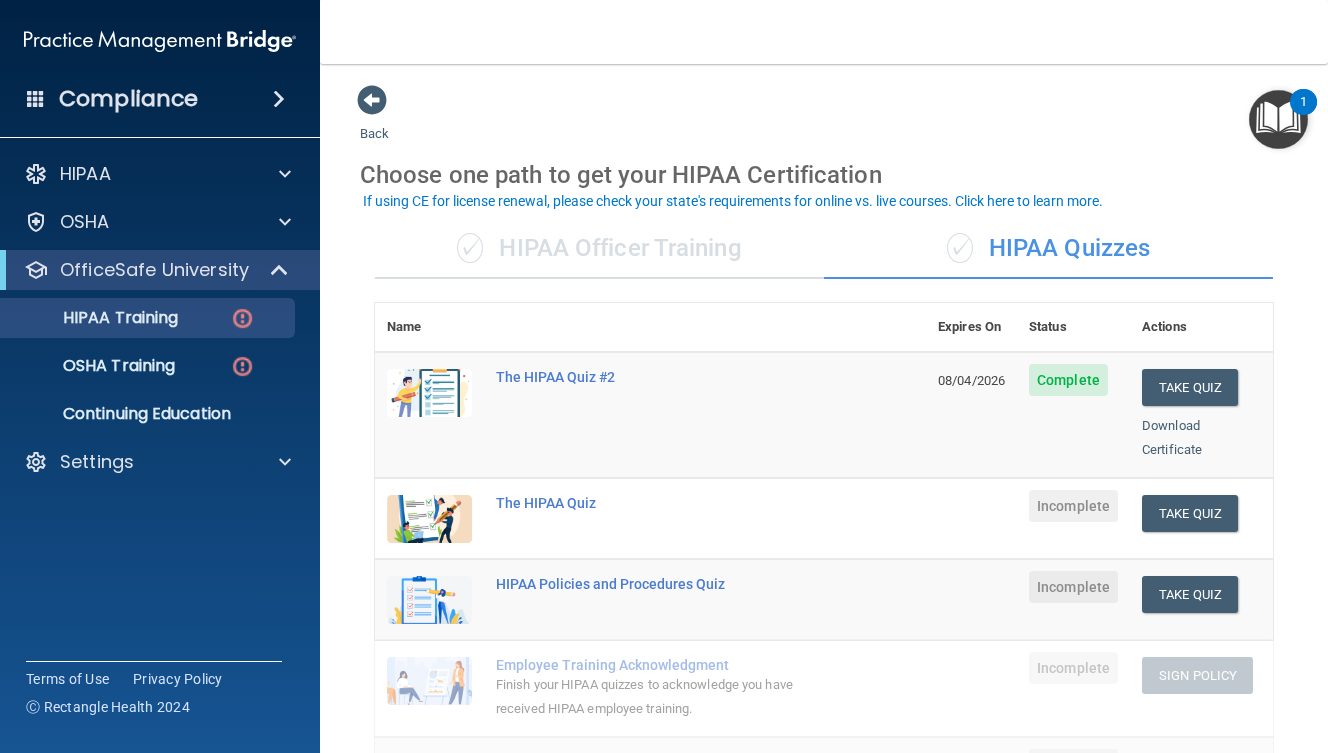 click on "✓   HIPAA Officer Training" at bounding box center [599, 249] 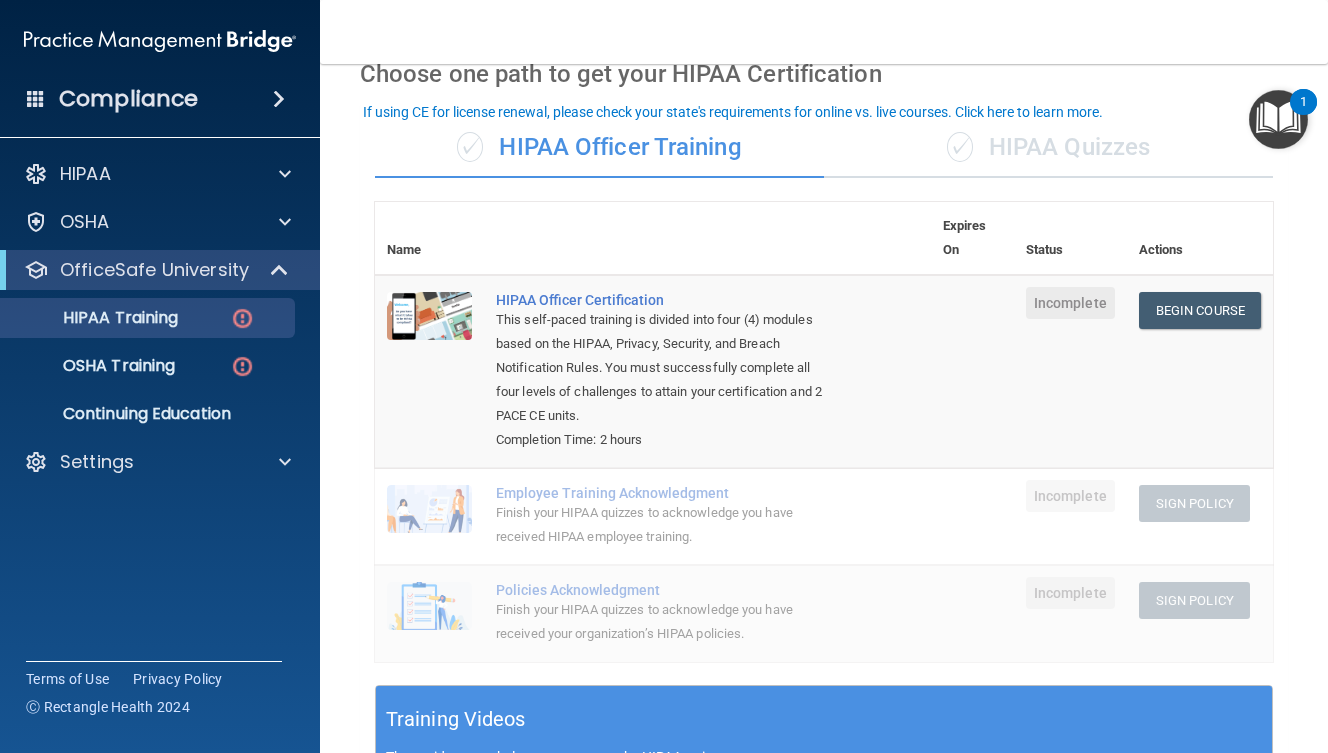 scroll, scrollTop: 45, scrollLeft: 0, axis: vertical 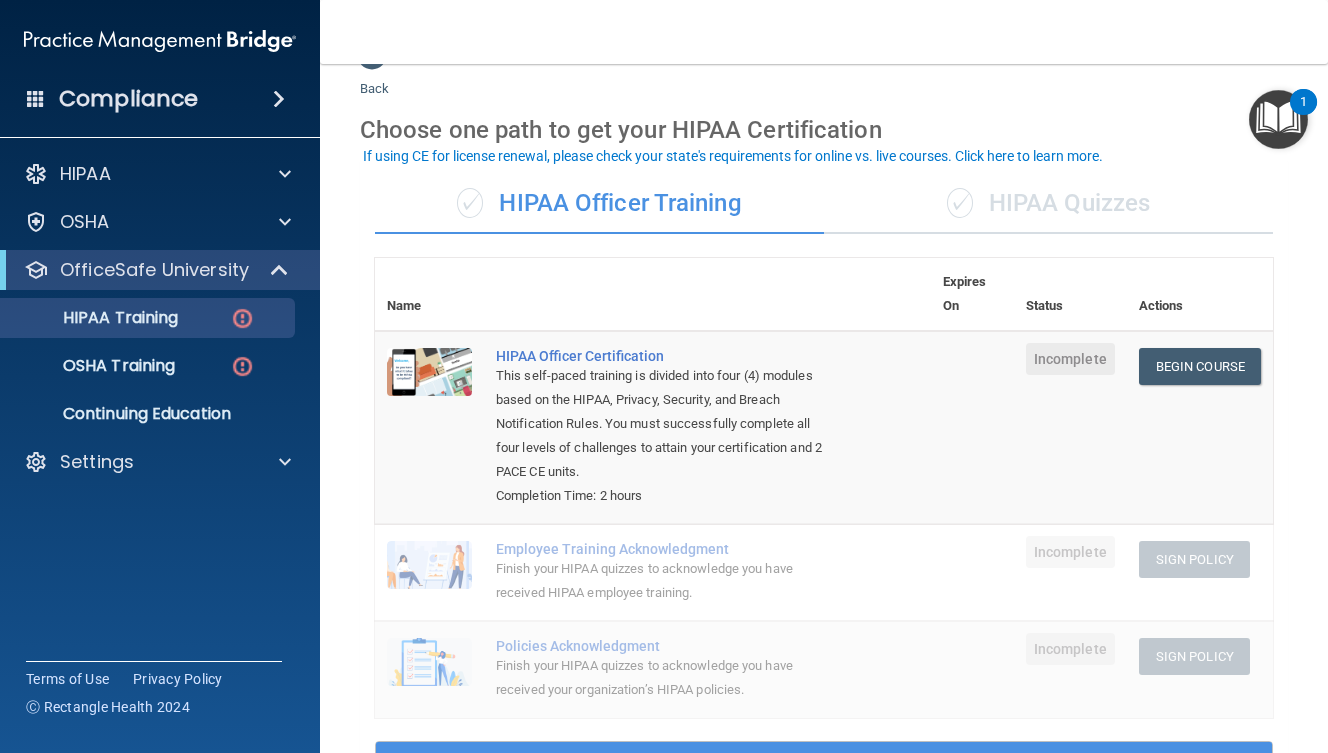 click on "✓   HIPAA Quizzes" at bounding box center [1048, 204] 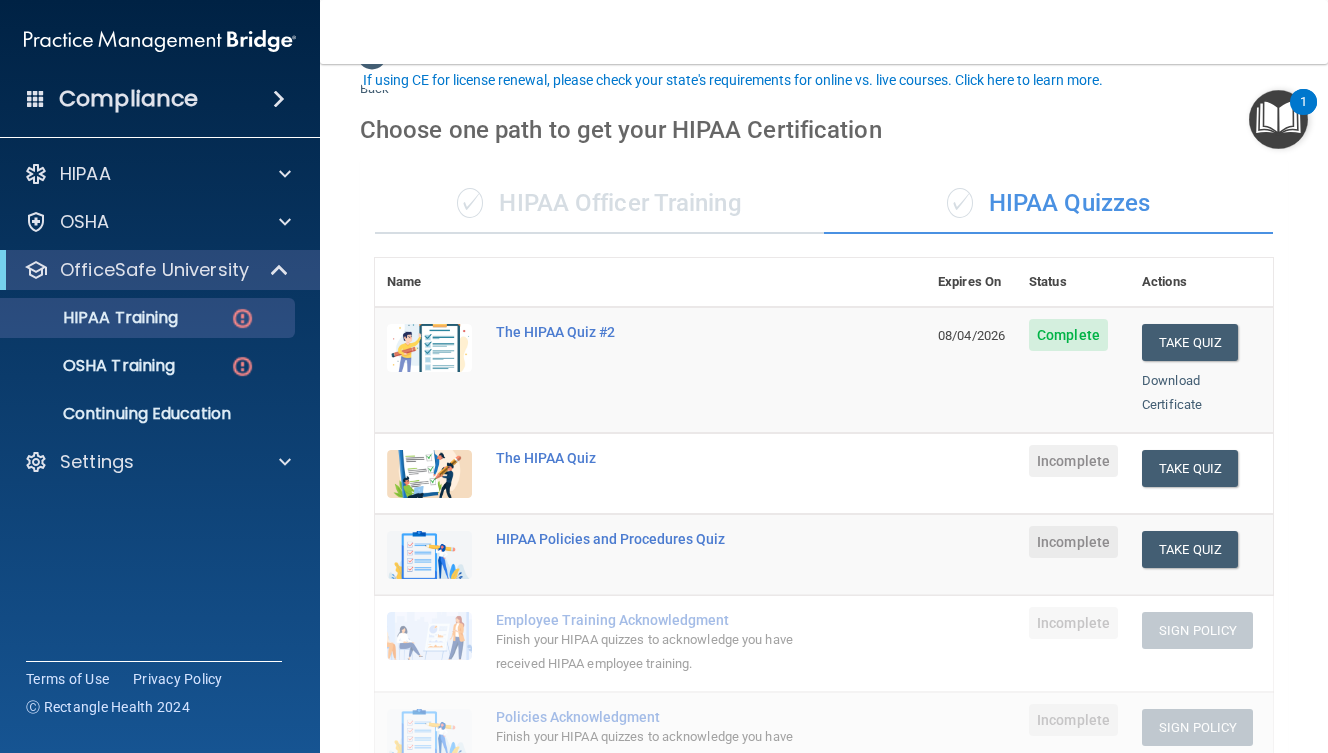 scroll, scrollTop: 163, scrollLeft: 0, axis: vertical 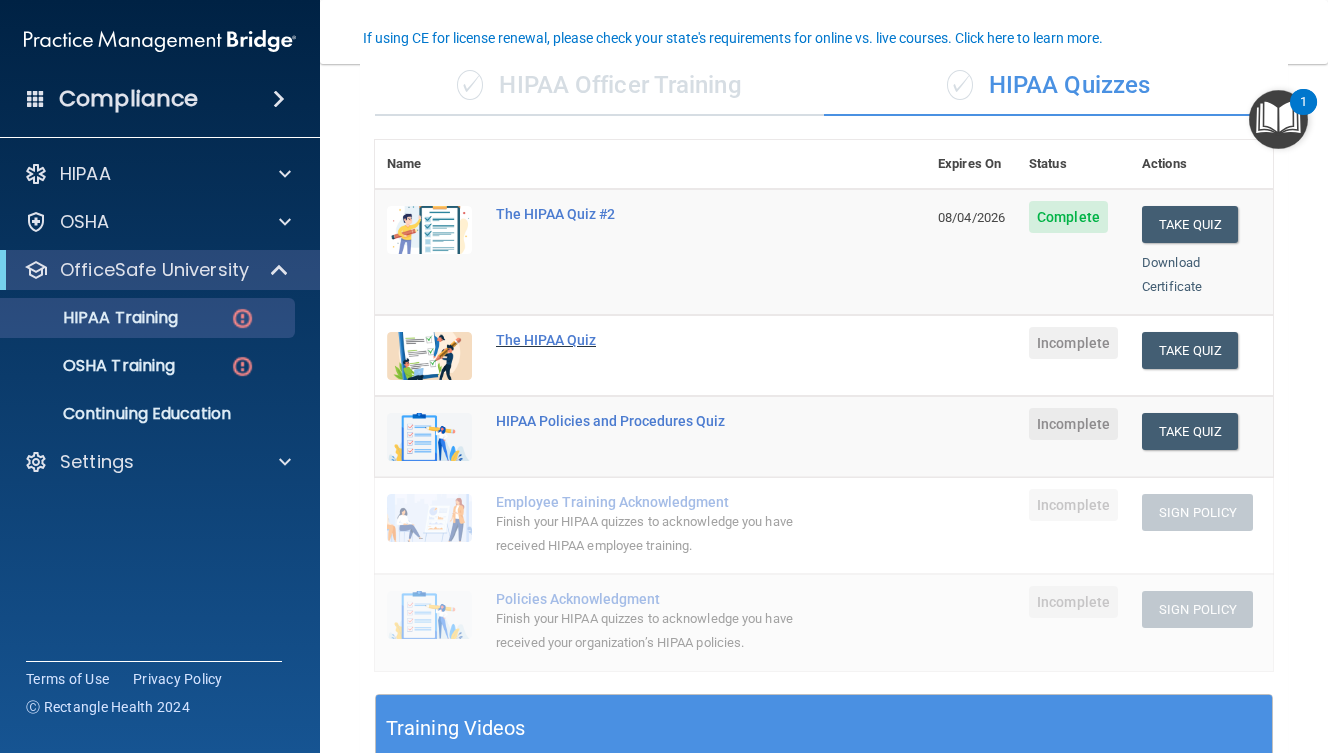 click on "The HIPAA Quiz" at bounding box center (661, 340) 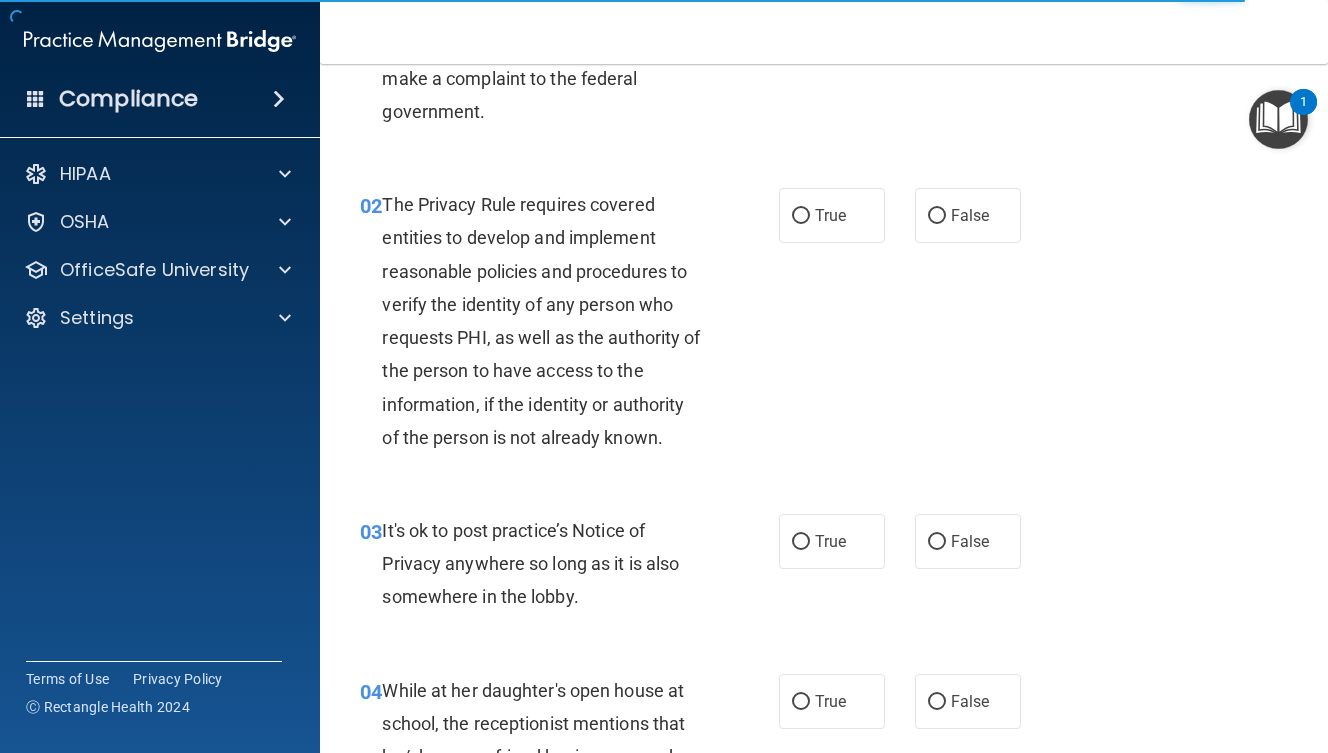 scroll, scrollTop: 0, scrollLeft: 0, axis: both 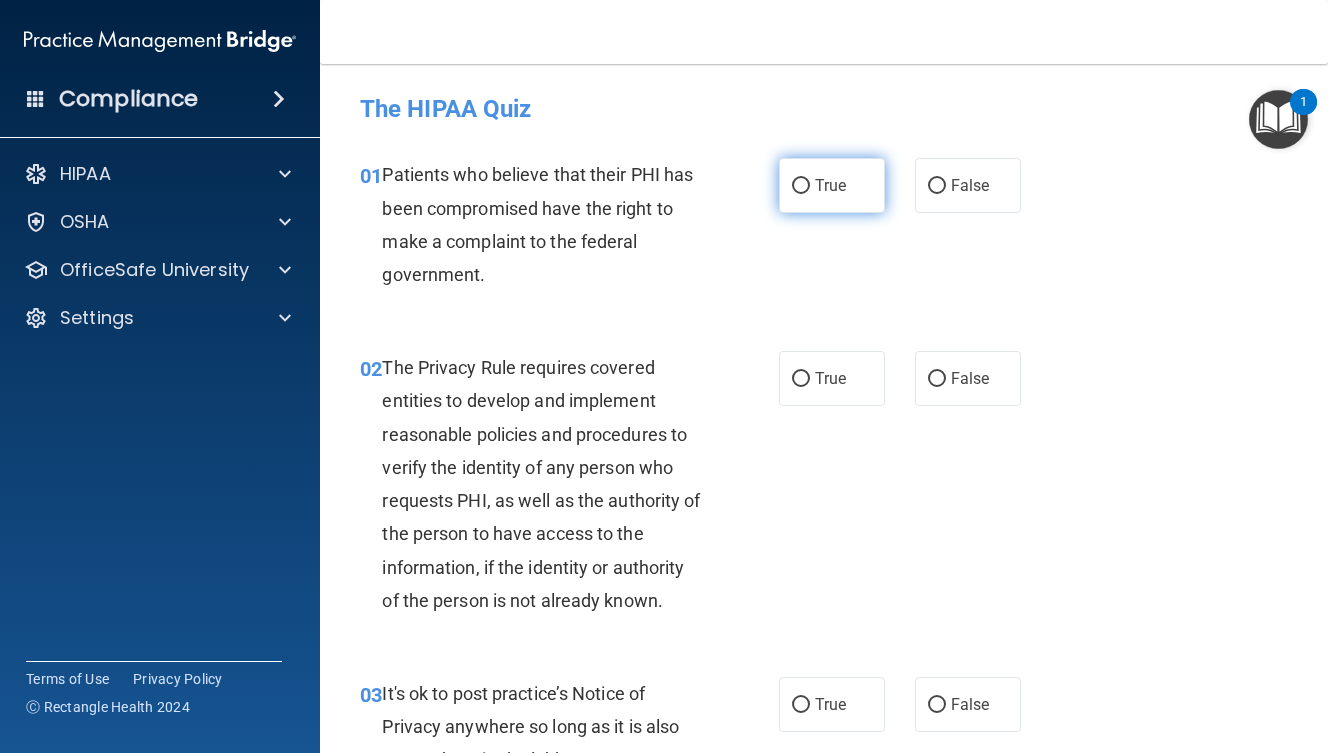 click on "True" at bounding box center (832, 185) 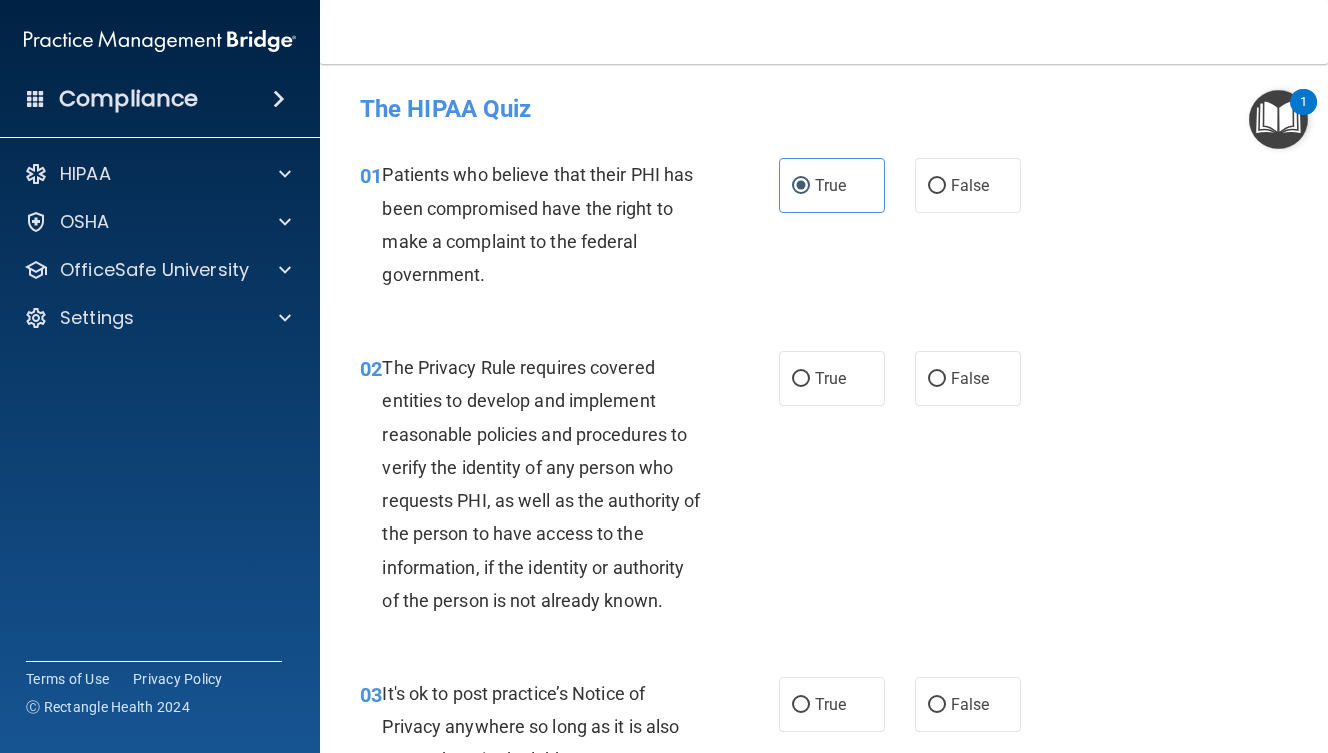 click on "The Privacy Rule requires covered entities to develop and implement reasonable policies and procedures to verify the identity of any person who requests PHI, as well as the authority of the person to have access to the information, if the identity or authority of the person is not already known." at bounding box center (541, 484) 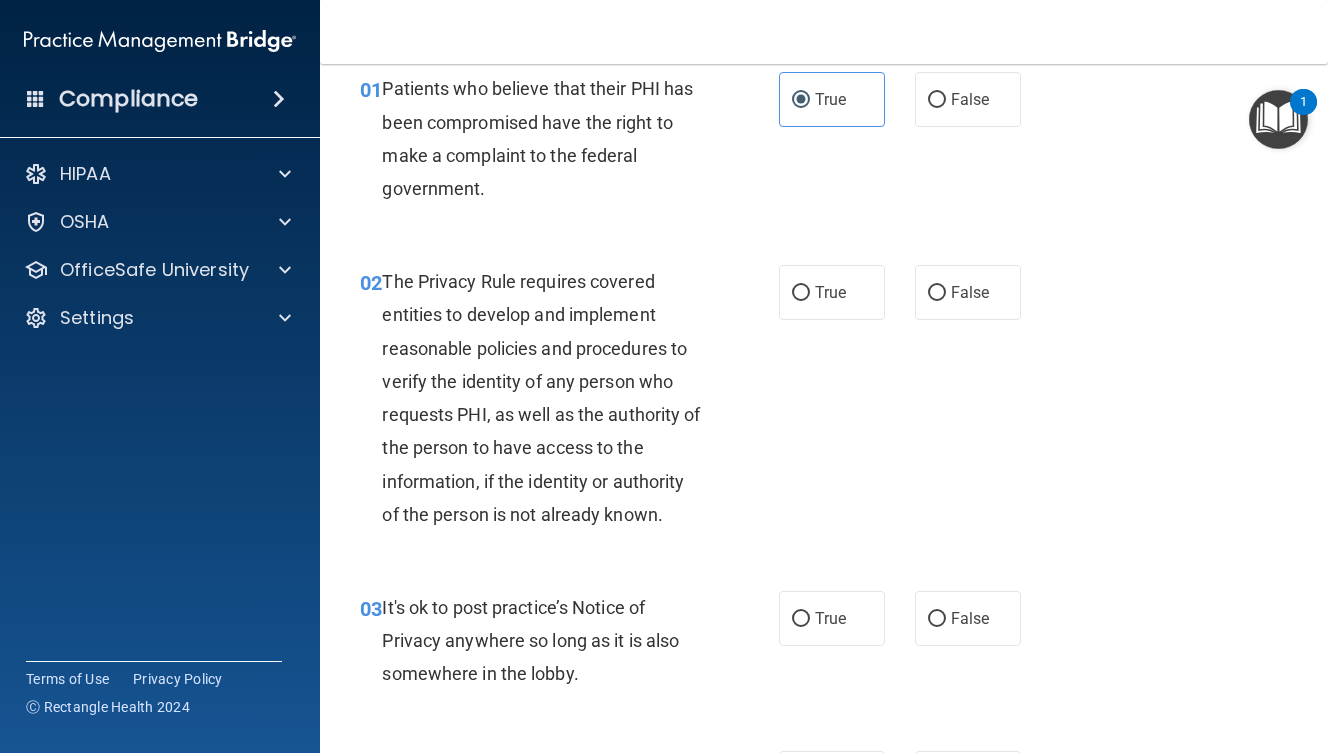 scroll, scrollTop: 87, scrollLeft: 0, axis: vertical 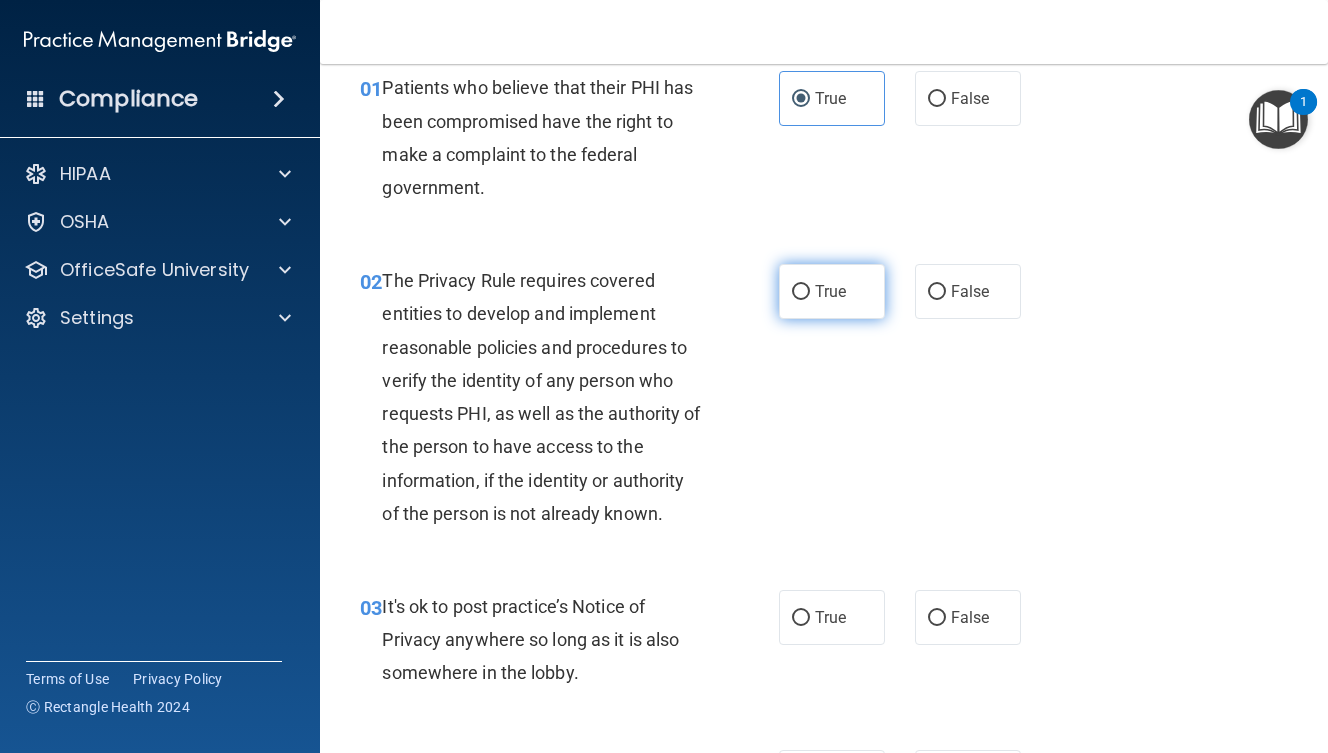 click on "True" at bounding box center (832, 291) 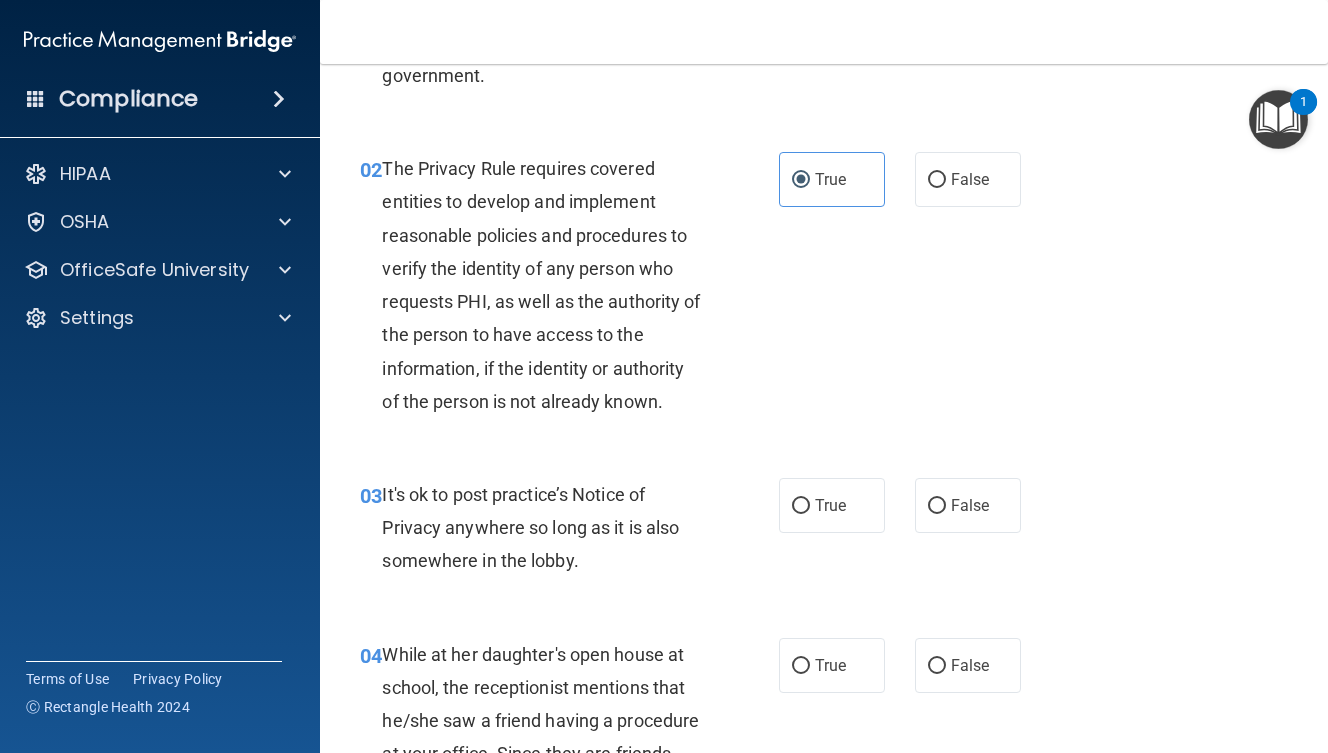 scroll, scrollTop: 253, scrollLeft: 0, axis: vertical 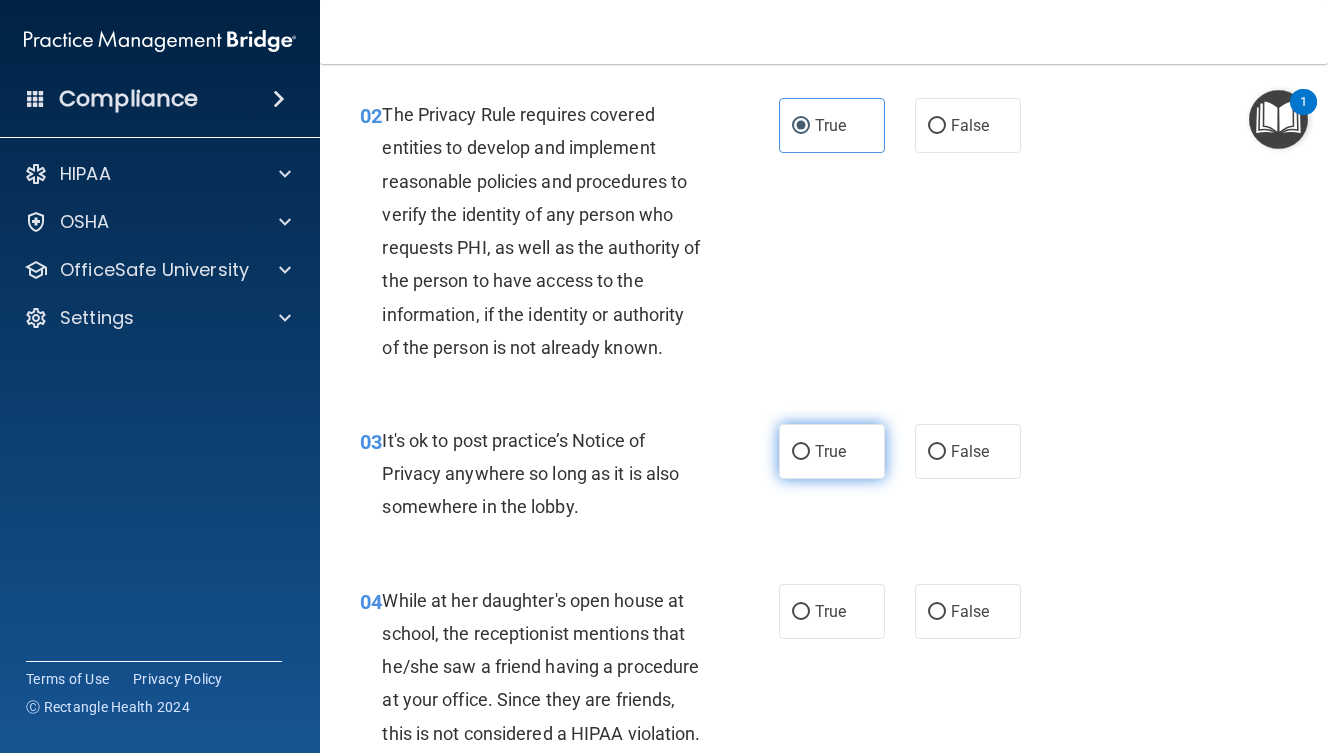 click on "True" at bounding box center (832, 451) 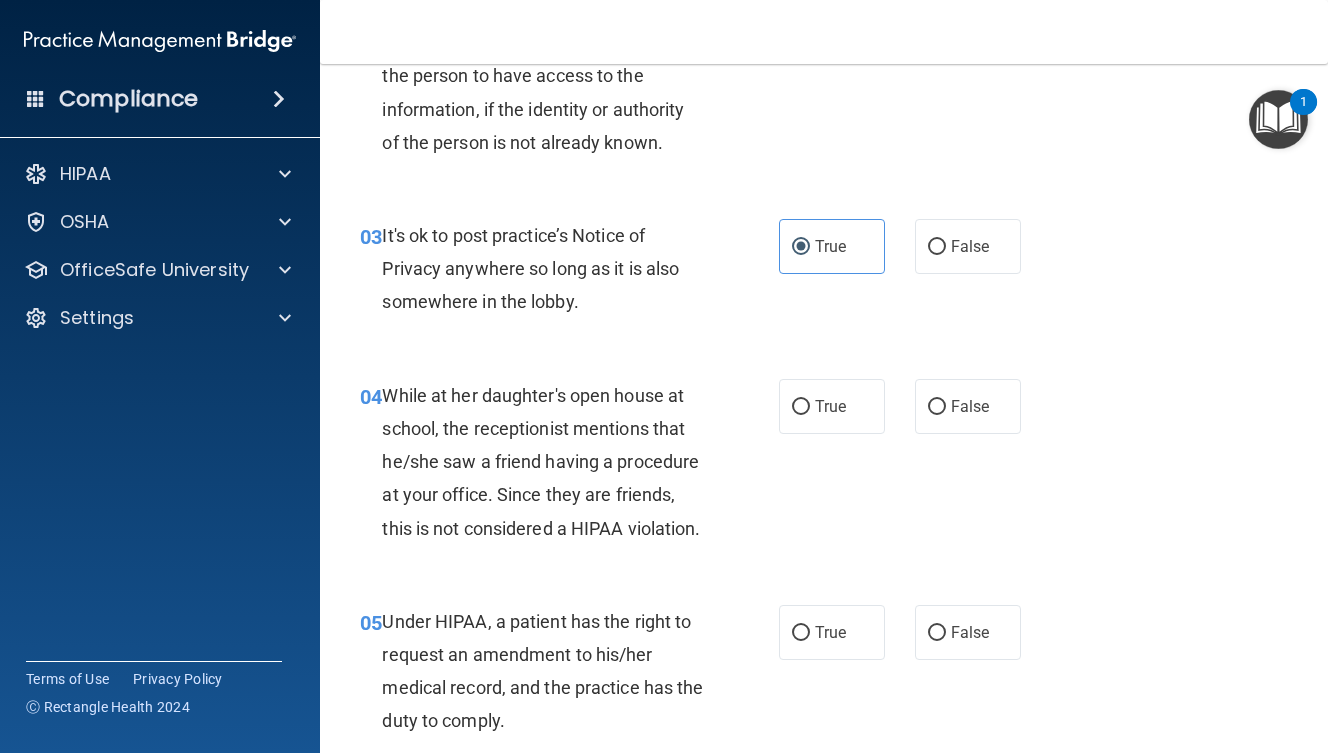 scroll, scrollTop: 628, scrollLeft: 0, axis: vertical 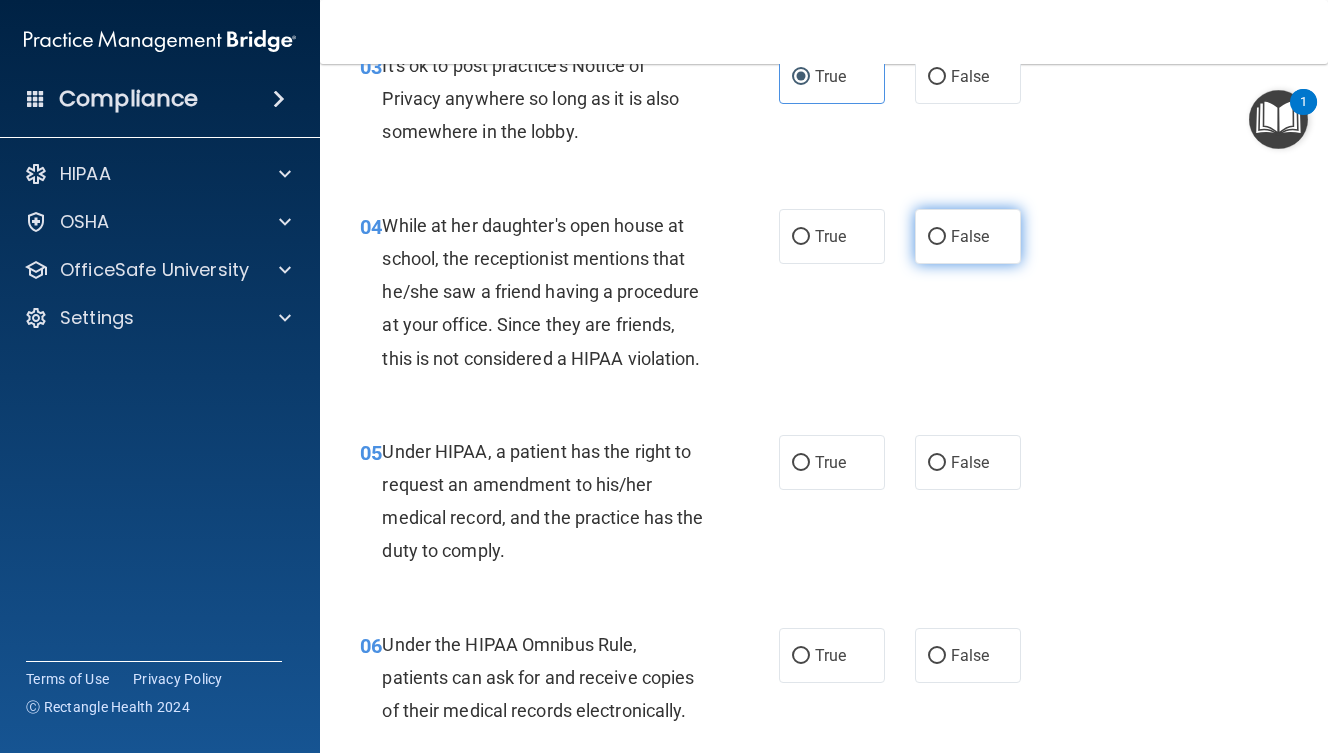 click on "False" at bounding box center (968, 236) 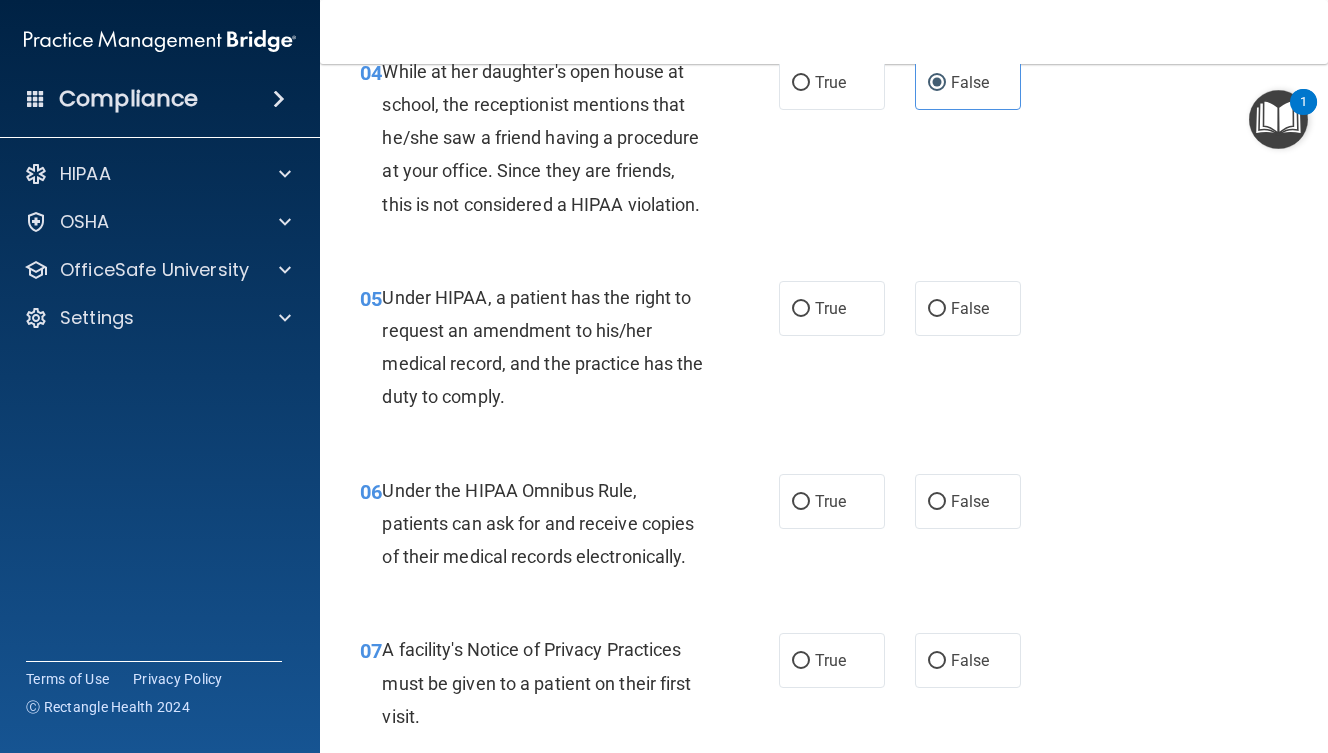 scroll, scrollTop: 785, scrollLeft: 0, axis: vertical 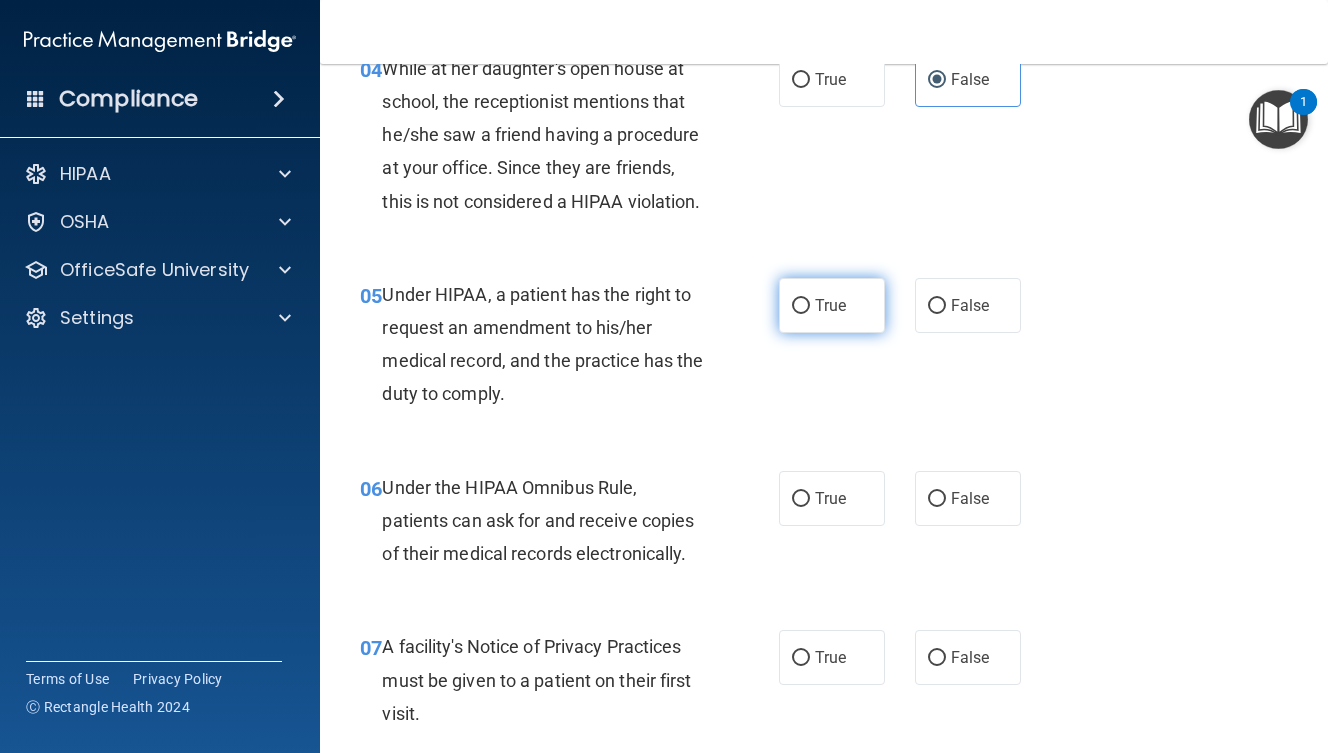 click on "True" at bounding box center (830, 305) 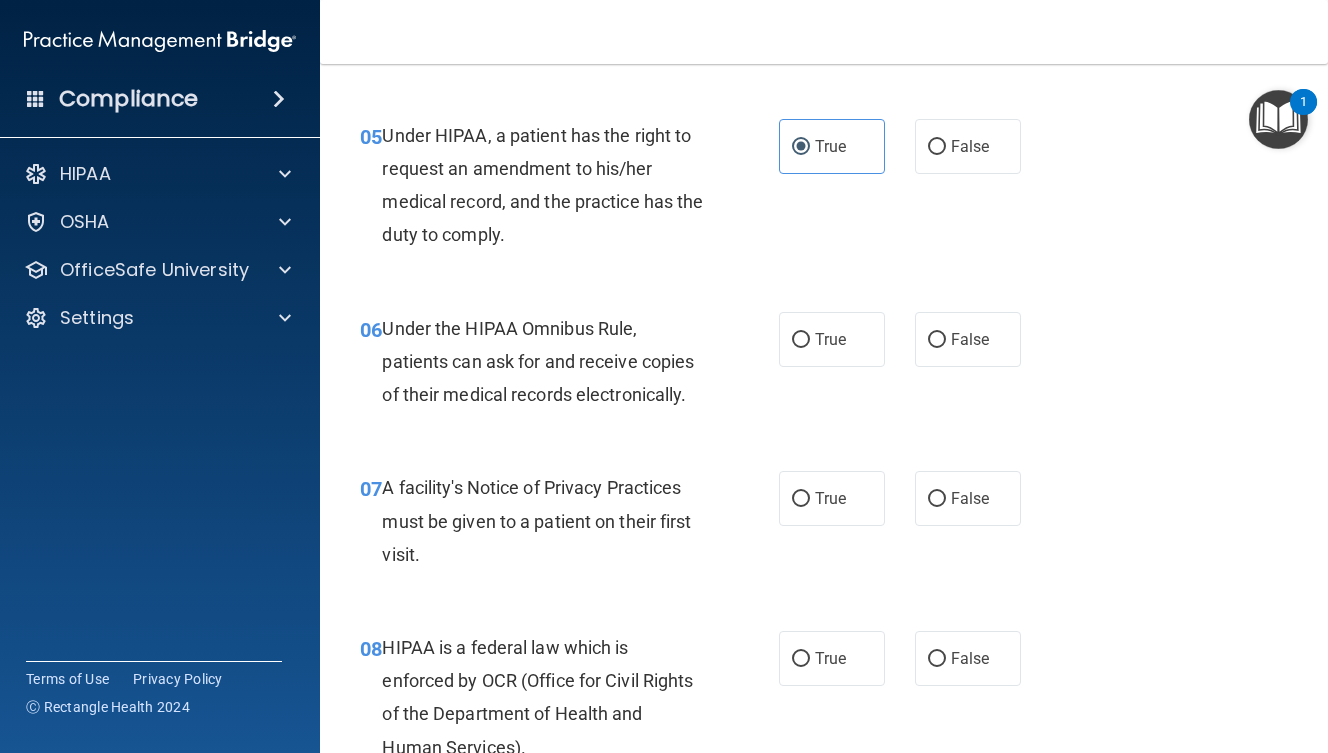 scroll, scrollTop: 1021, scrollLeft: 0, axis: vertical 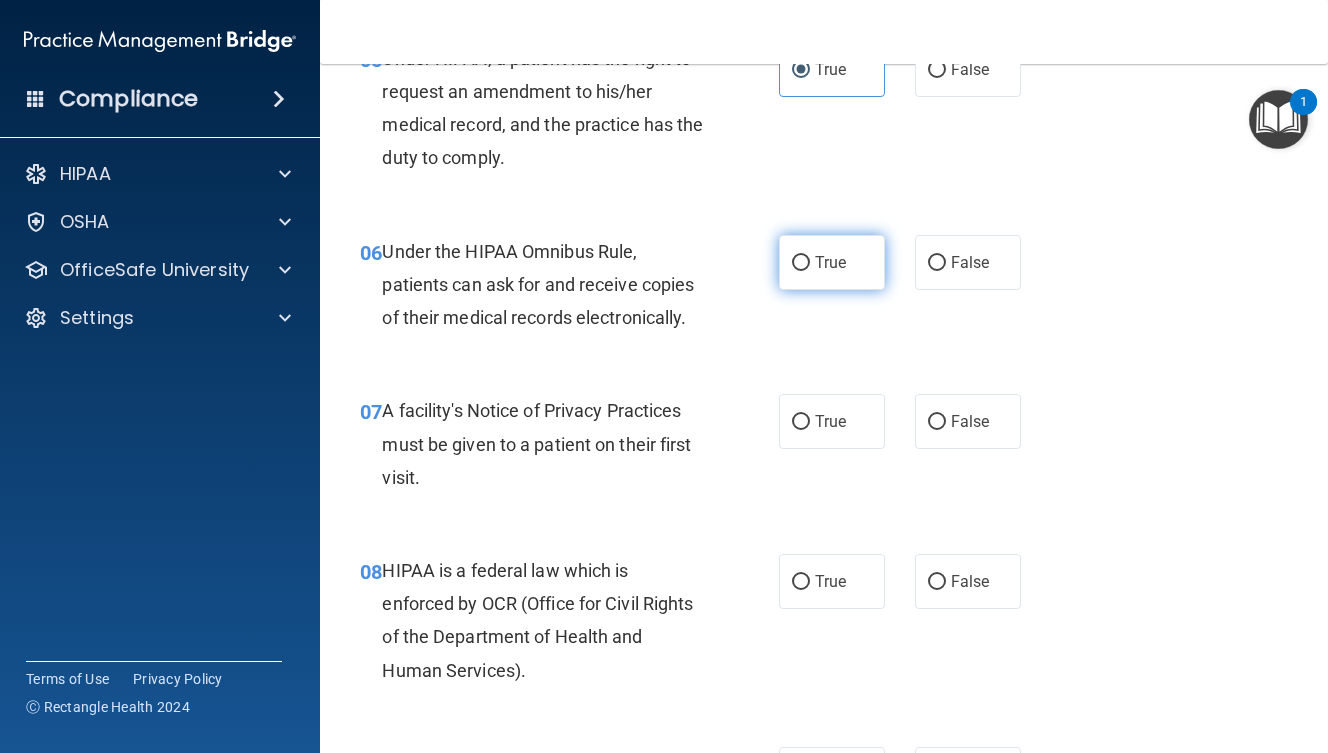 click on "True" at bounding box center [801, 263] 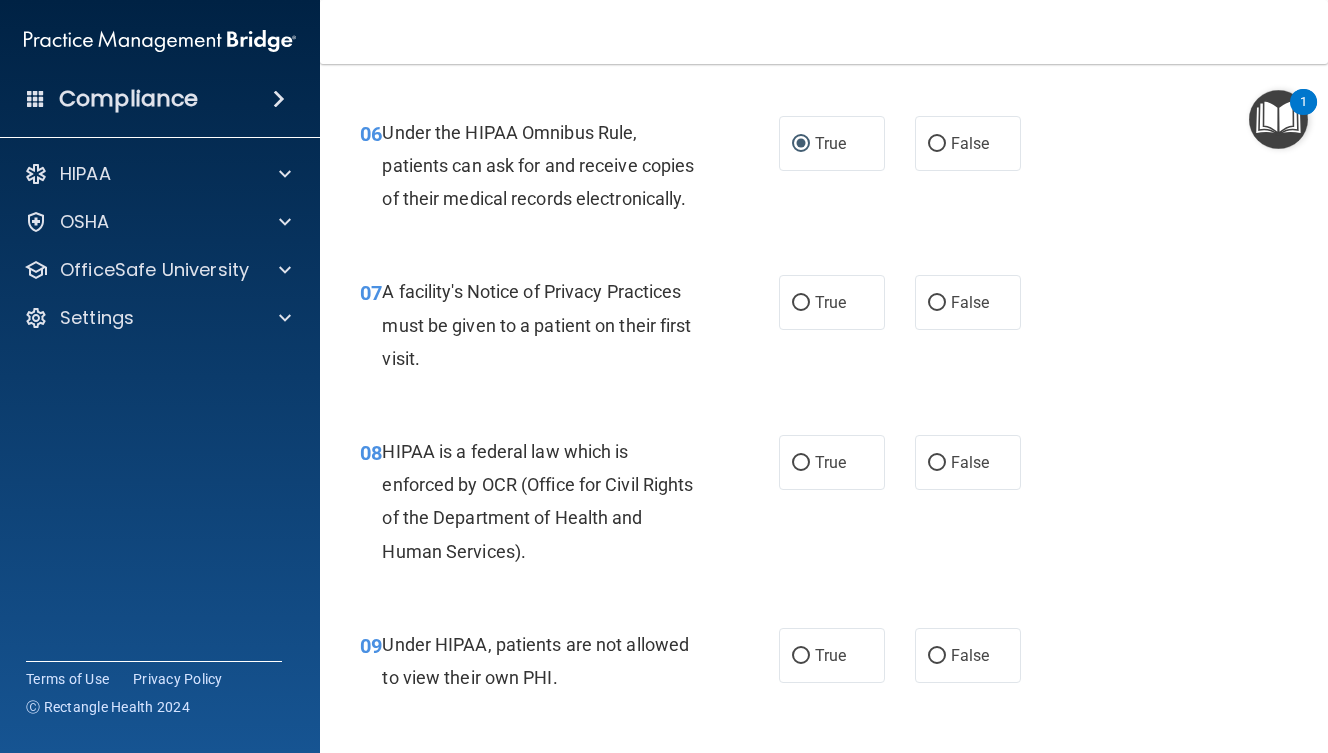 scroll, scrollTop: 1142, scrollLeft: 0, axis: vertical 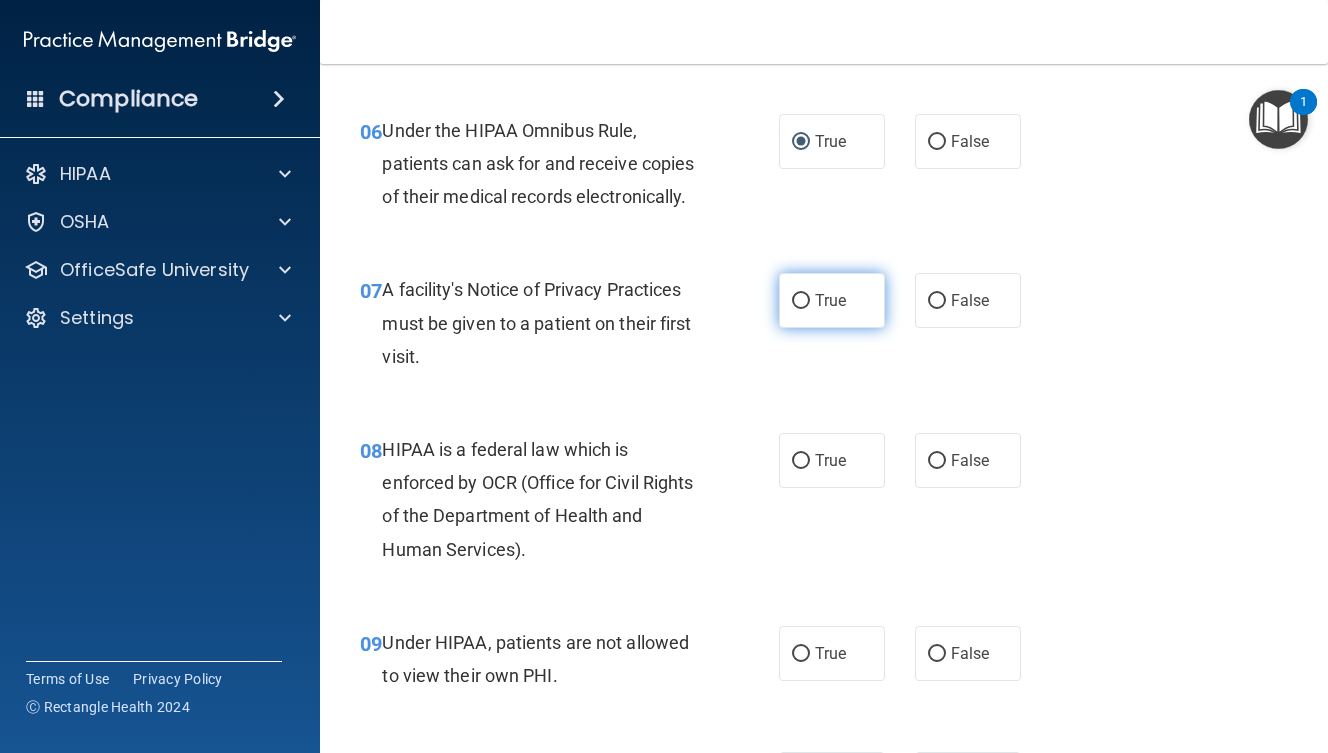 click on "True" at bounding box center [832, 300] 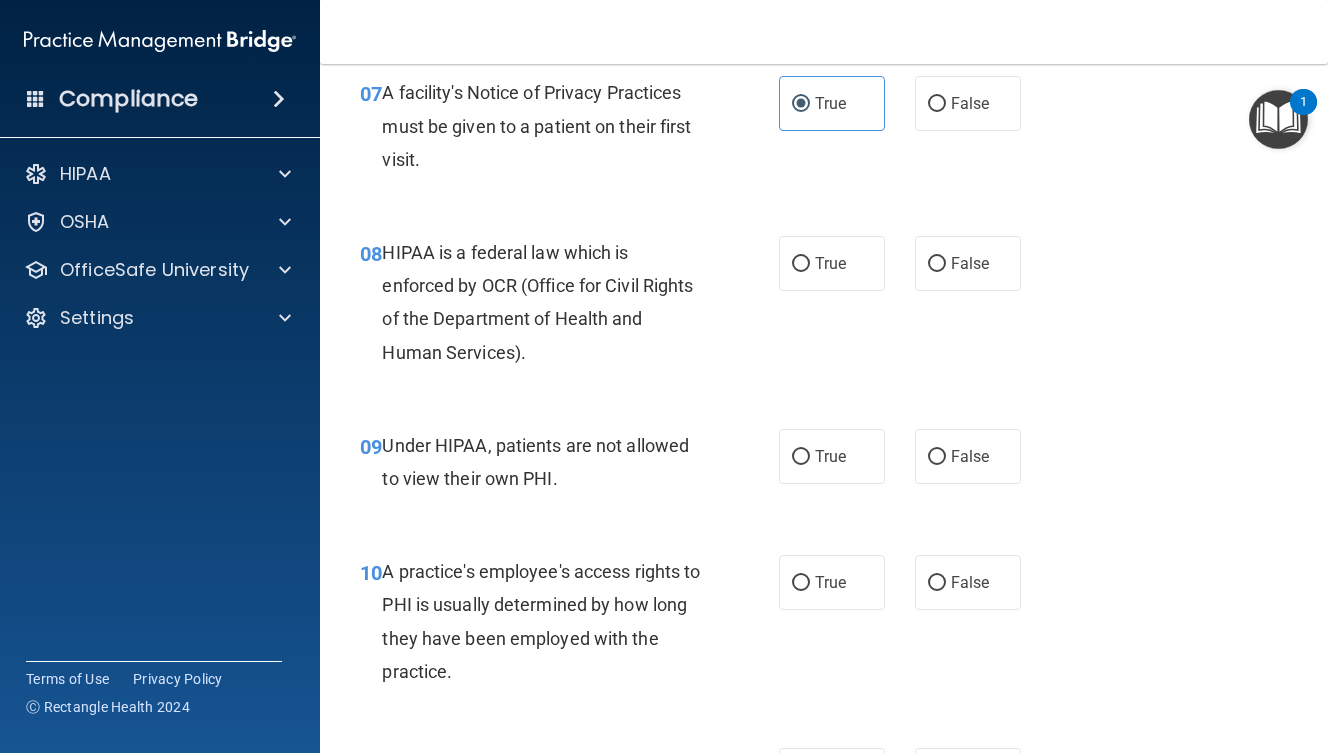scroll, scrollTop: 1338, scrollLeft: 0, axis: vertical 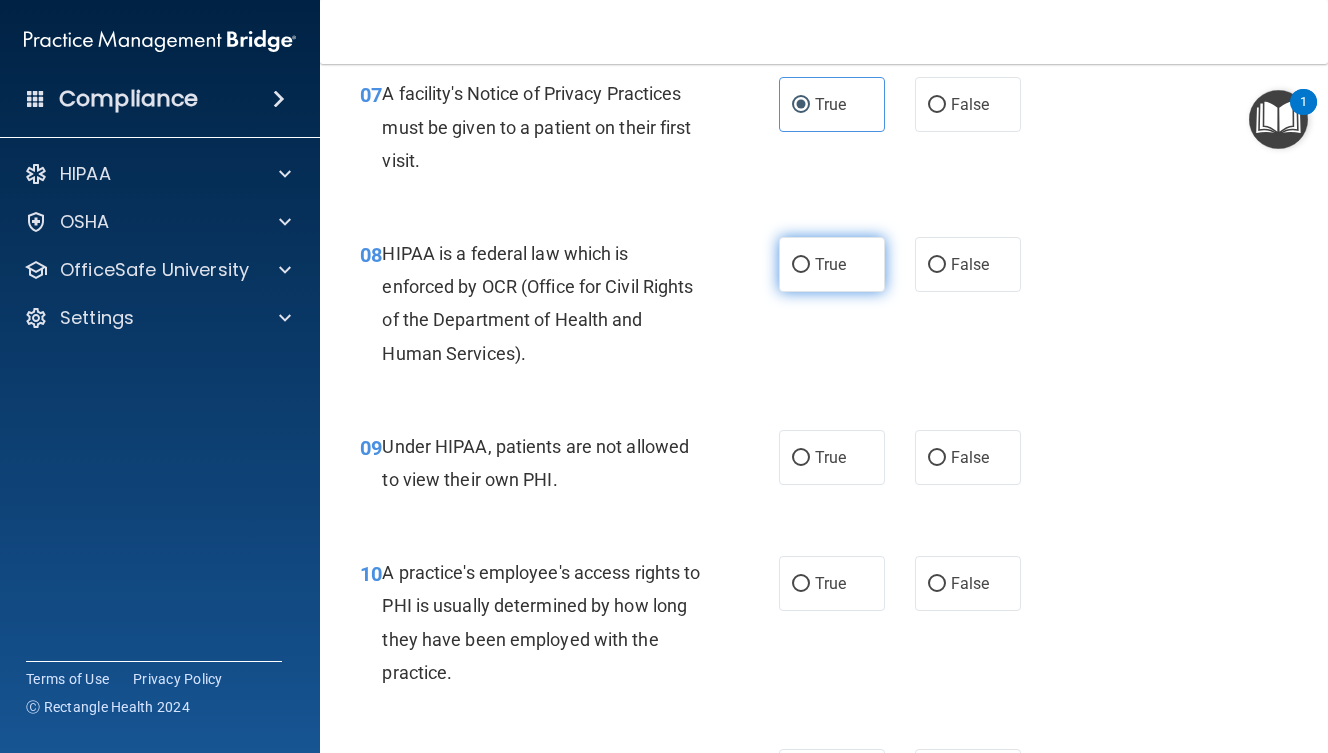 click on "True" at bounding box center (832, 264) 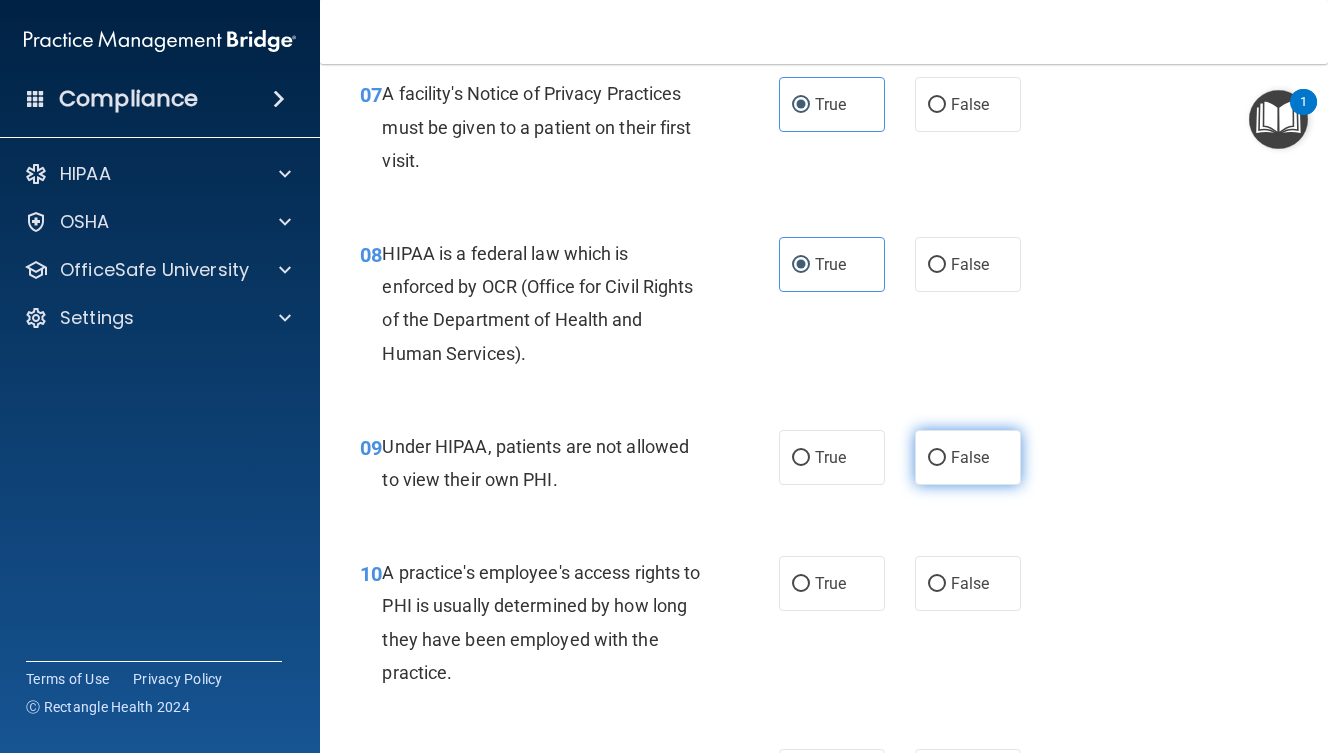 click on "False" at bounding box center (968, 457) 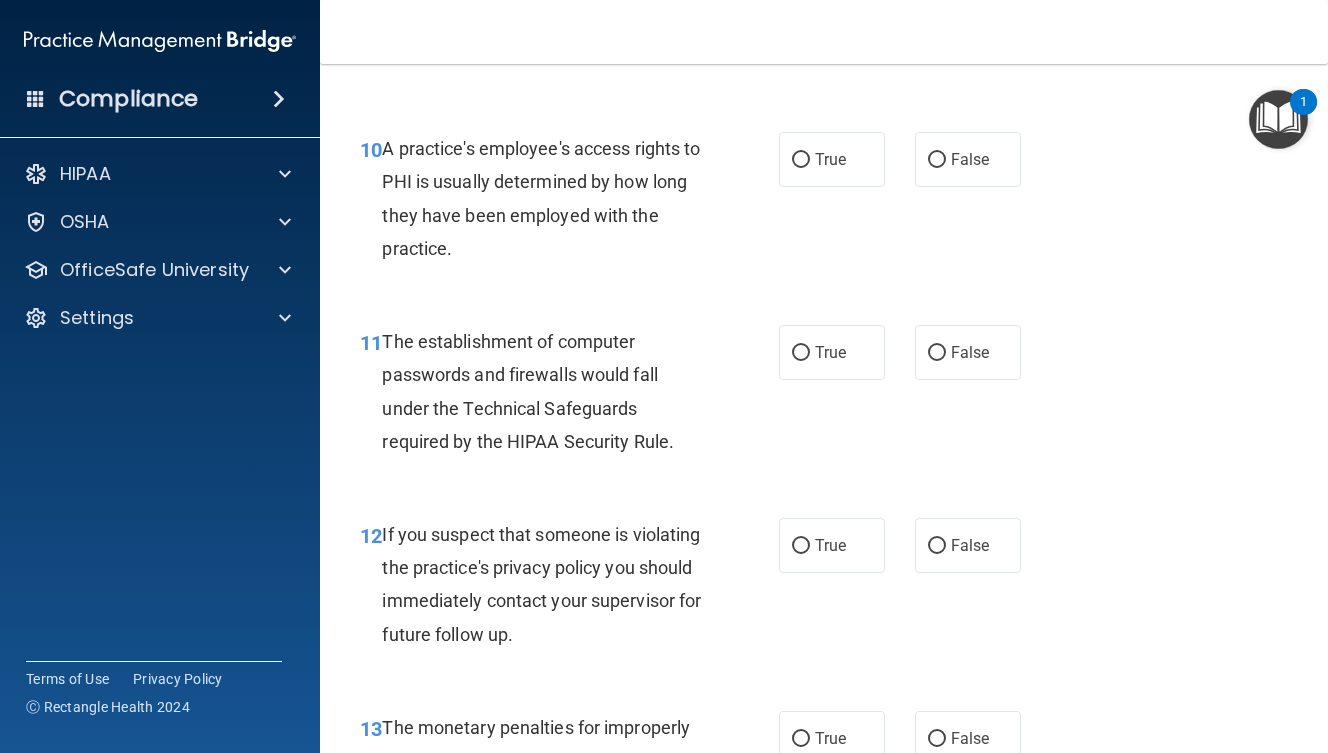 scroll, scrollTop: 1793, scrollLeft: 0, axis: vertical 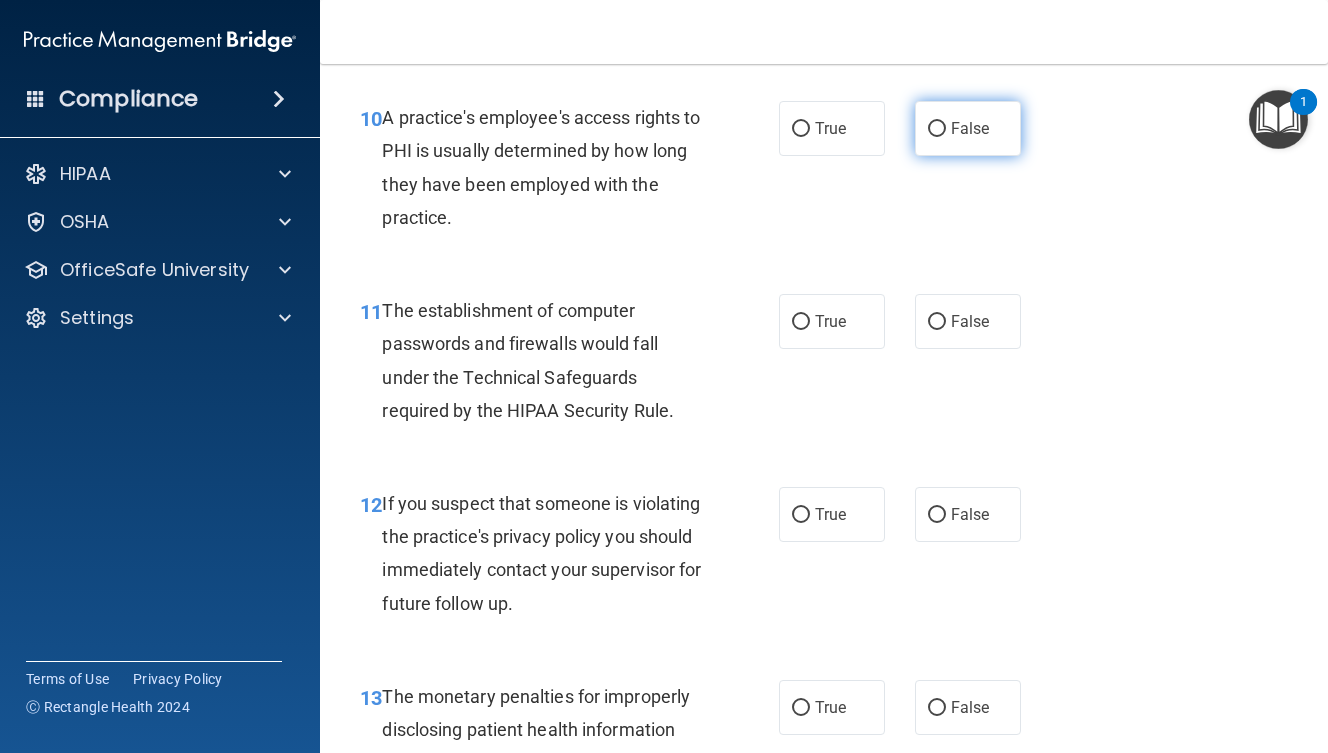 click on "False" at bounding box center [968, 128] 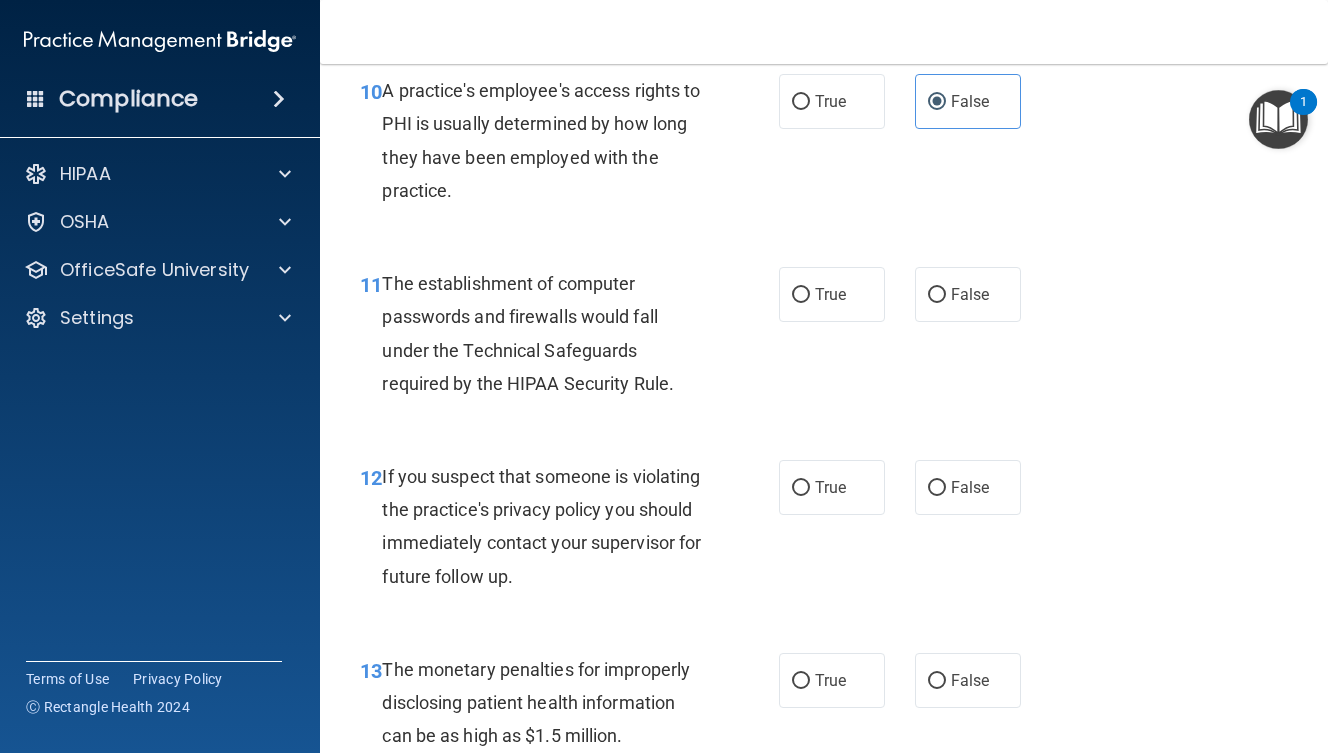 scroll, scrollTop: 1829, scrollLeft: 0, axis: vertical 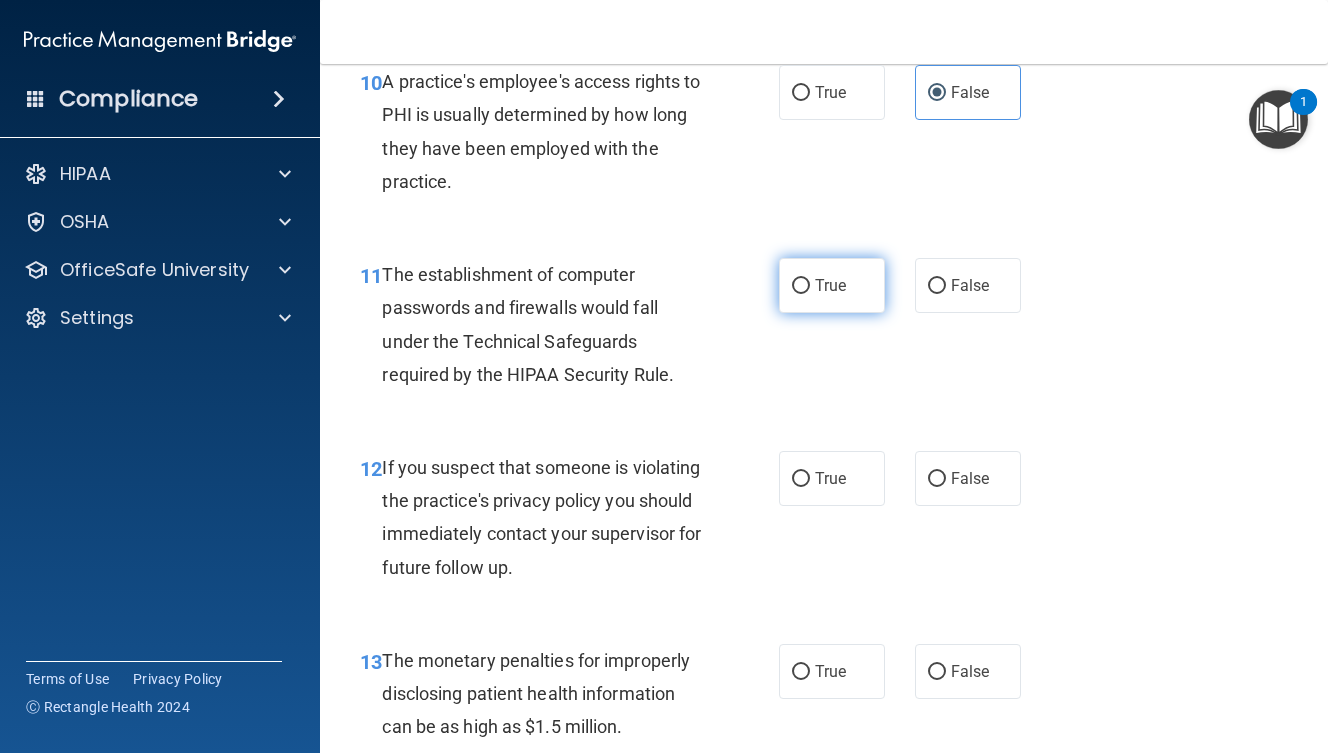 click on "True" at bounding box center [830, 285] 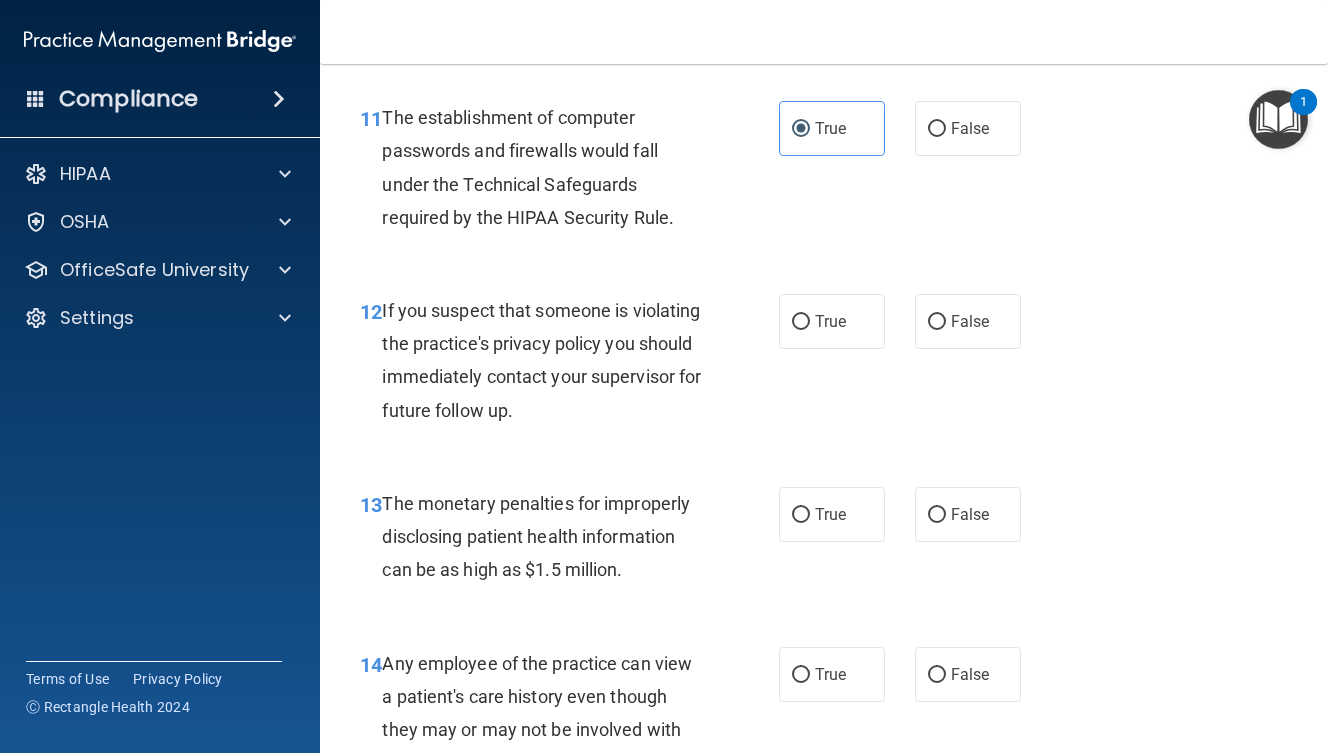scroll, scrollTop: 1987, scrollLeft: 0, axis: vertical 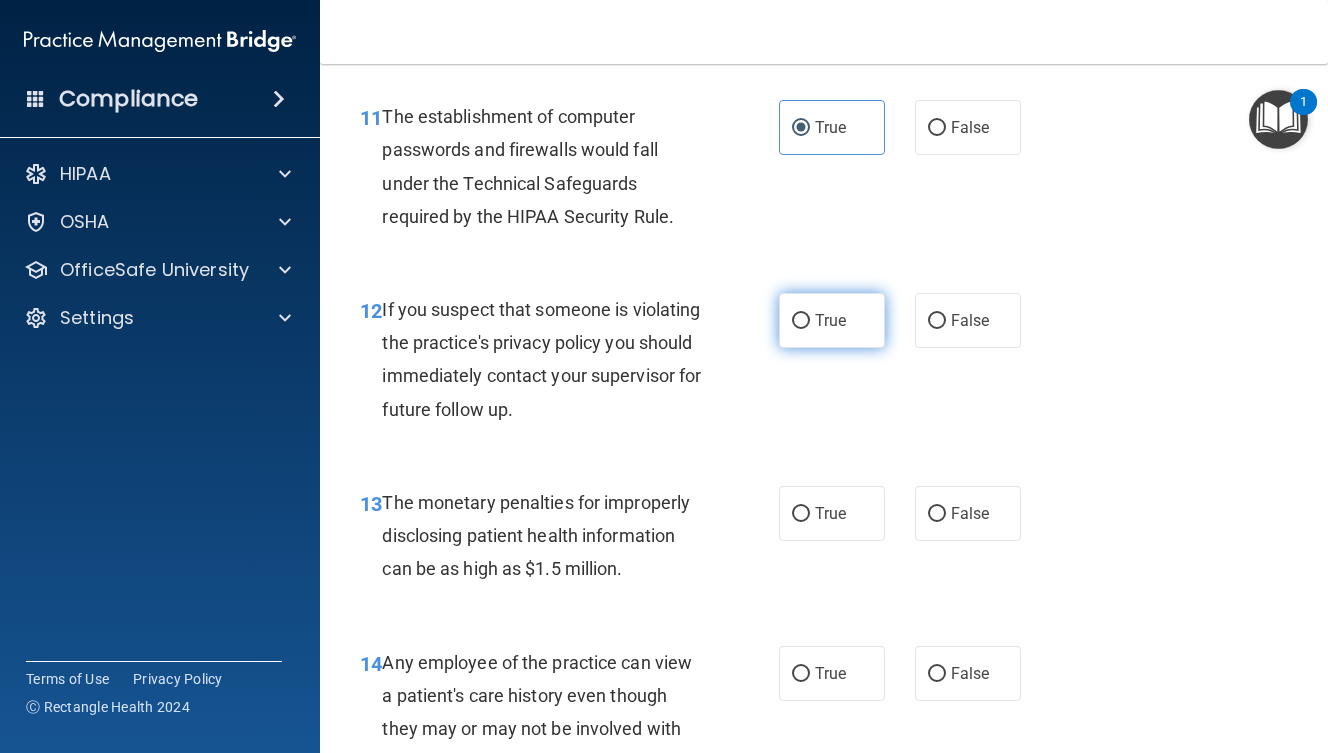 click on "True" at bounding box center [801, 321] 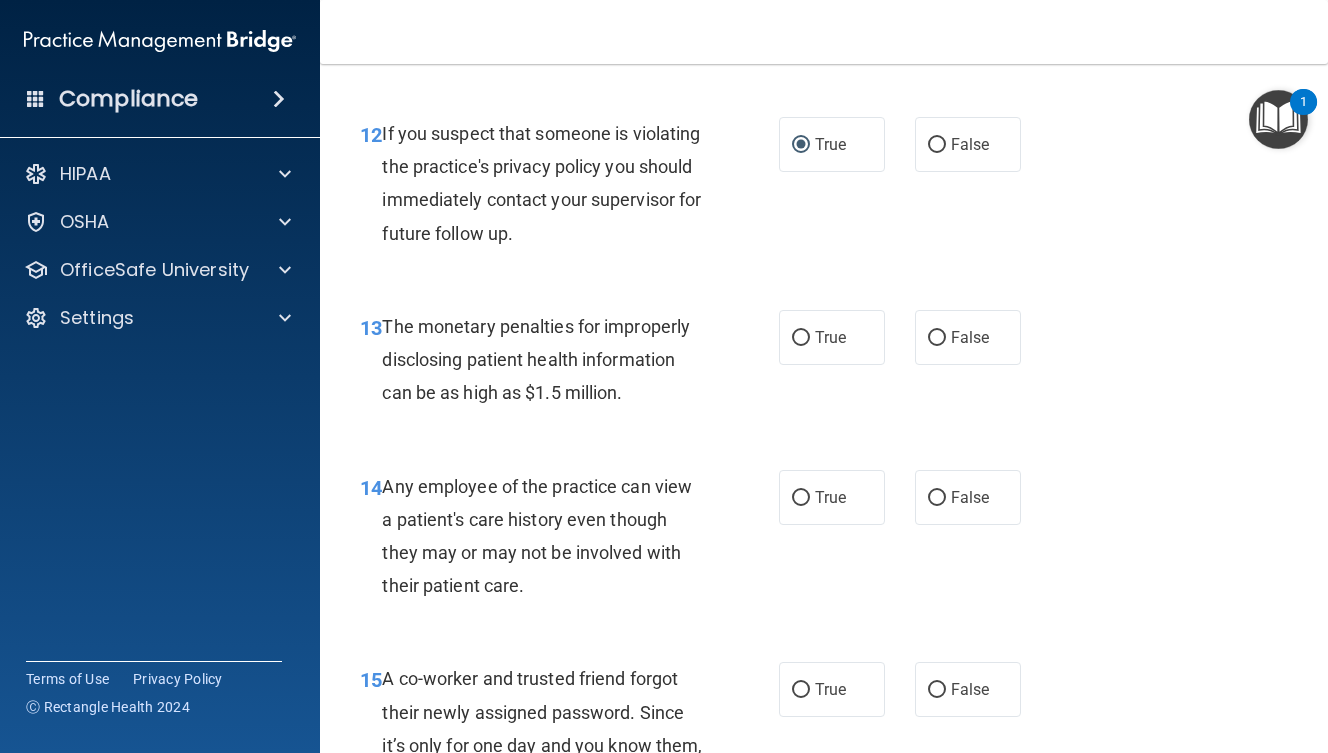 scroll, scrollTop: 2162, scrollLeft: 0, axis: vertical 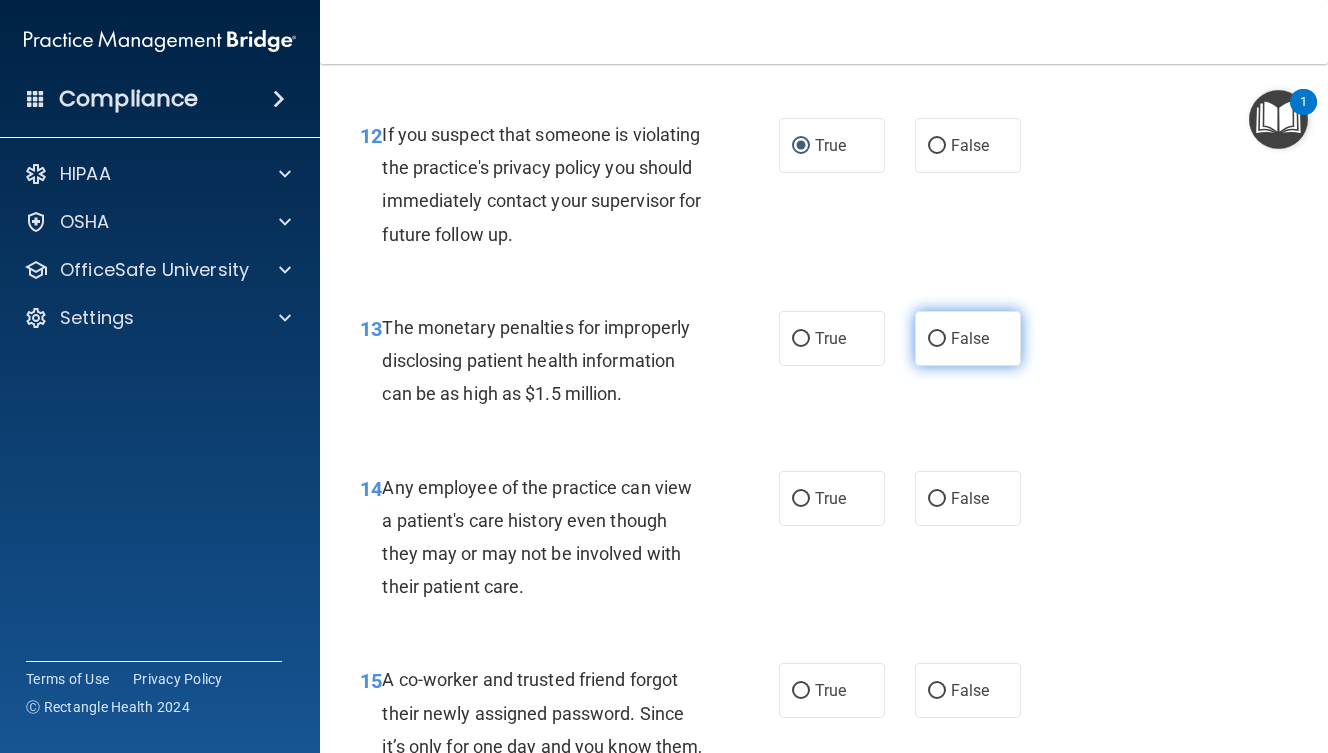 click on "False" at bounding box center (968, 338) 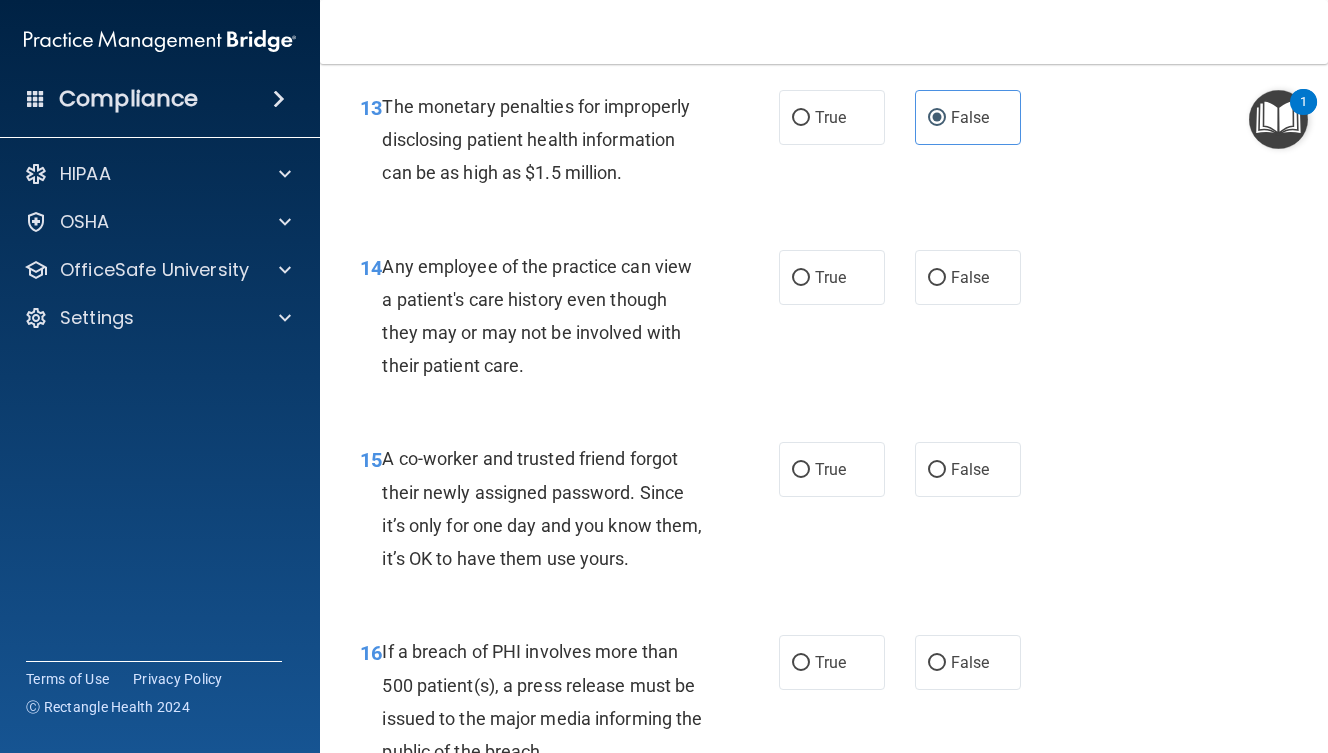 scroll, scrollTop: 2383, scrollLeft: 0, axis: vertical 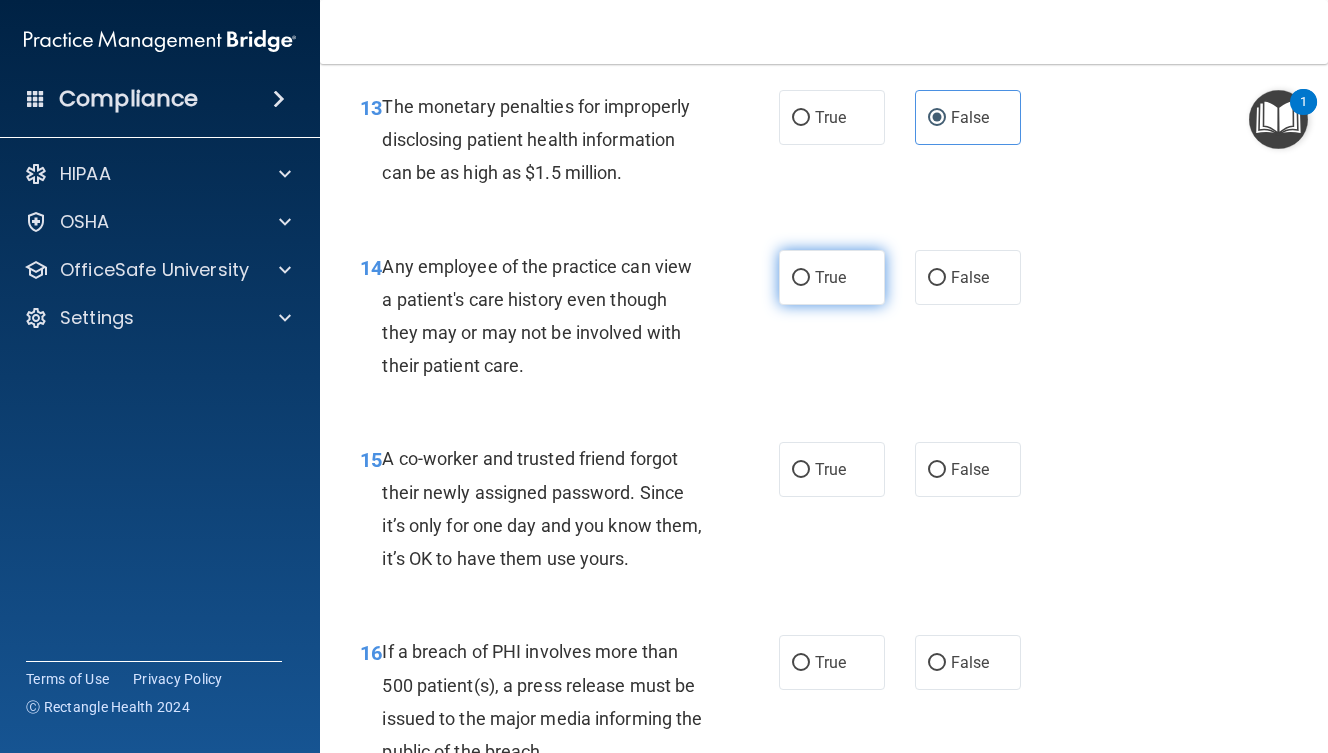 click on "True" at bounding box center (832, 277) 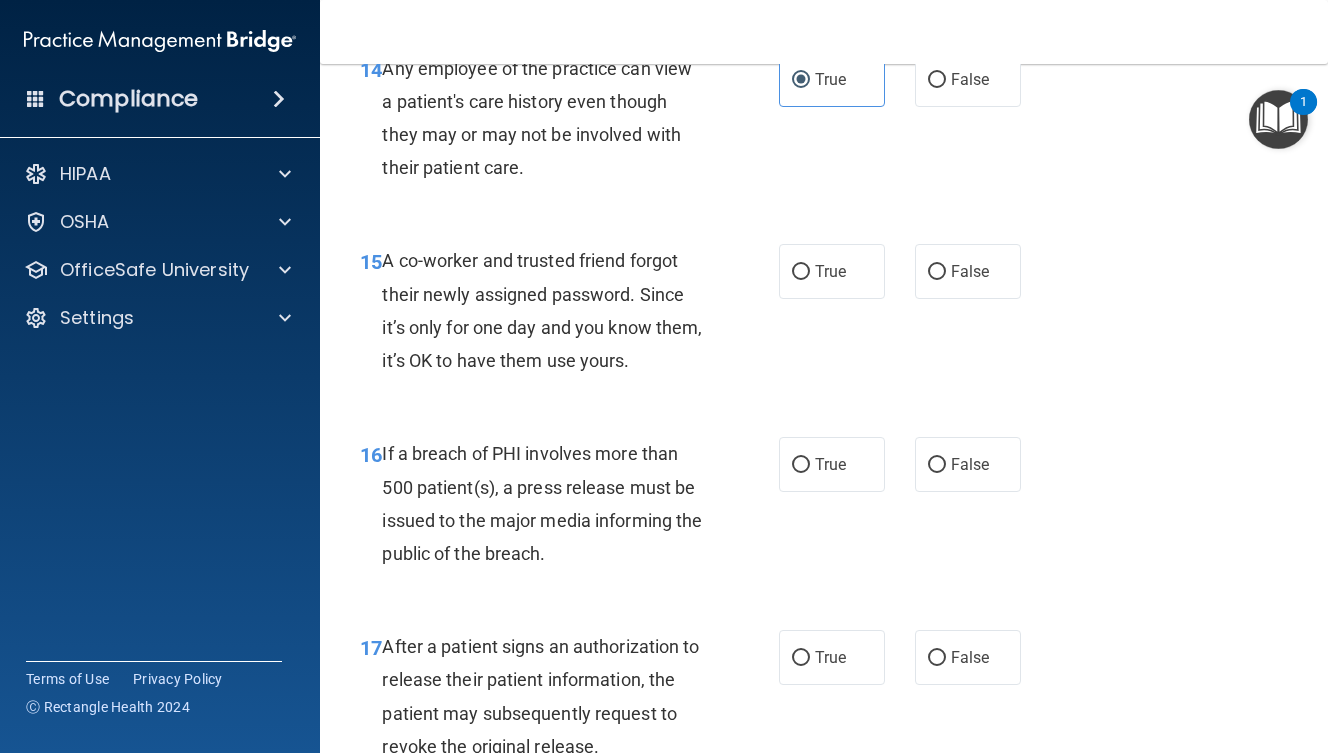 scroll, scrollTop: 2579, scrollLeft: 0, axis: vertical 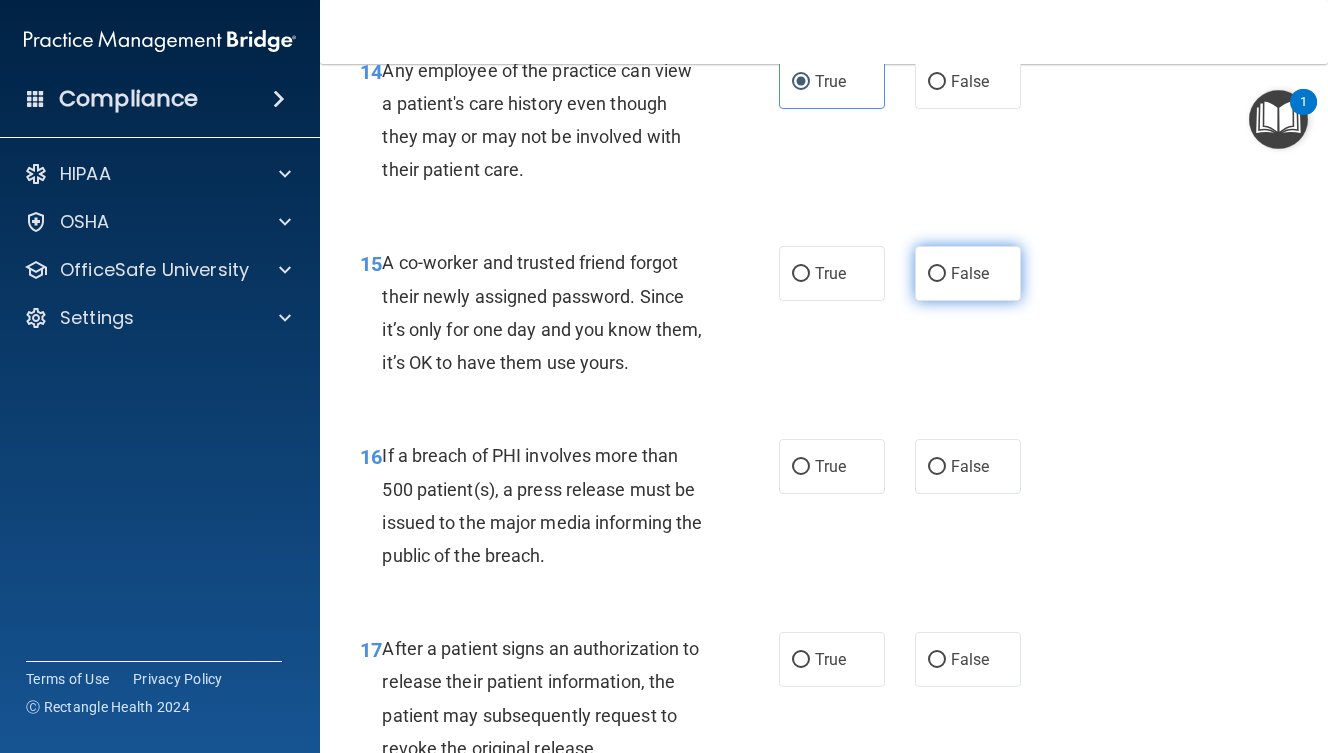 click on "False" at bounding box center [968, 273] 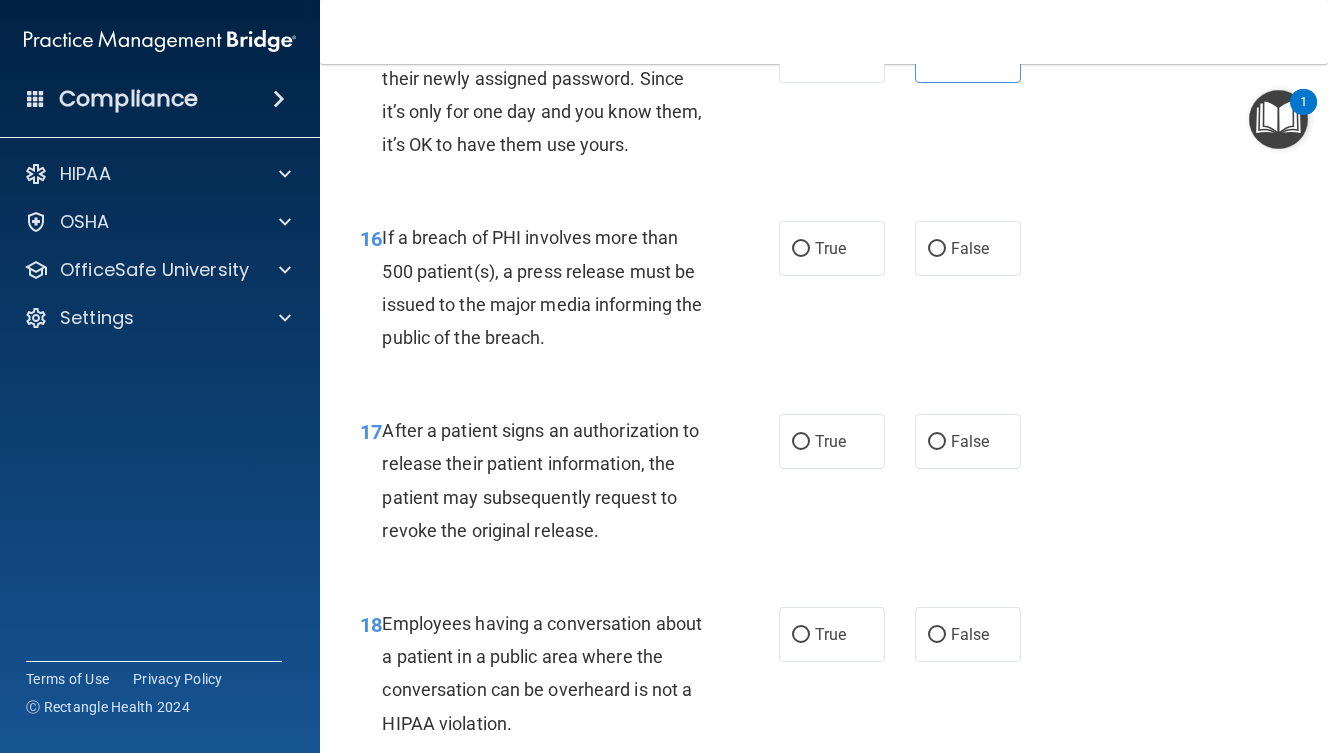 scroll, scrollTop: 2795, scrollLeft: 0, axis: vertical 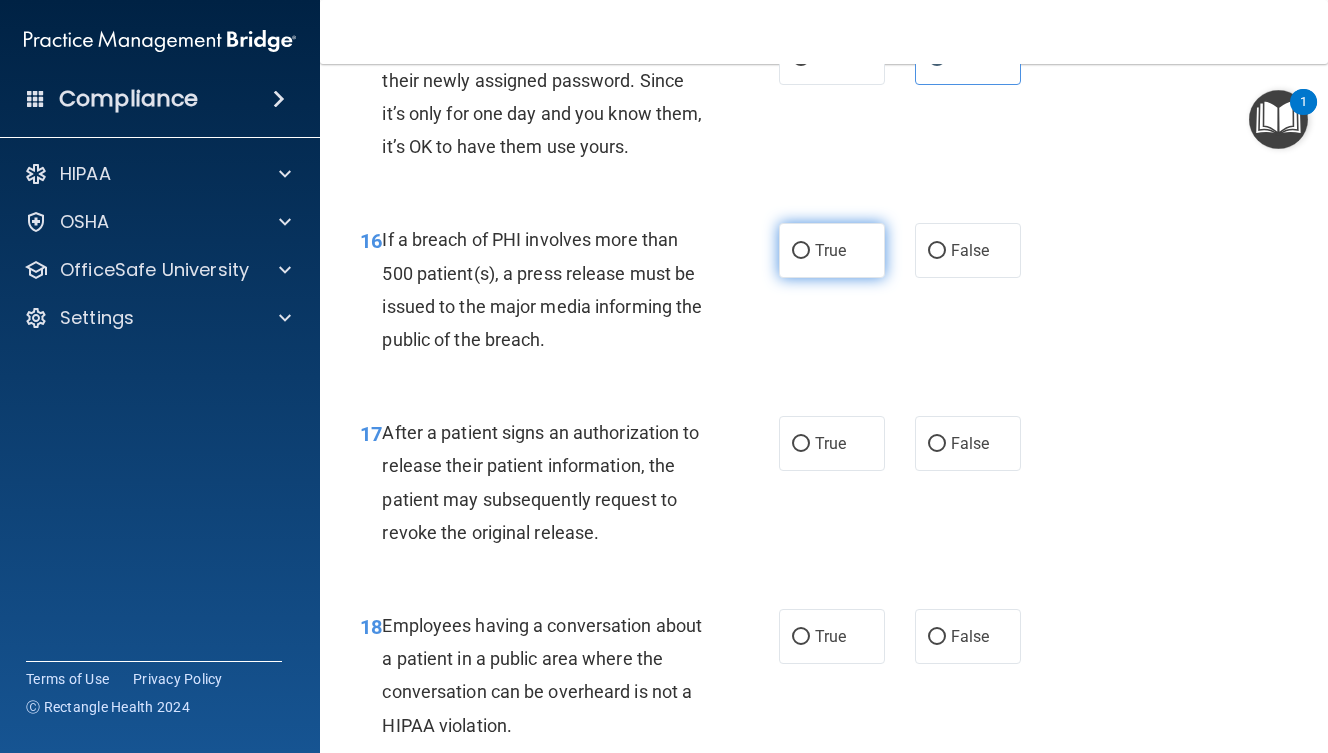 click on "True" at bounding box center [832, 250] 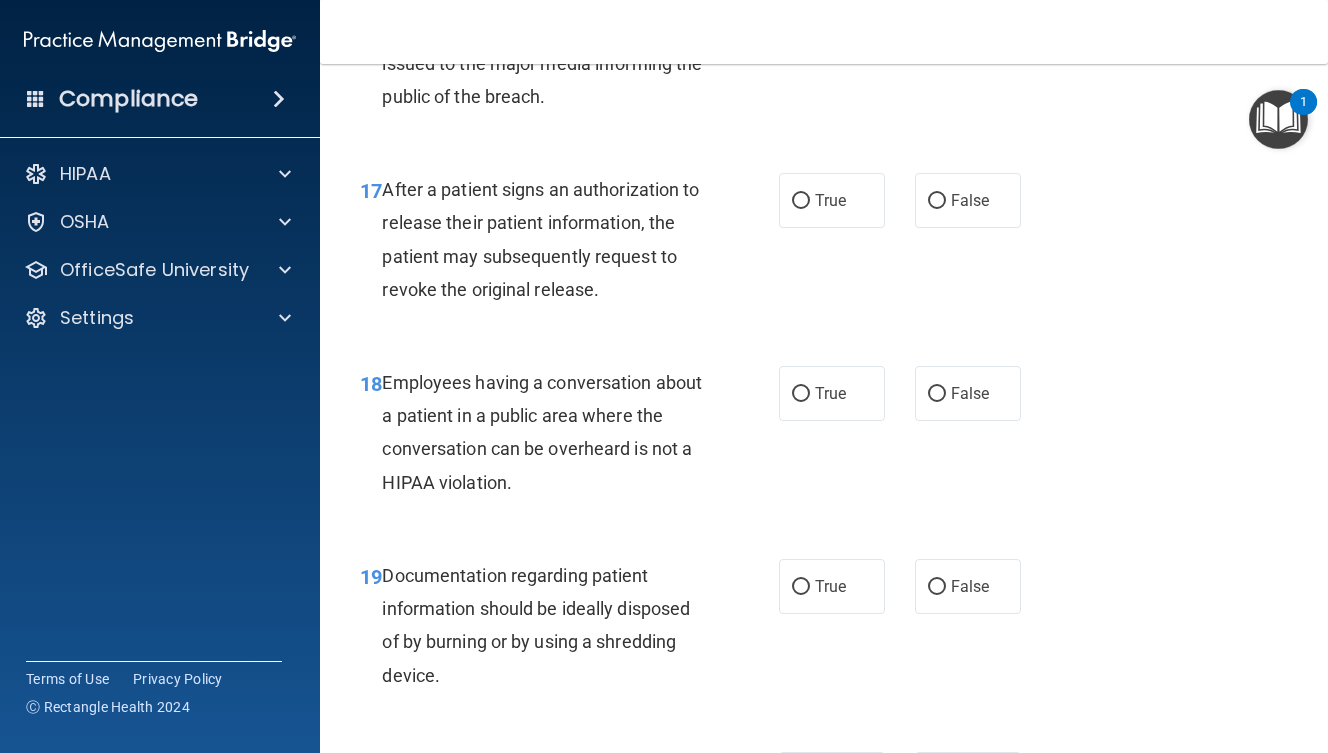 scroll, scrollTop: 3040, scrollLeft: 0, axis: vertical 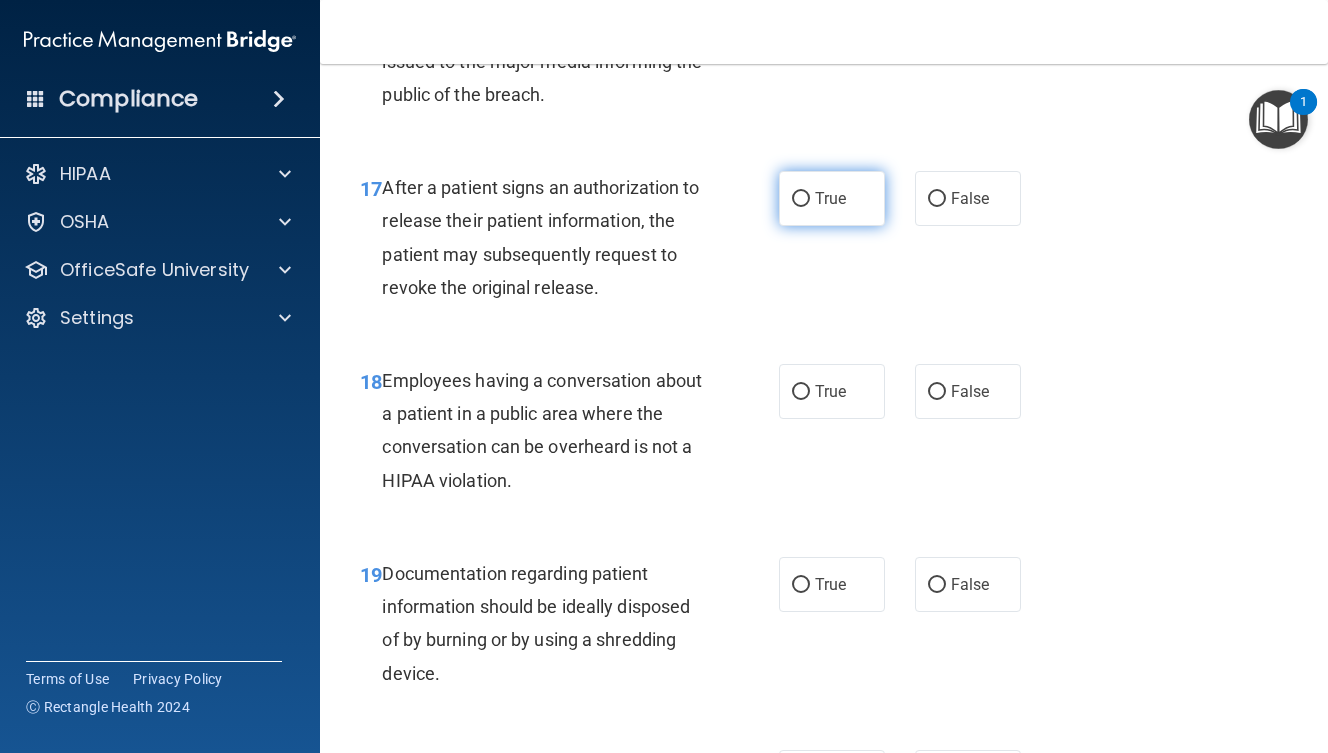 click on "True" at bounding box center [832, 198] 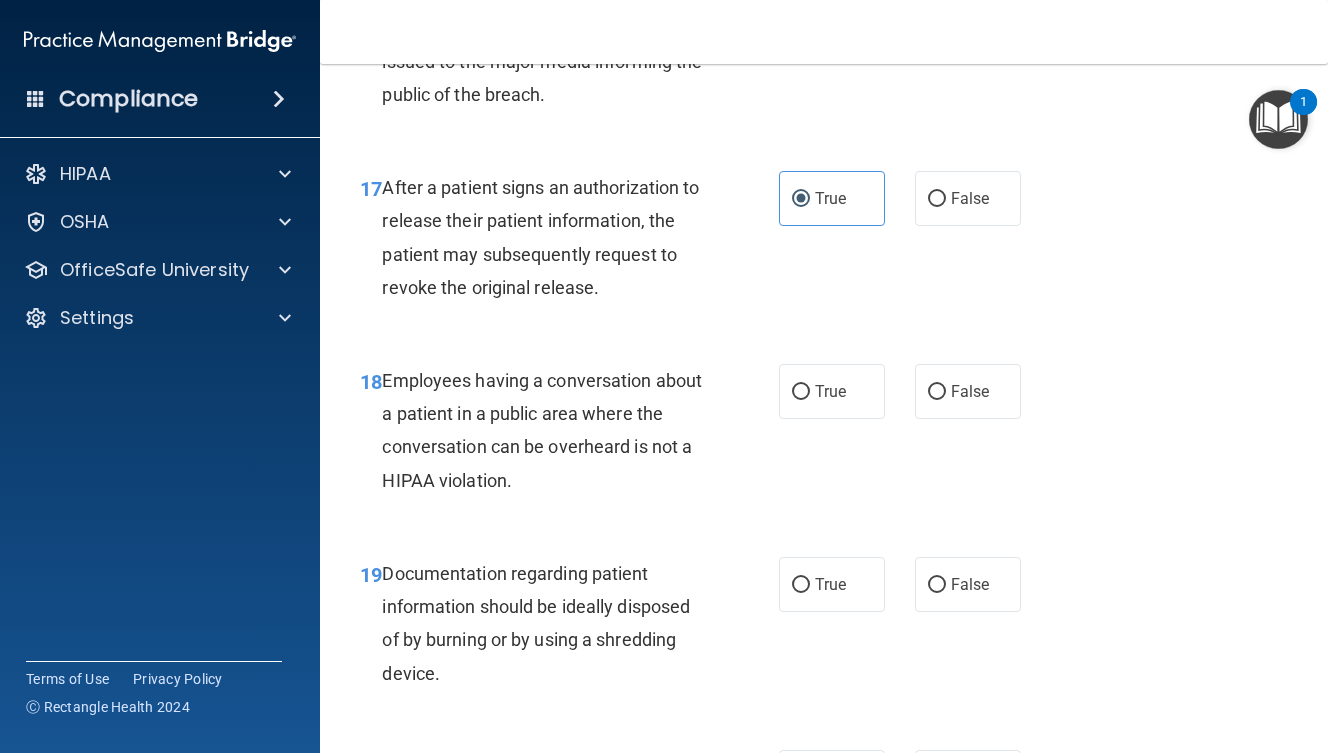 click on "17       After a patient signs an authorization to release their patient information, the patient may subsequently request to revoke the original release.                 True           False" at bounding box center [824, 242] 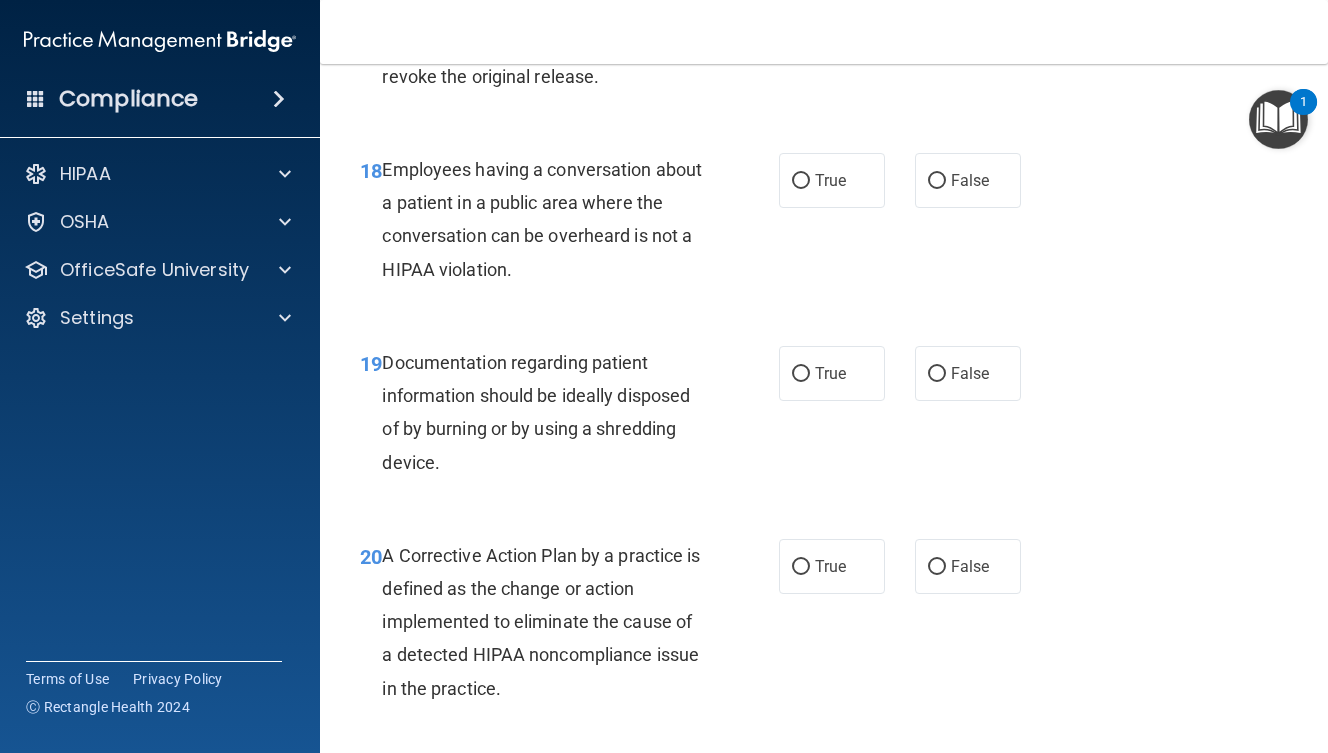 scroll, scrollTop: 3252, scrollLeft: 0, axis: vertical 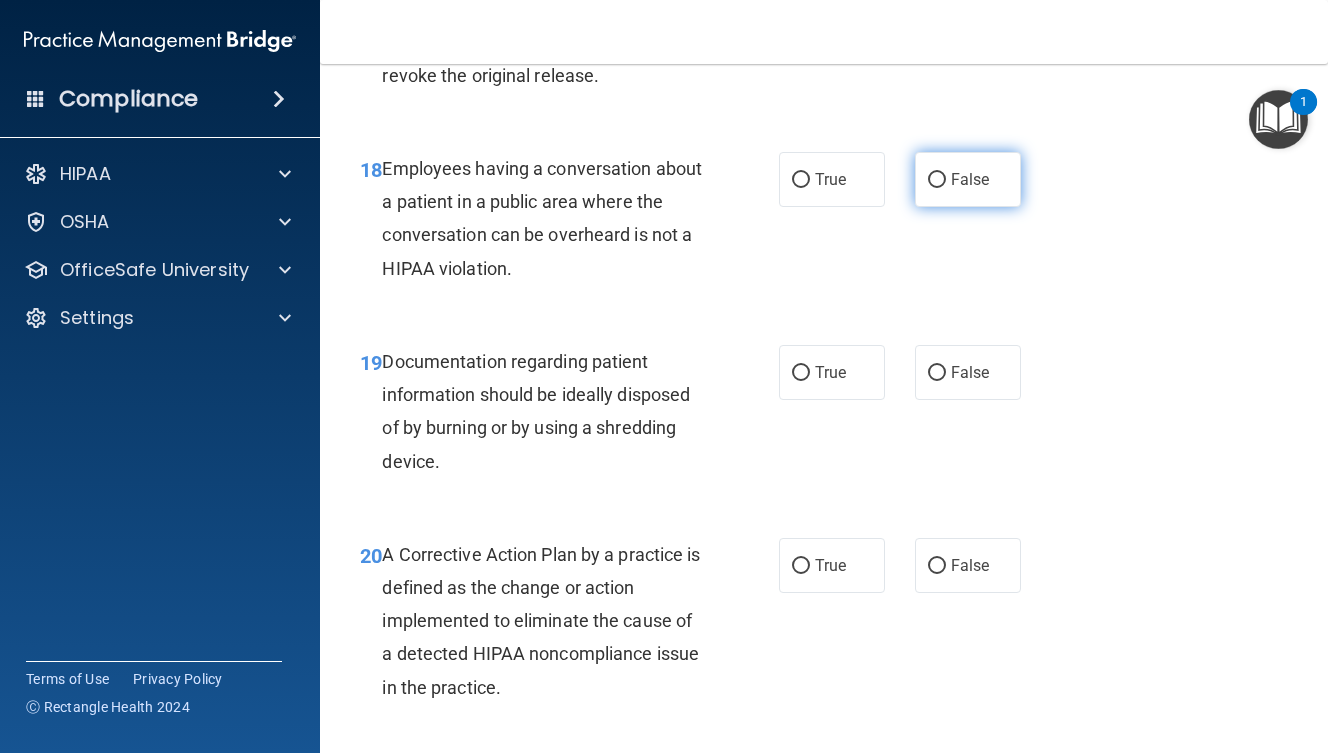 click on "False" at bounding box center (968, 179) 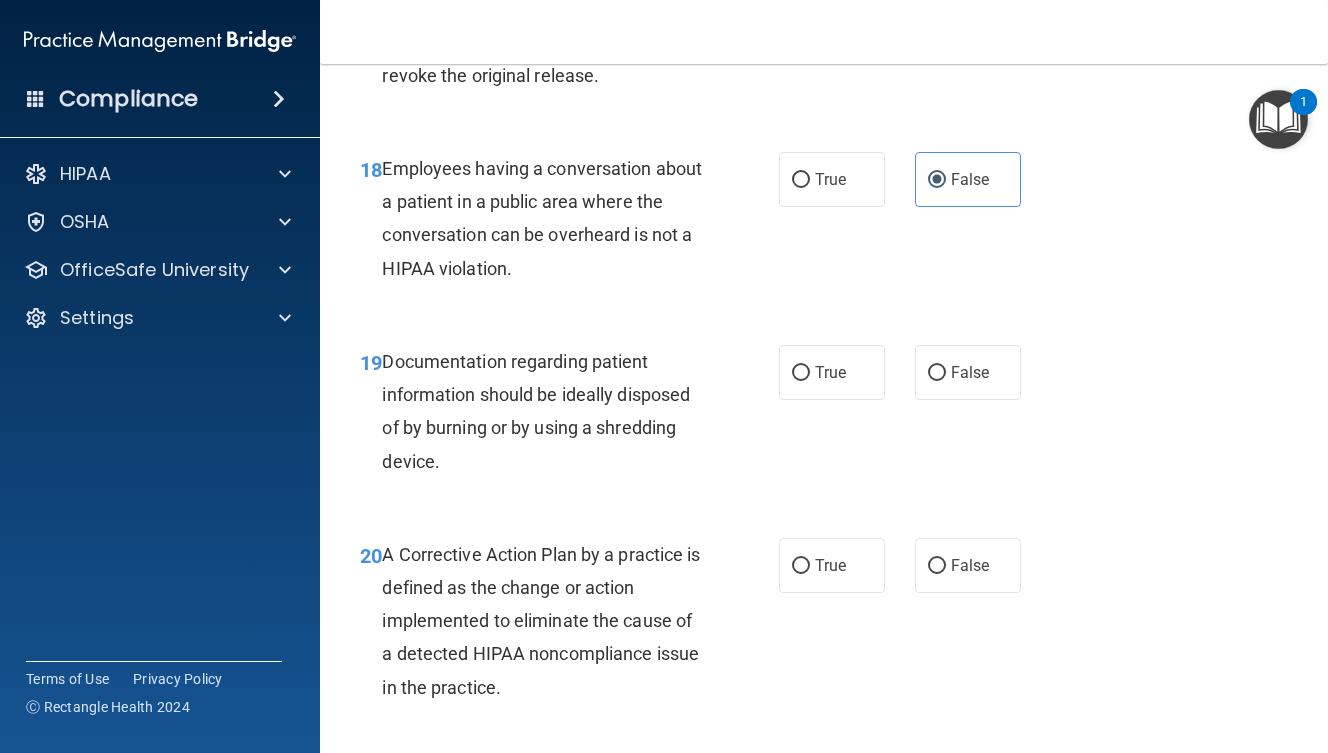 click on "18       Employees having a conversation about a patient in a public area where the conversation can be overheard is not a HIPAA violation.                 True           False" at bounding box center (824, 223) 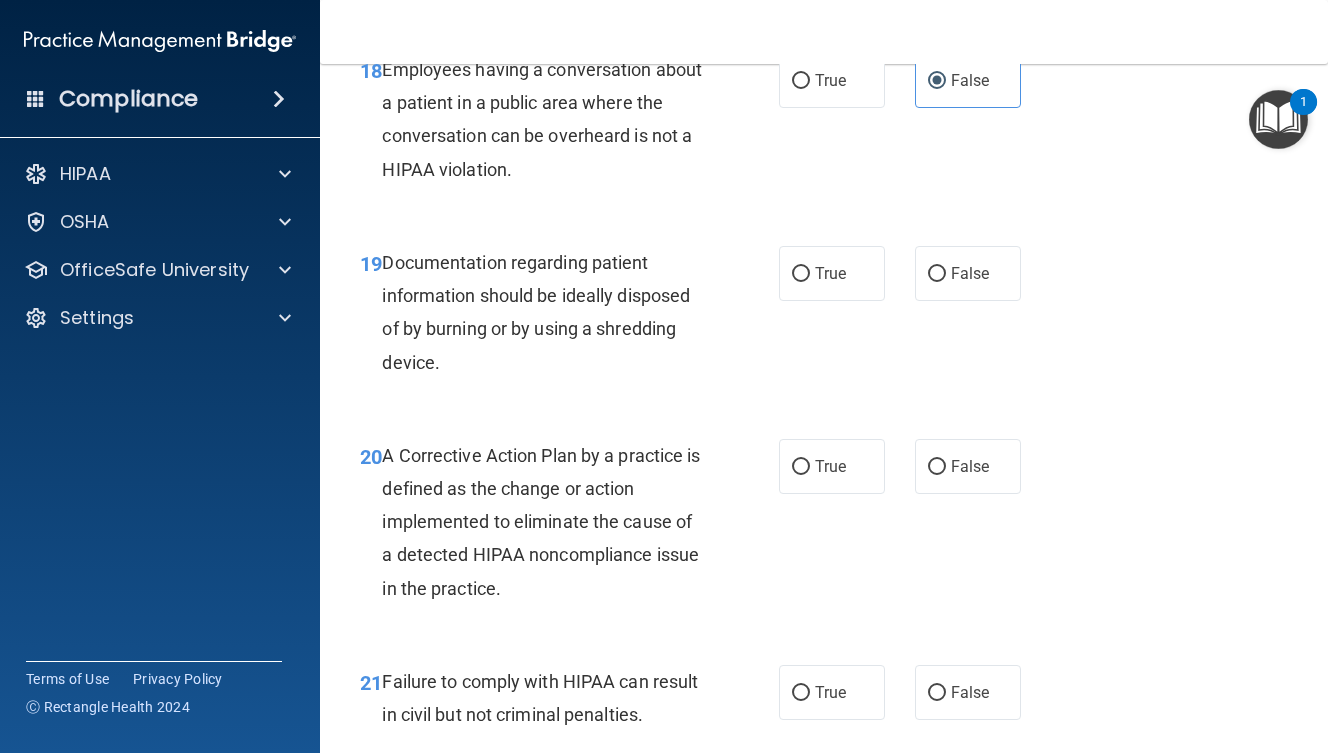 scroll, scrollTop: 3380, scrollLeft: 0, axis: vertical 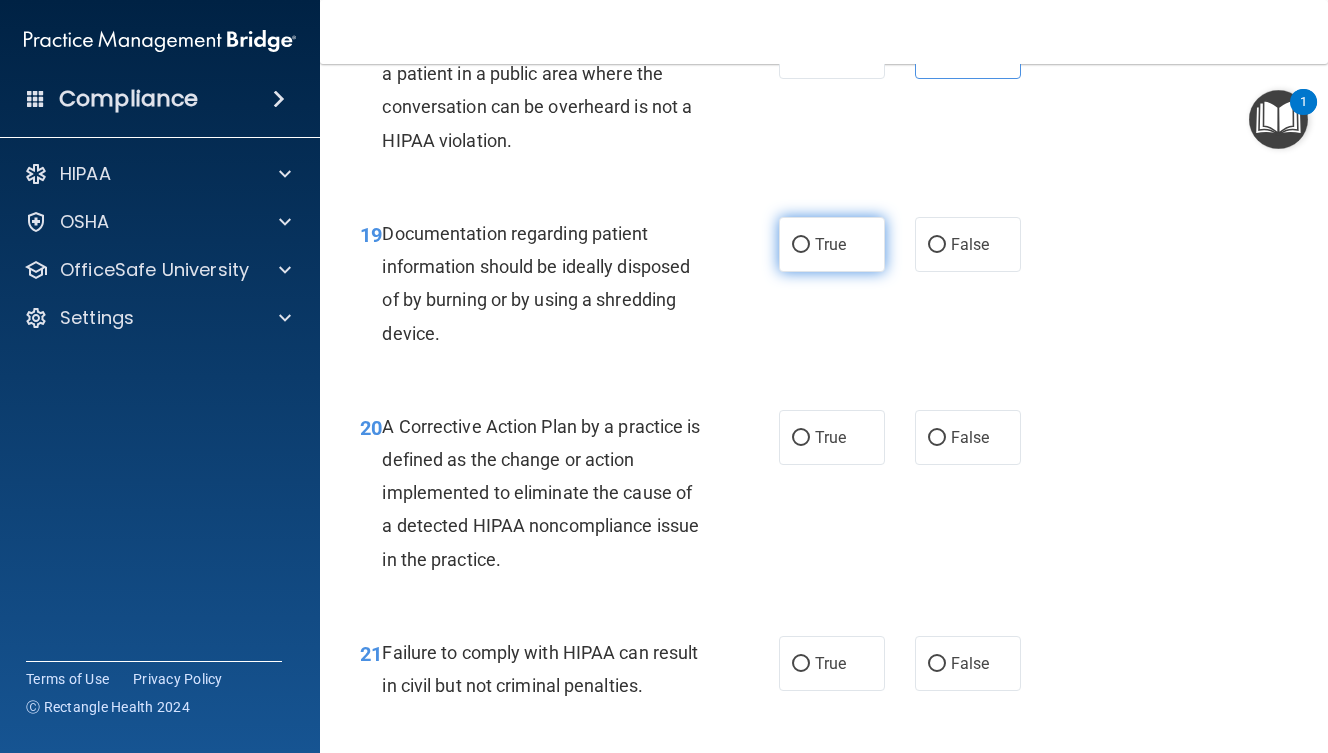 click on "True" at bounding box center [832, 244] 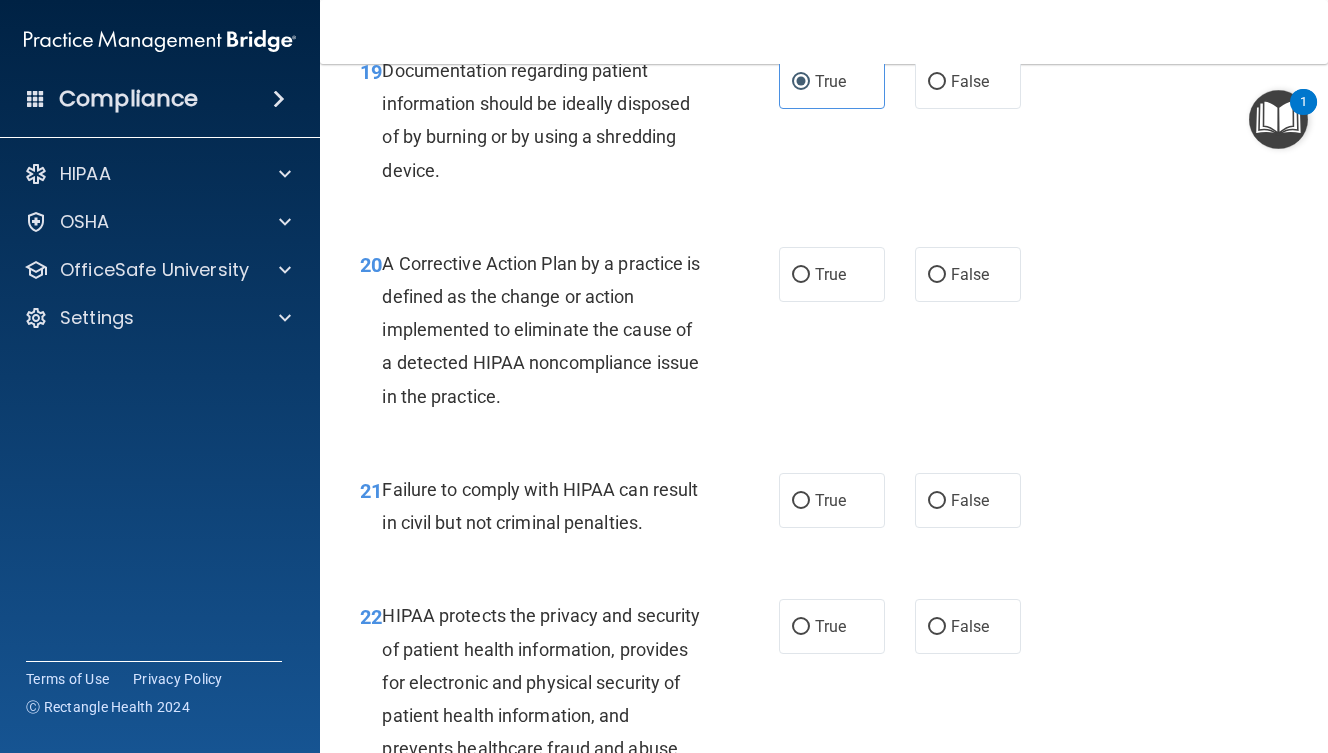 scroll, scrollTop: 3555, scrollLeft: 0, axis: vertical 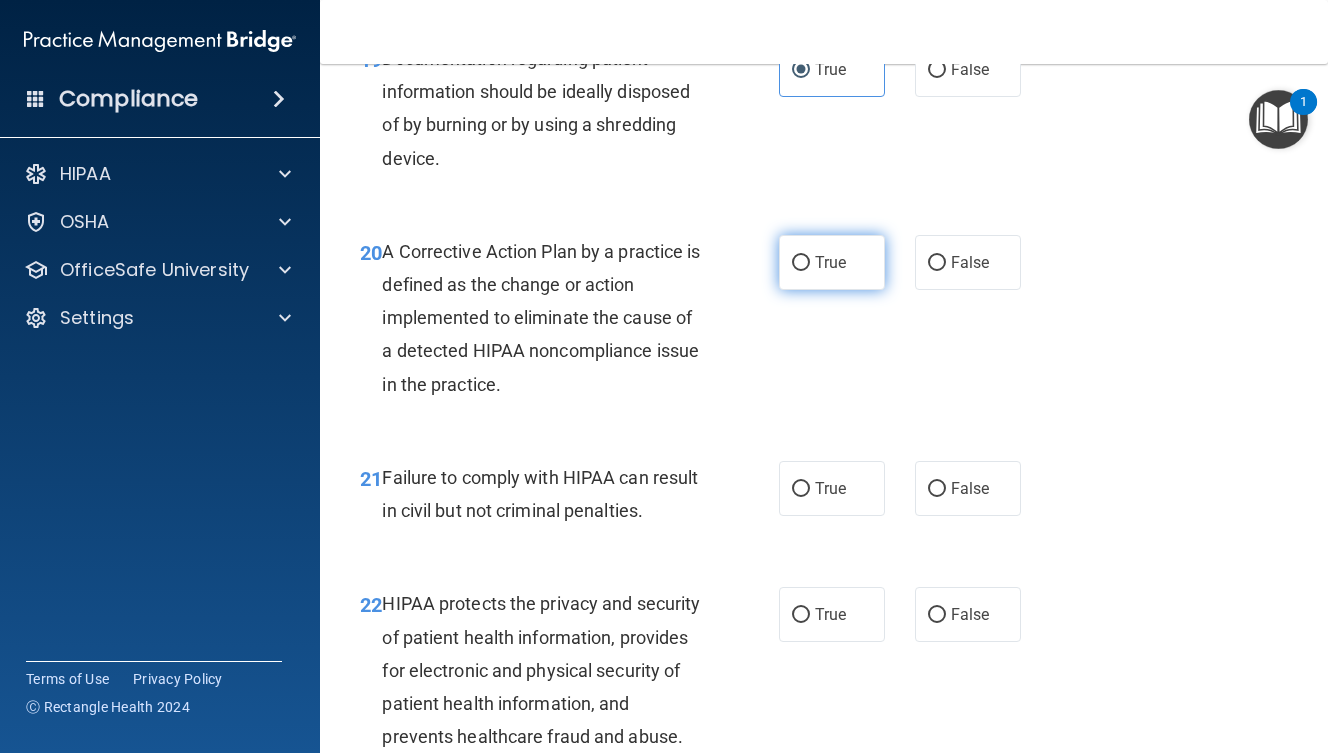 click on "True" at bounding box center (832, 262) 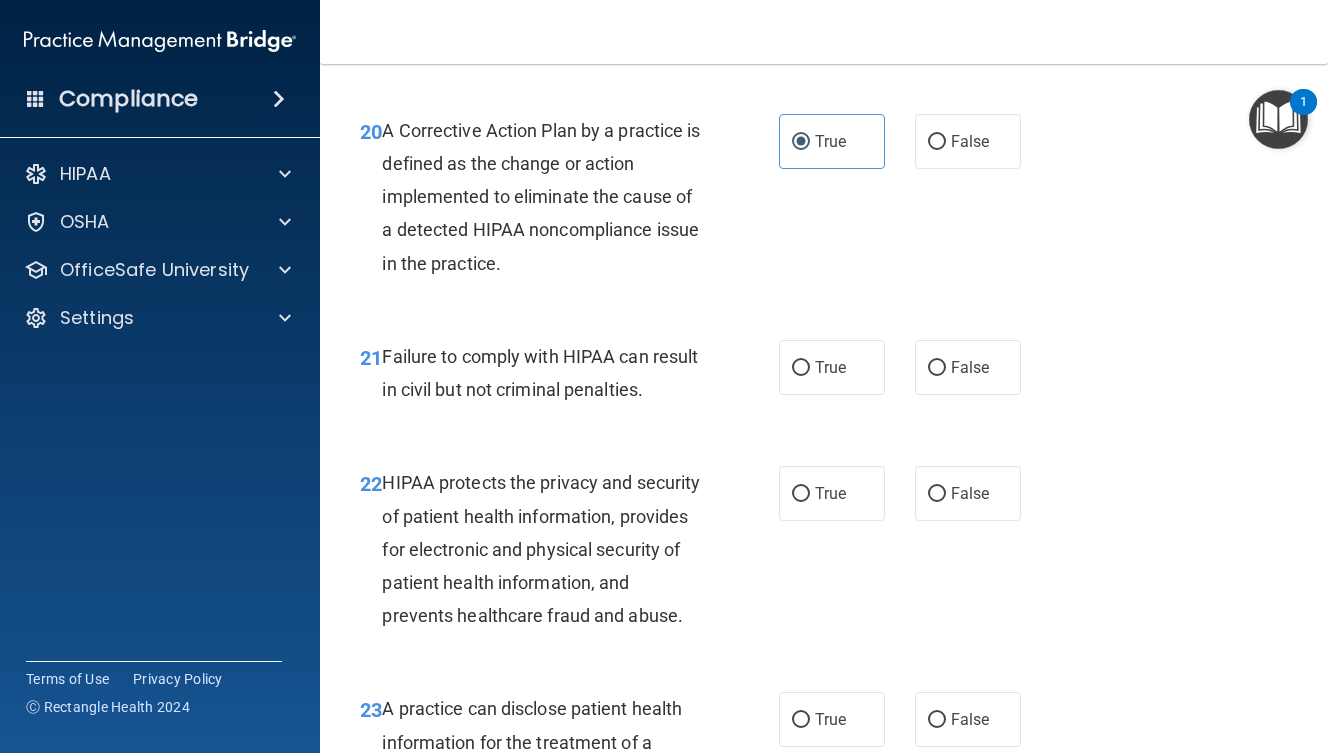 scroll, scrollTop: 3676, scrollLeft: 0, axis: vertical 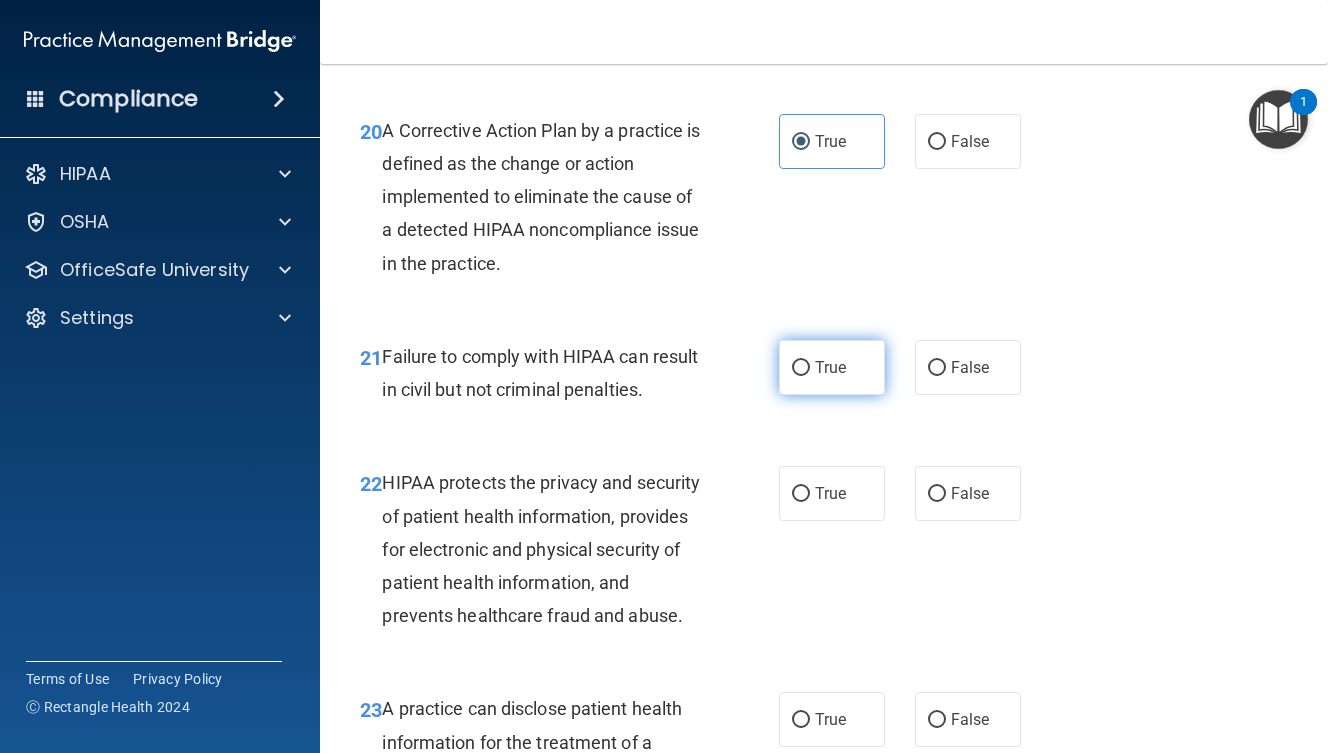 click on "True" at bounding box center (832, 367) 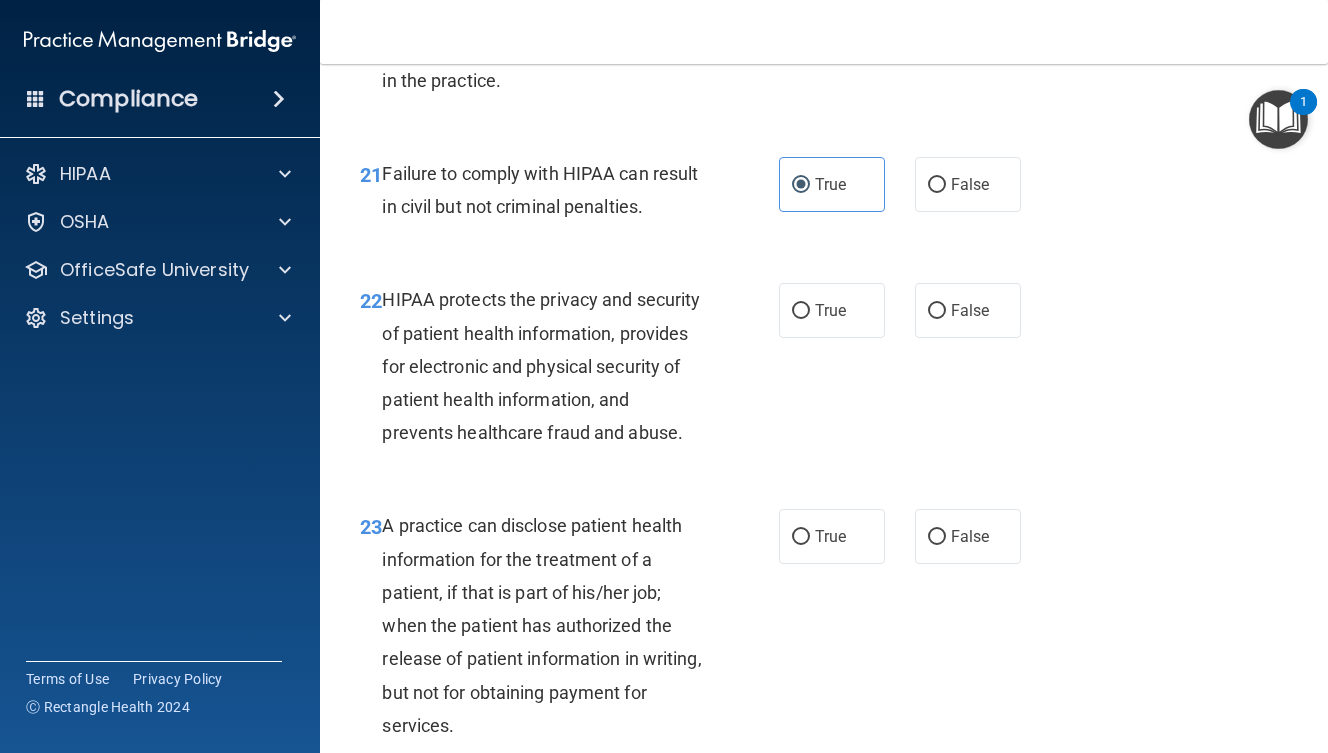 scroll, scrollTop: 3860, scrollLeft: 0, axis: vertical 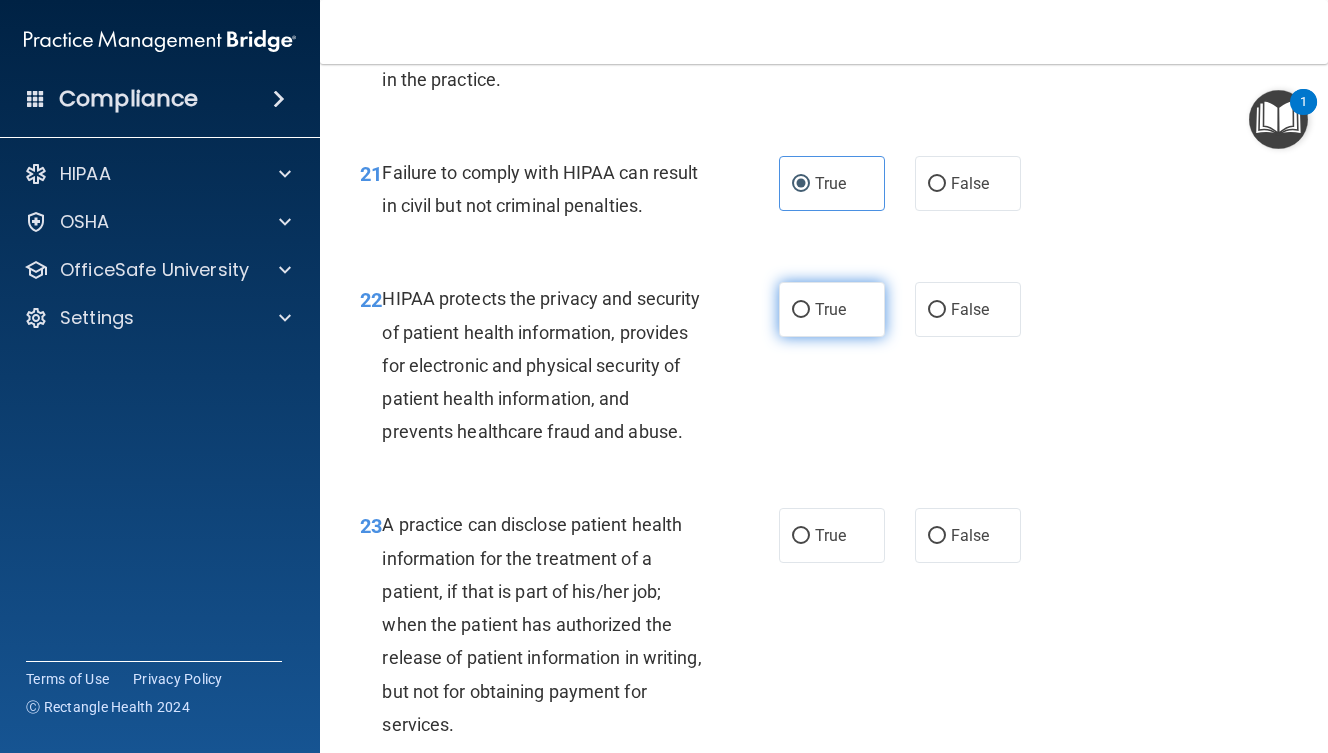 click on "True" at bounding box center [832, 309] 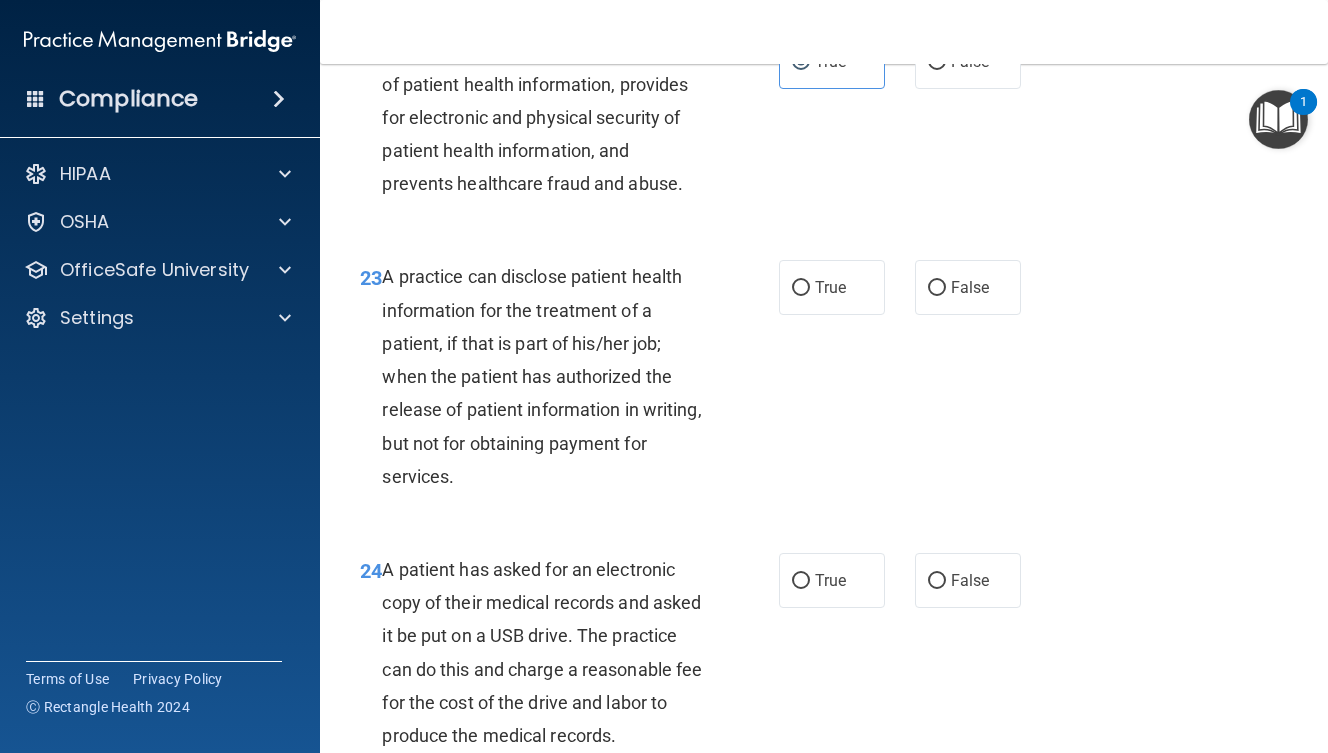 scroll, scrollTop: 4104, scrollLeft: 0, axis: vertical 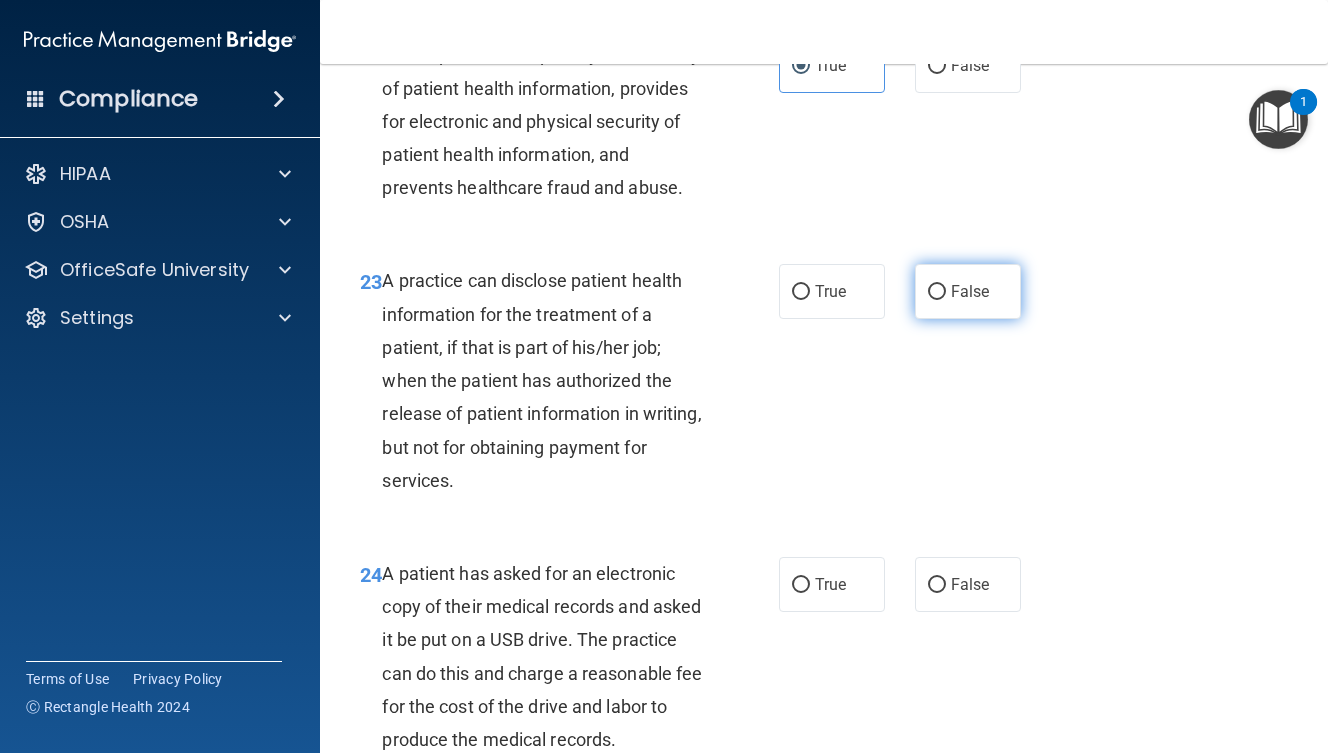click on "False" at bounding box center [968, 291] 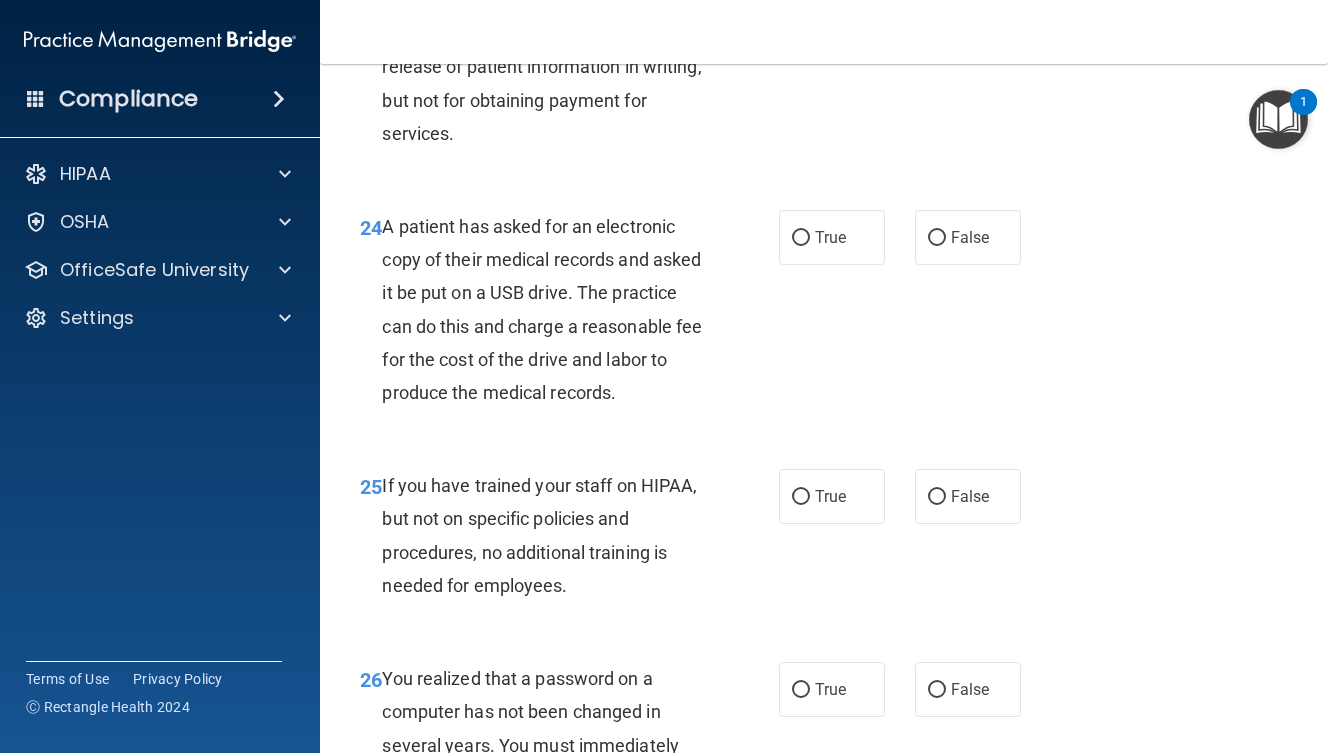 scroll, scrollTop: 4453, scrollLeft: 0, axis: vertical 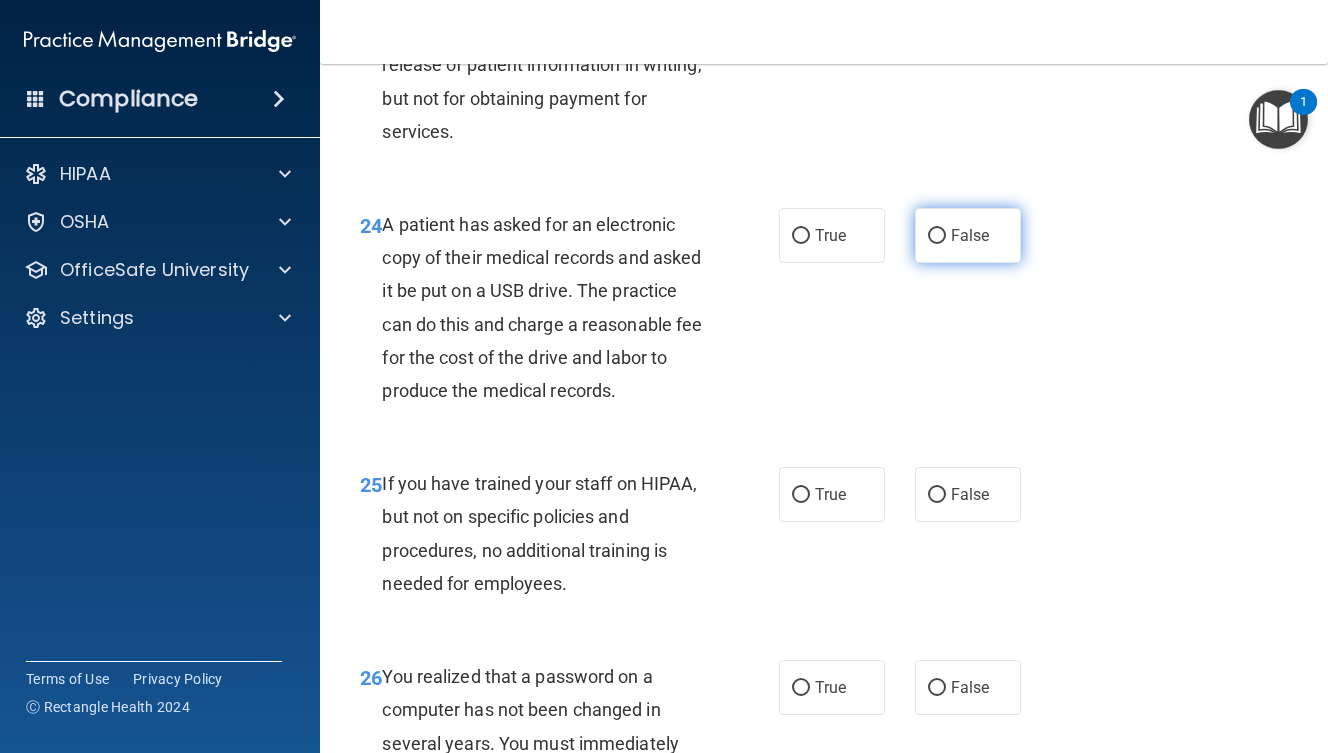 click on "False" at bounding box center [968, 235] 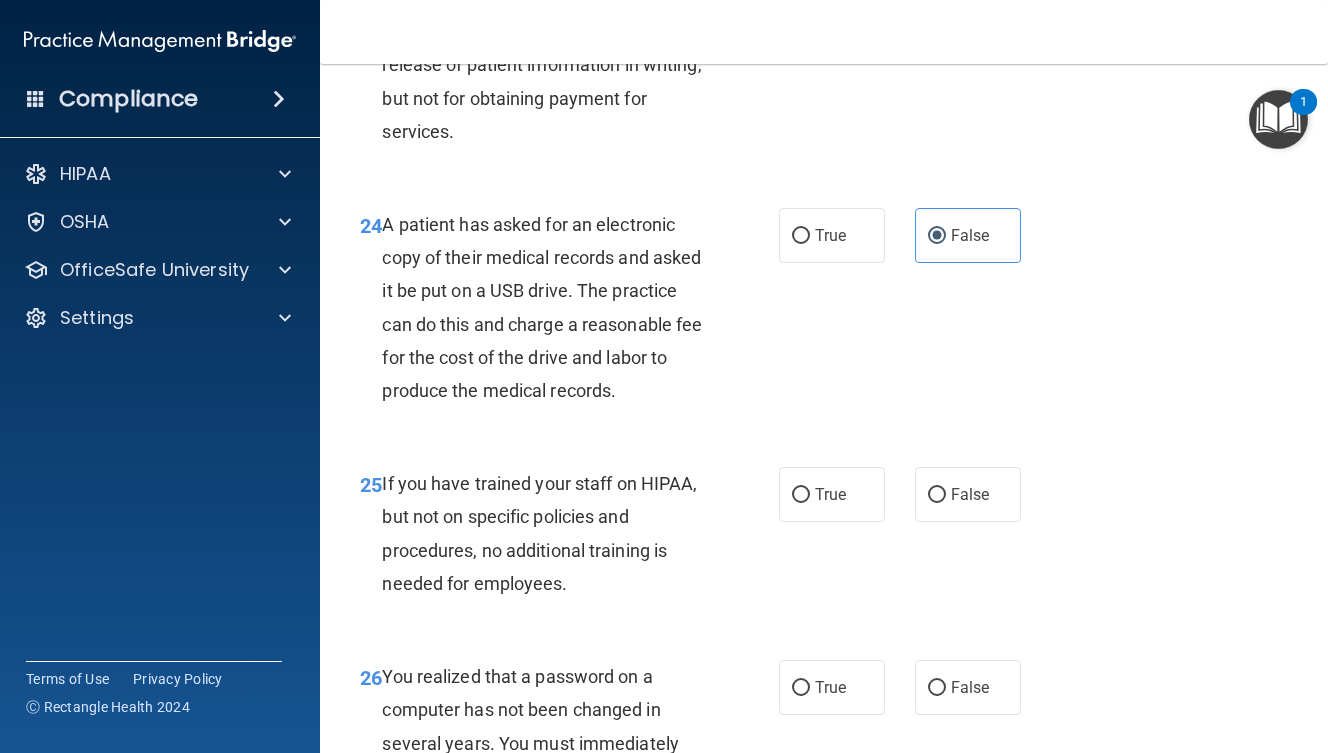 scroll, scrollTop: 4621, scrollLeft: 0, axis: vertical 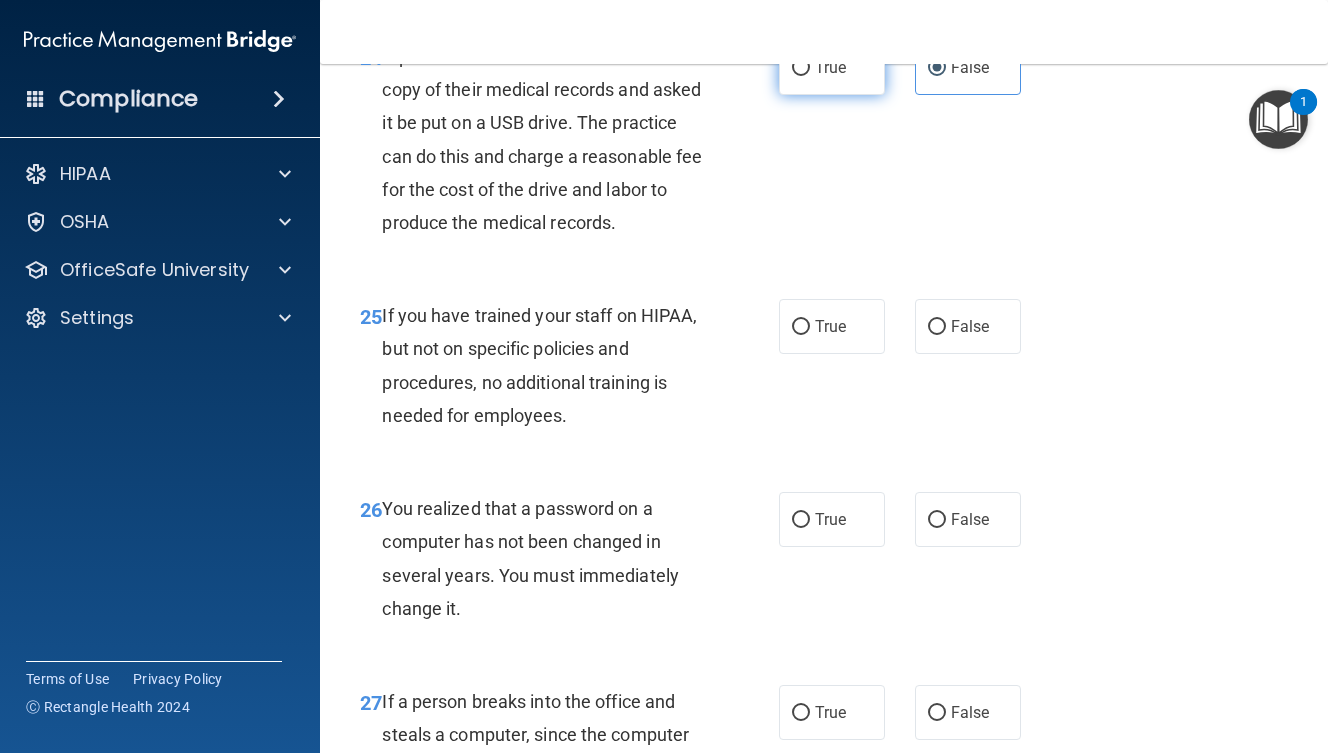 click on "True" at bounding box center (832, 67) 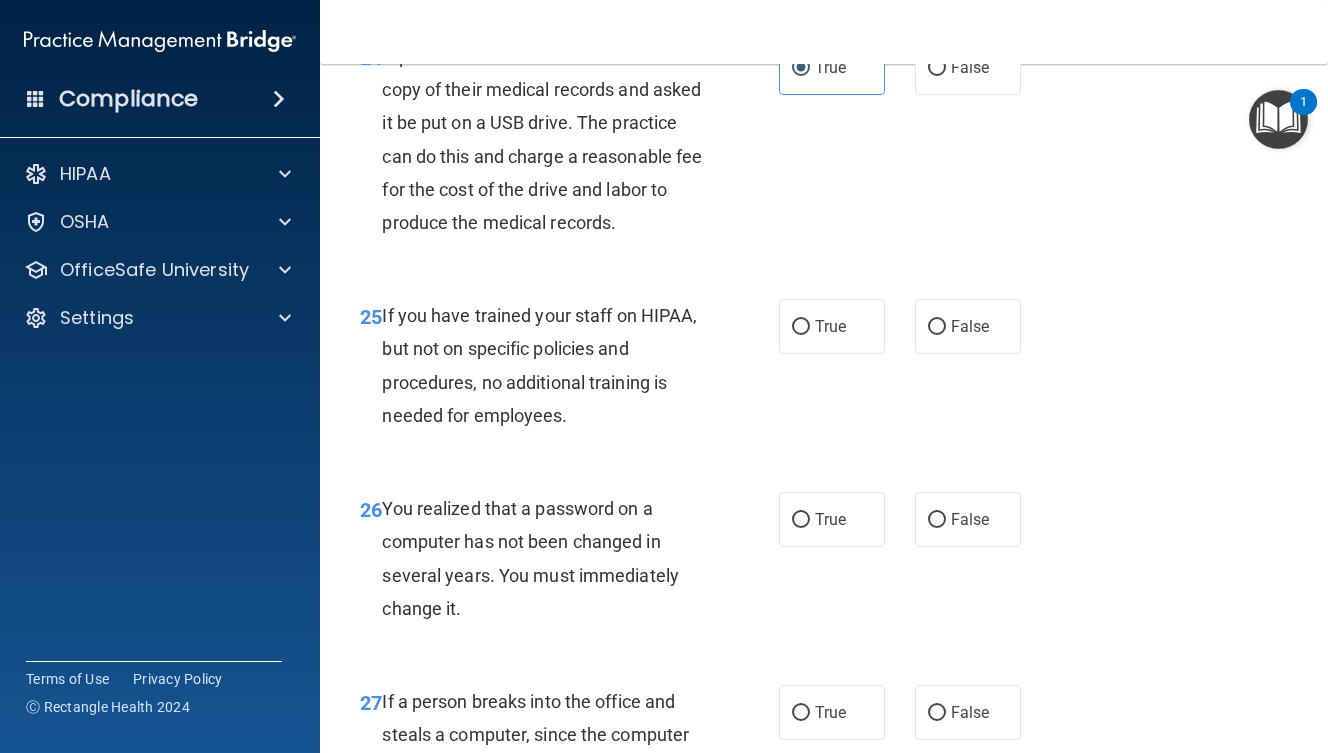 click on "25       If you have trained your staff on HIPAA, but not on specific policies and procedures, no additional training is needed for employees.                 True           False" at bounding box center (824, 370) 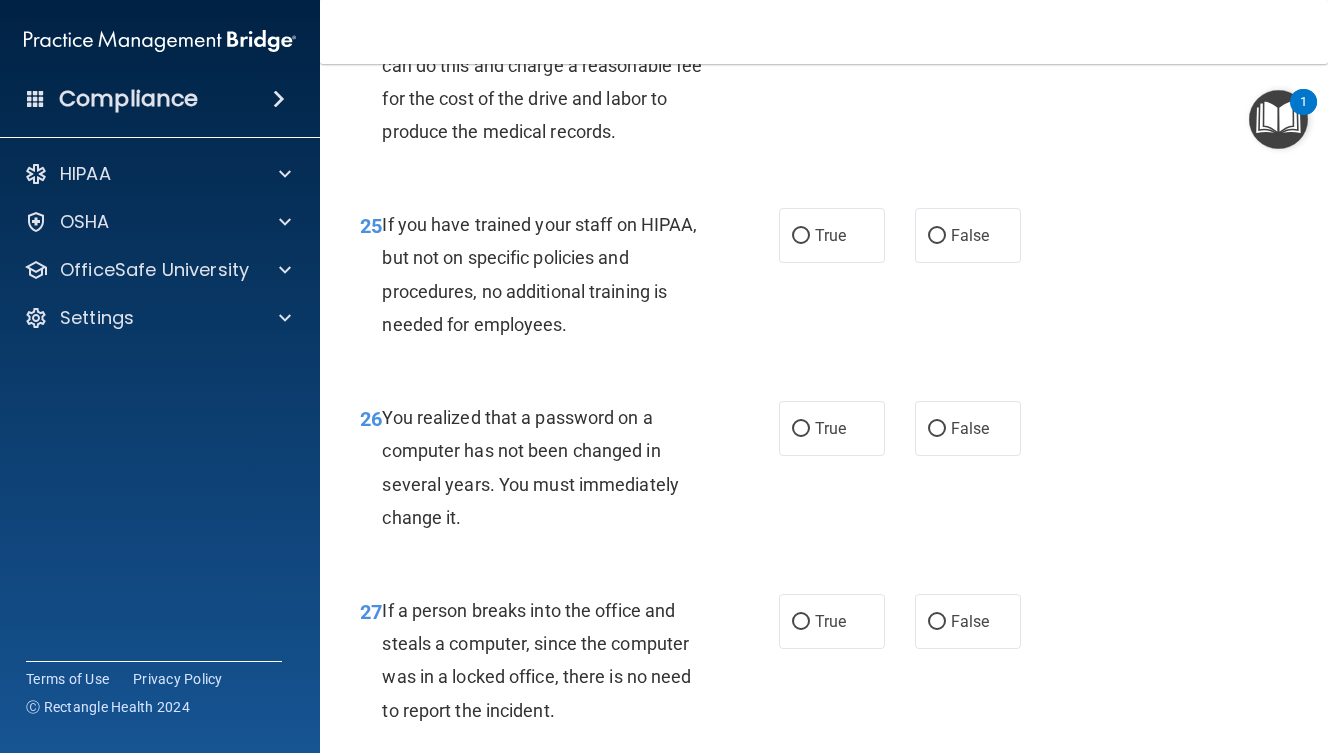 scroll, scrollTop: 4714, scrollLeft: 0, axis: vertical 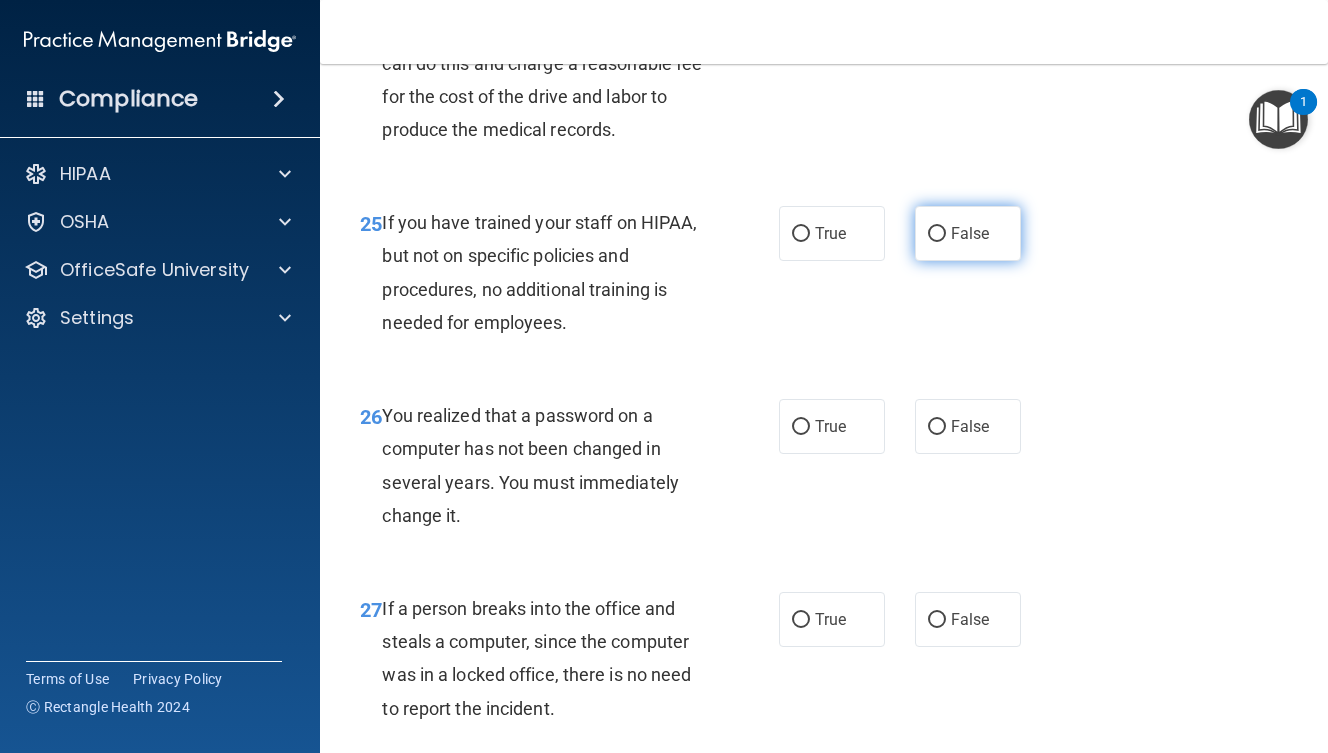 click on "False" at bounding box center [968, 233] 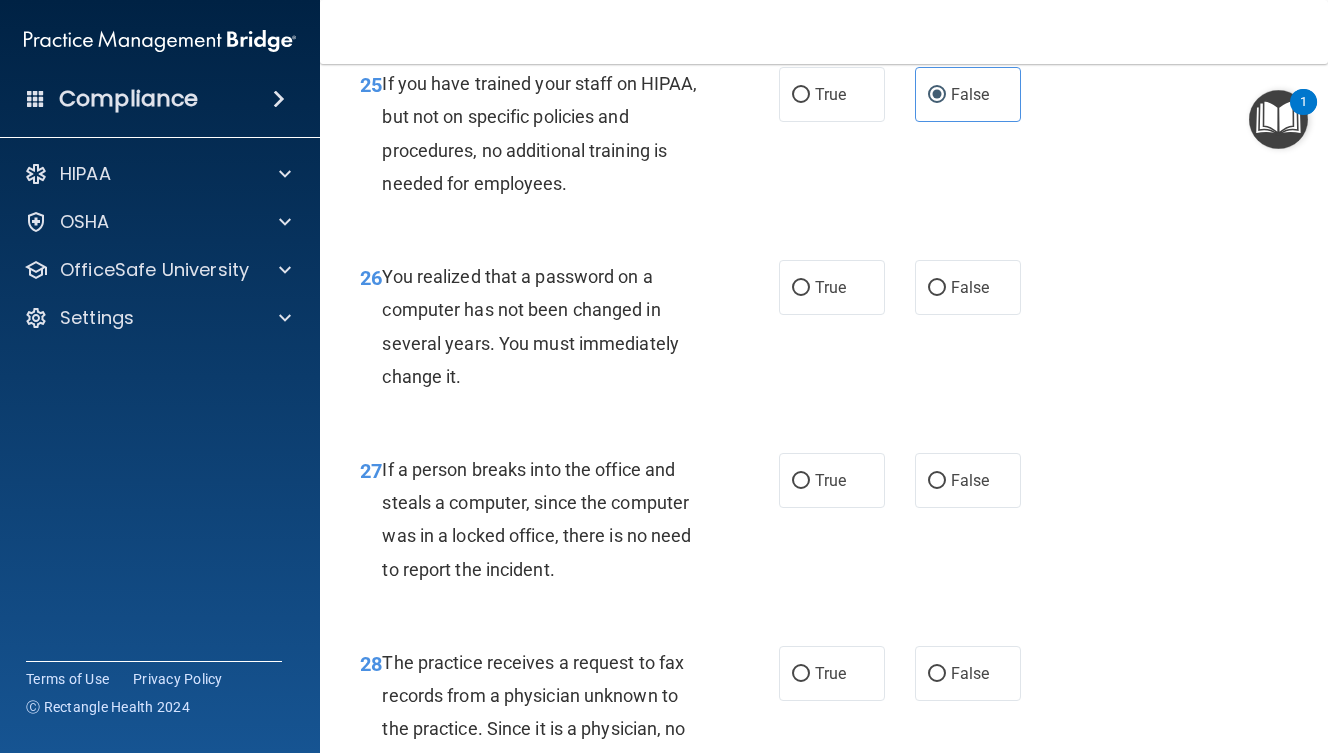 scroll, scrollTop: 4852, scrollLeft: 0, axis: vertical 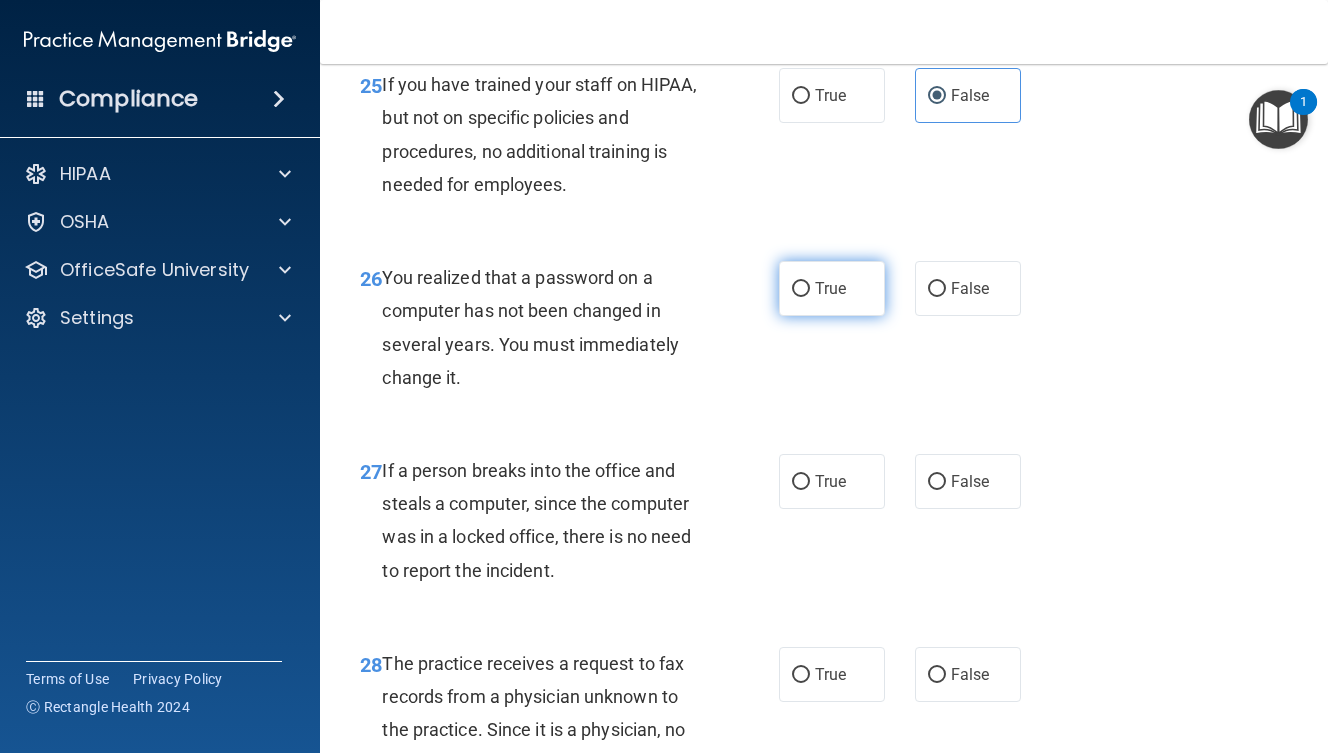click on "True" at bounding box center (830, 288) 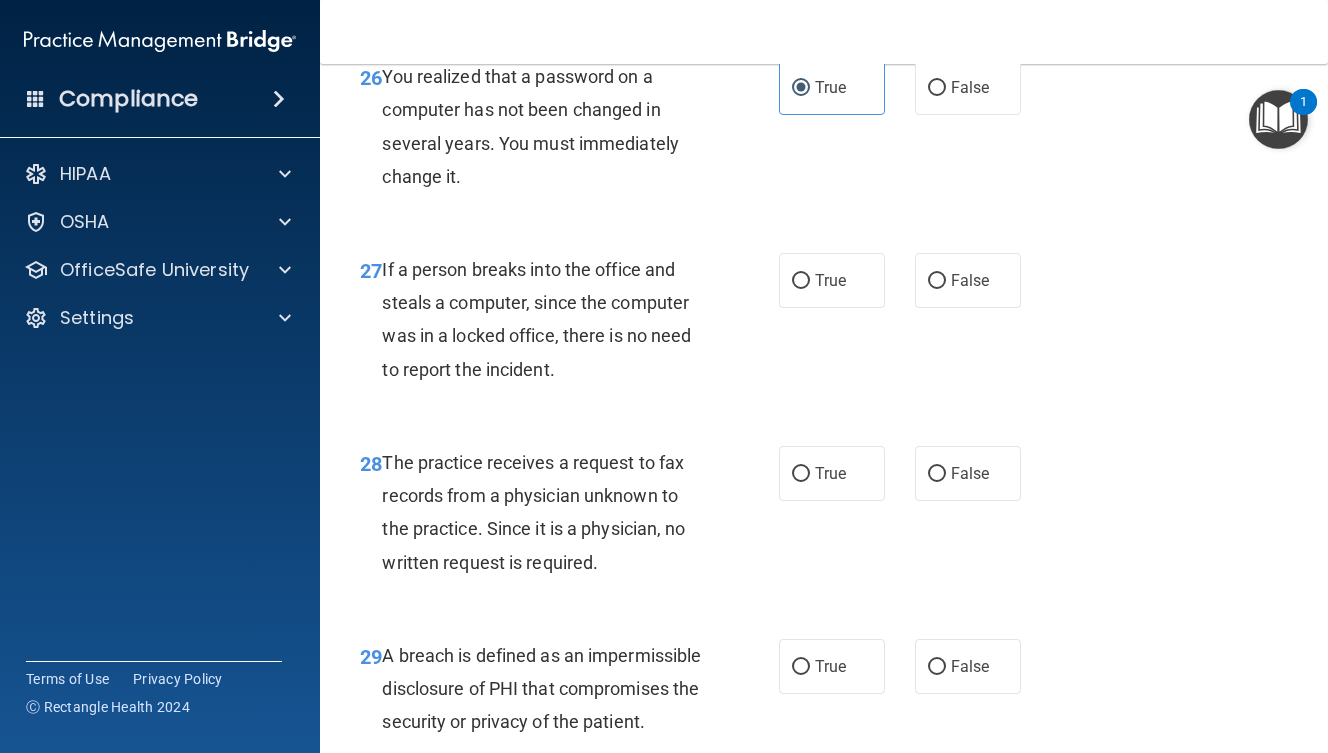 scroll, scrollTop: 5054, scrollLeft: 0, axis: vertical 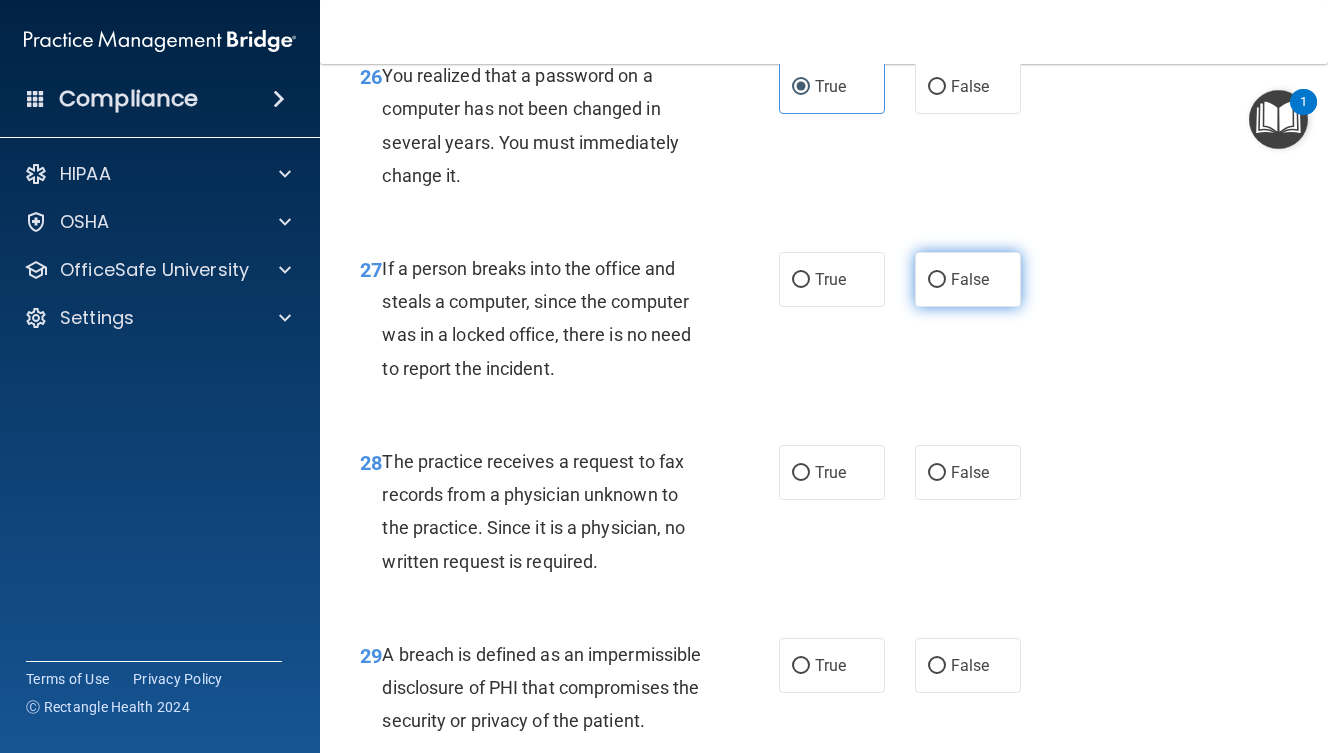click on "False" at bounding box center (968, 279) 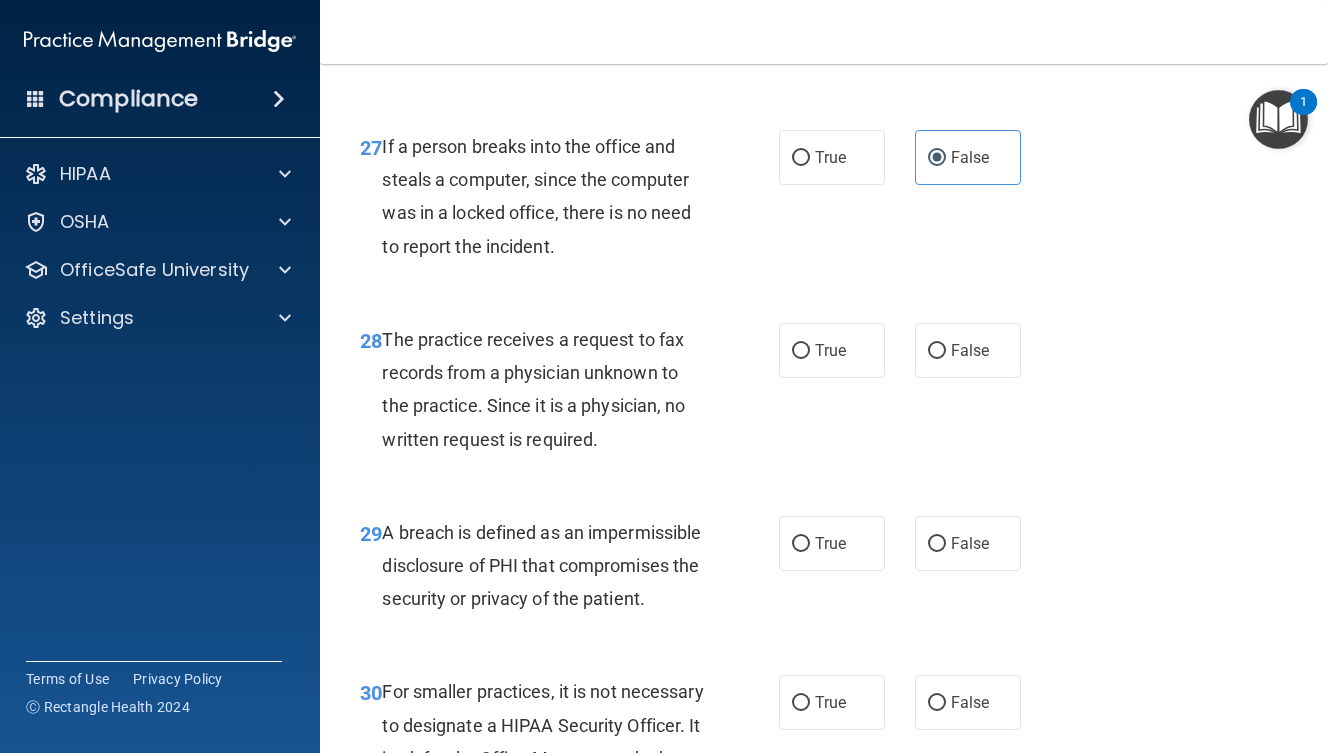 scroll, scrollTop: 5174, scrollLeft: 0, axis: vertical 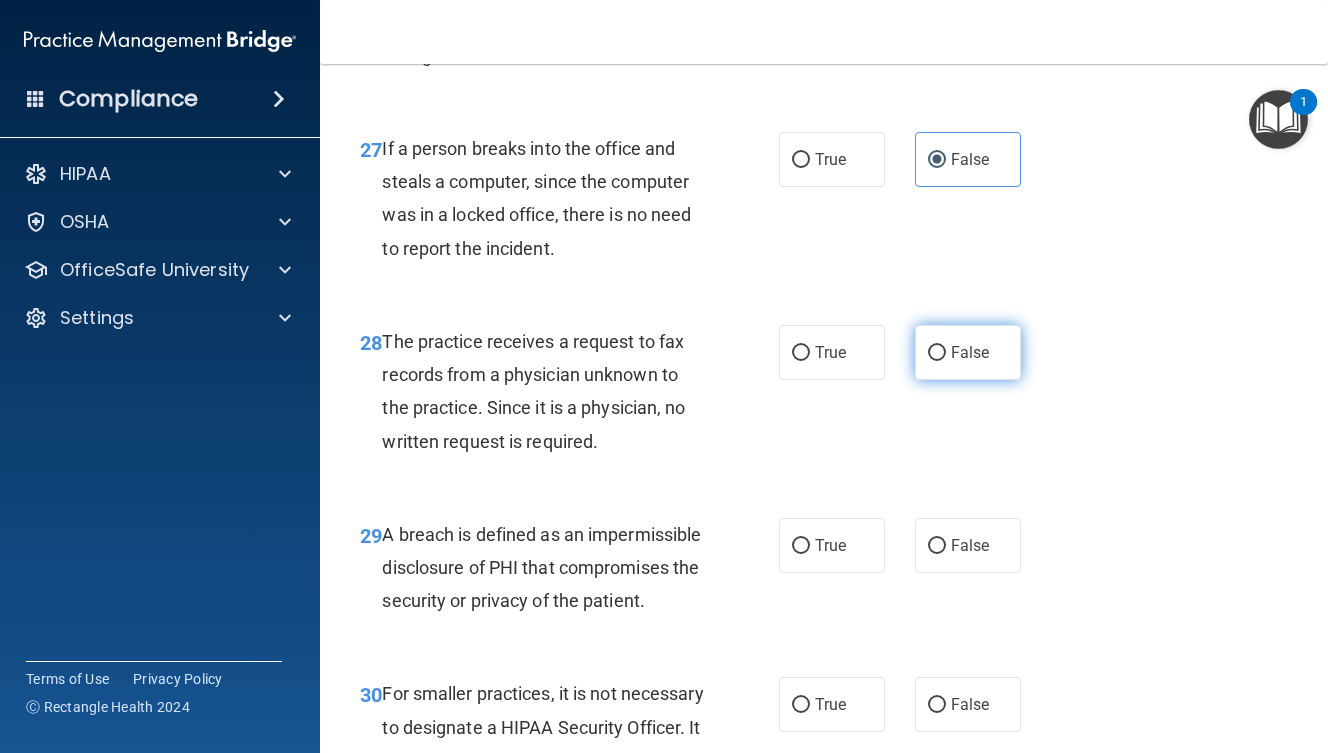 click on "False" at bounding box center (970, 352) 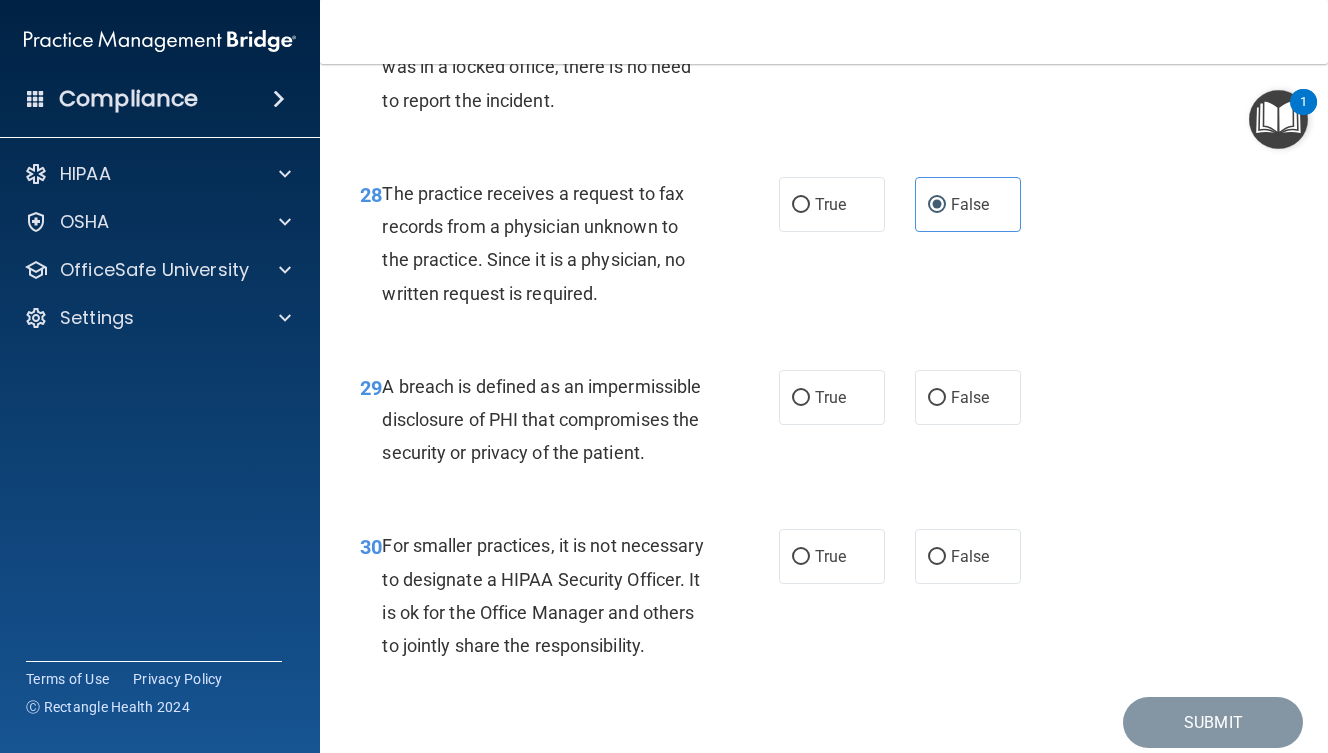 scroll, scrollTop: 5408, scrollLeft: 0, axis: vertical 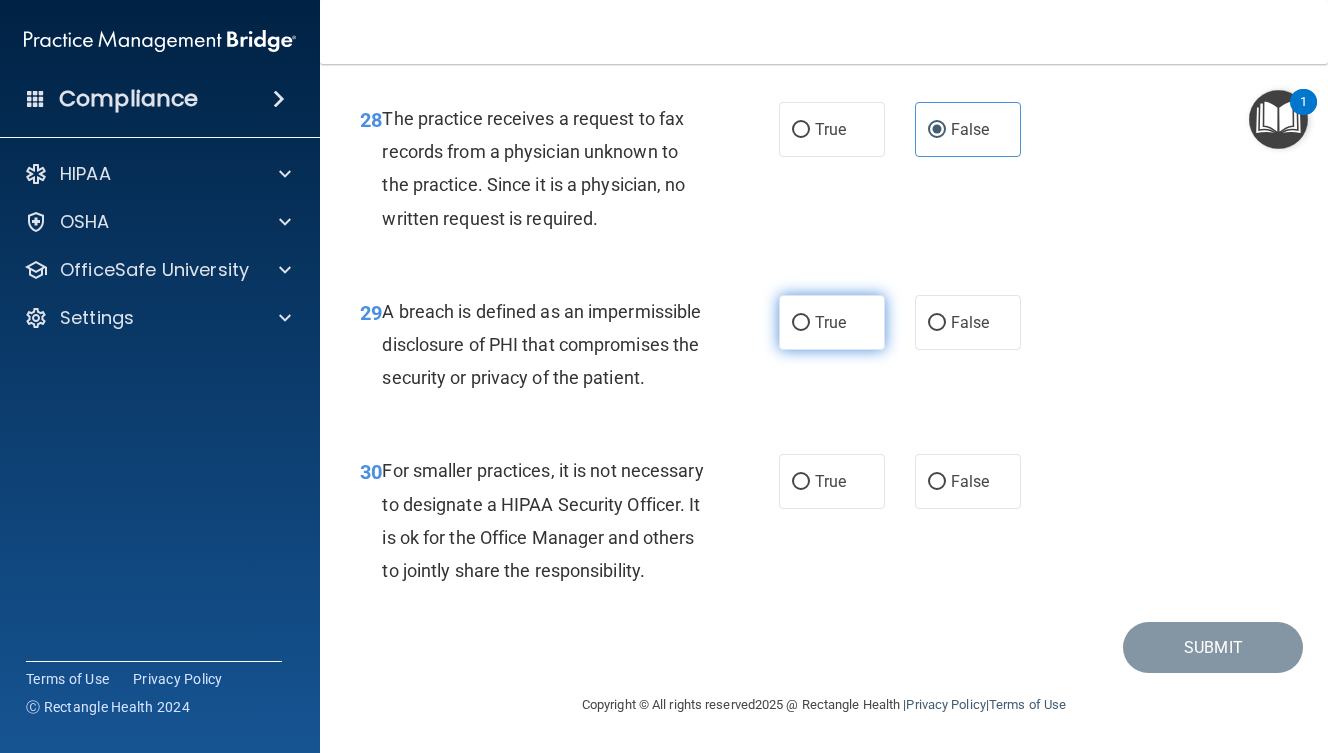 click on "True" at bounding box center [832, 322] 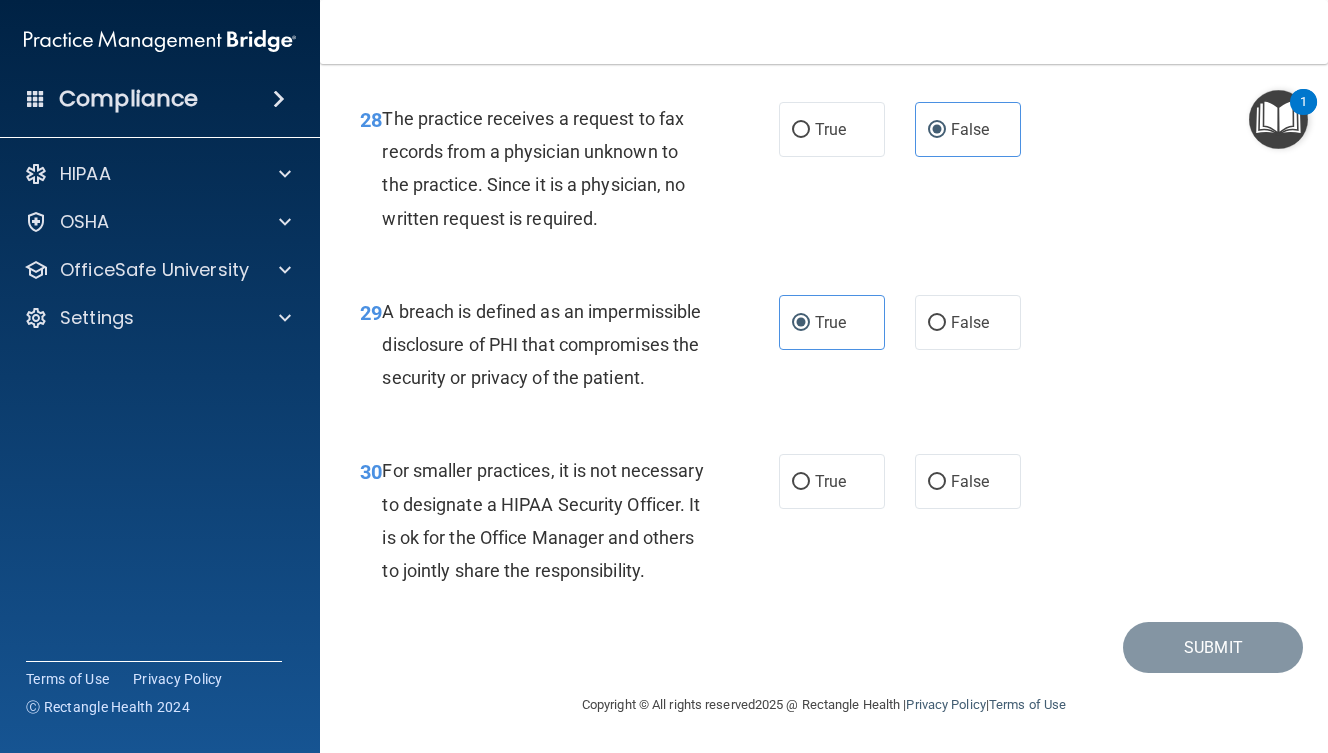 click on "29       A breach is defined as an impermissible disclosure of PHI that compromises the security or privacy of the patient.                 True           False" at bounding box center (824, 350) 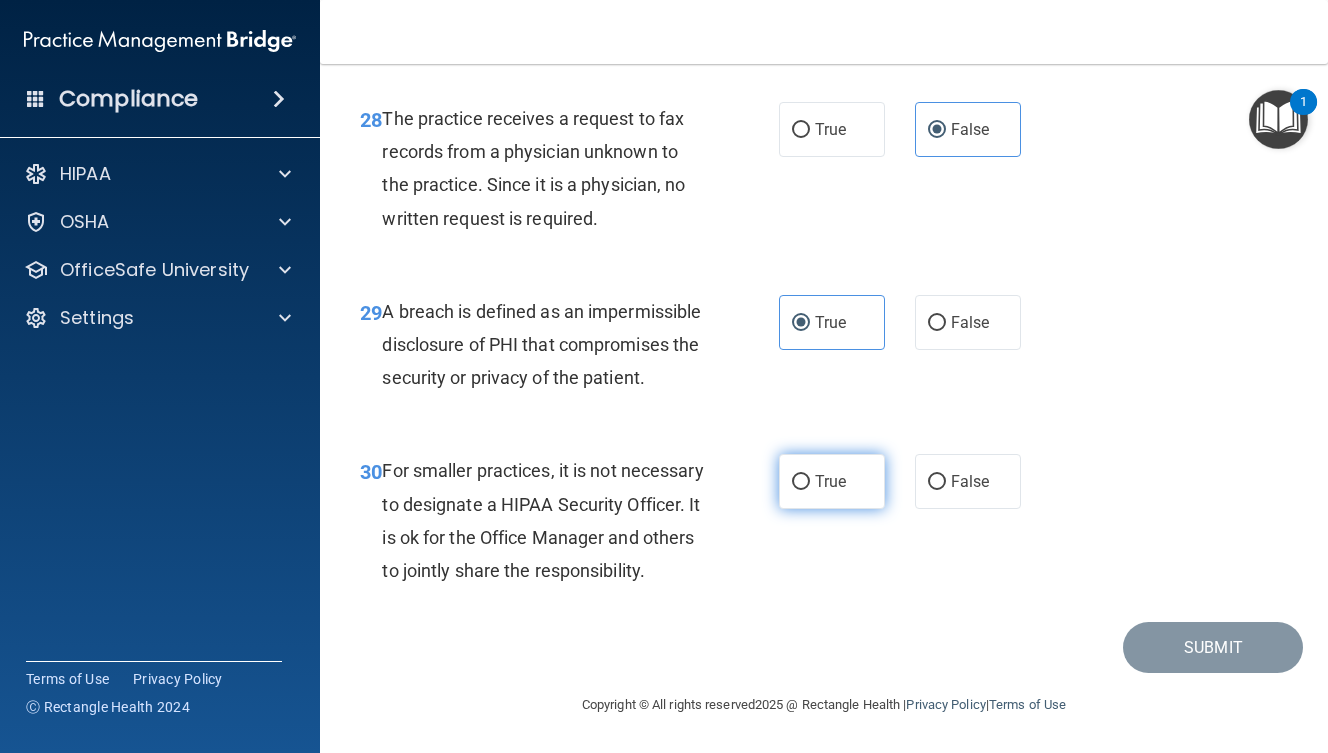click on "True" at bounding box center (832, 481) 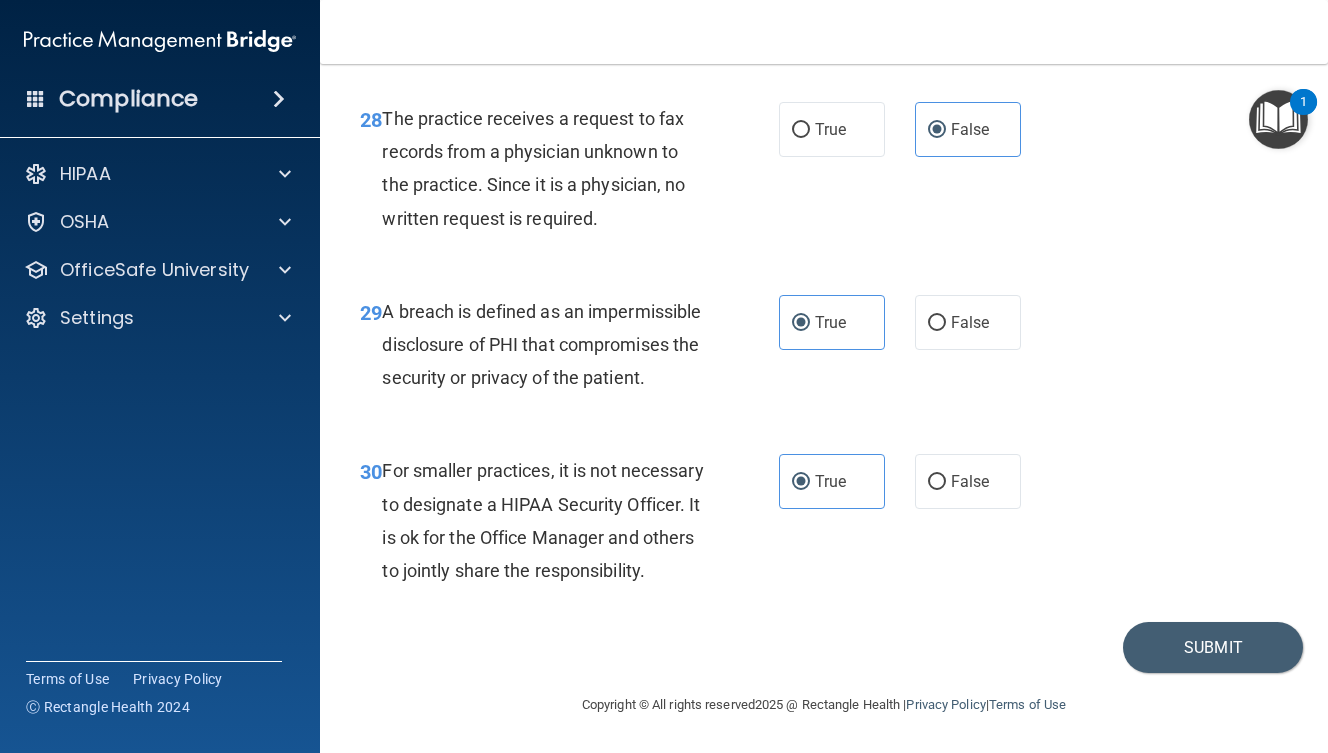 click on "30       For smaller practices, it is not necessary to designate a HIPAA Security Officer.  It is ok for the Office Manager and others to jointly share the responsibility.                 True           False" at bounding box center [824, 525] 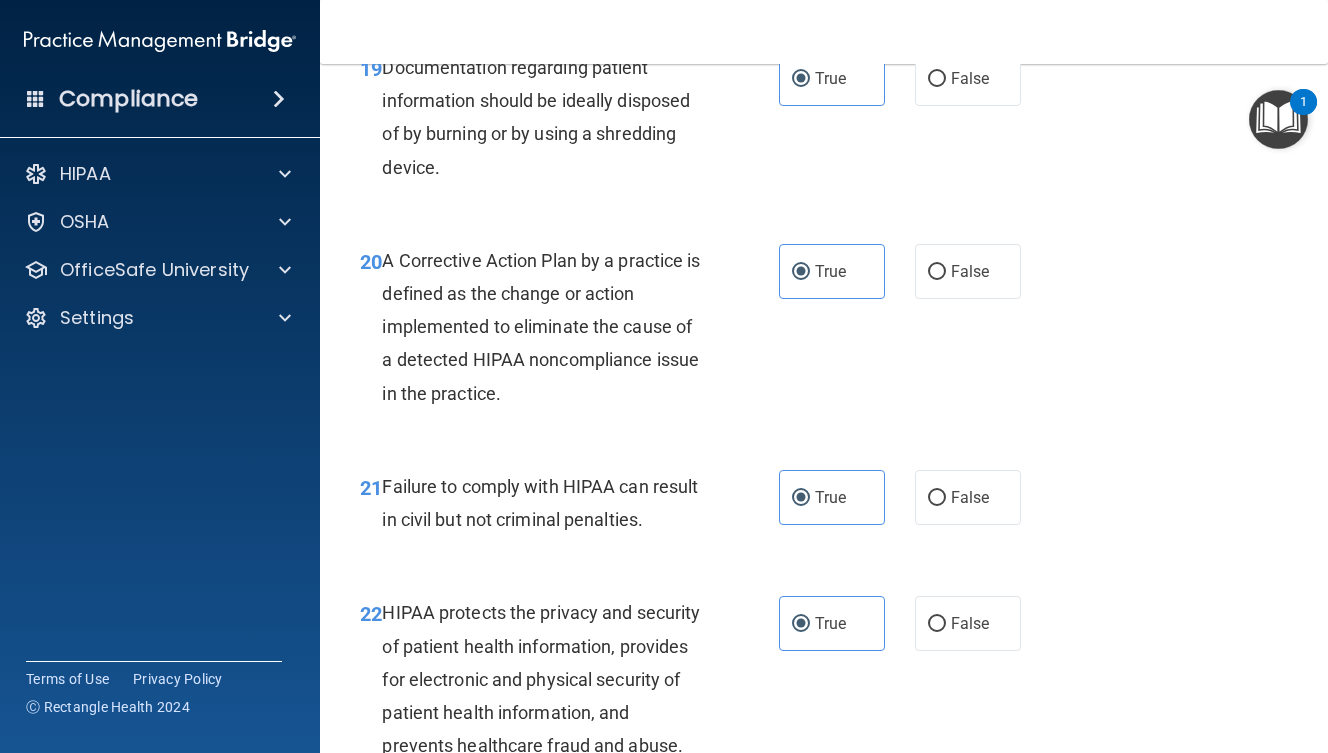scroll, scrollTop: 3548, scrollLeft: 0, axis: vertical 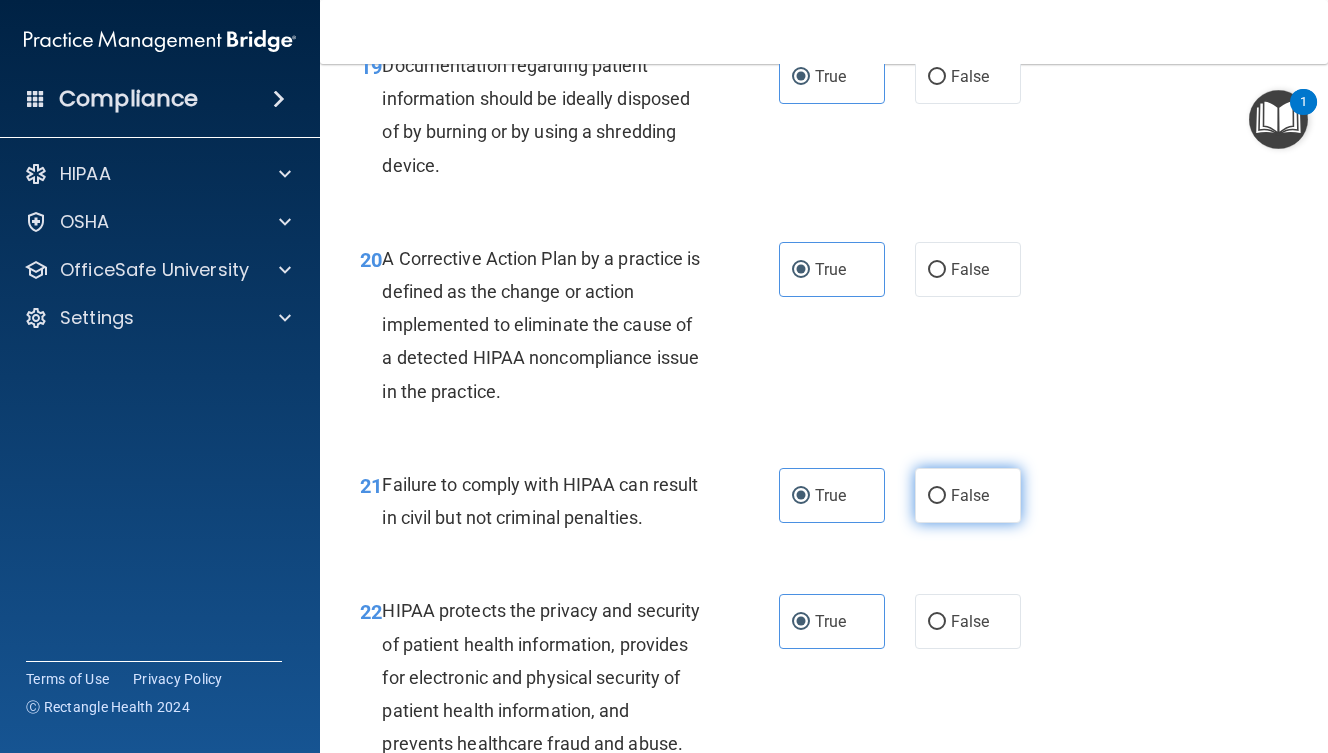click on "False" at bounding box center [970, 495] 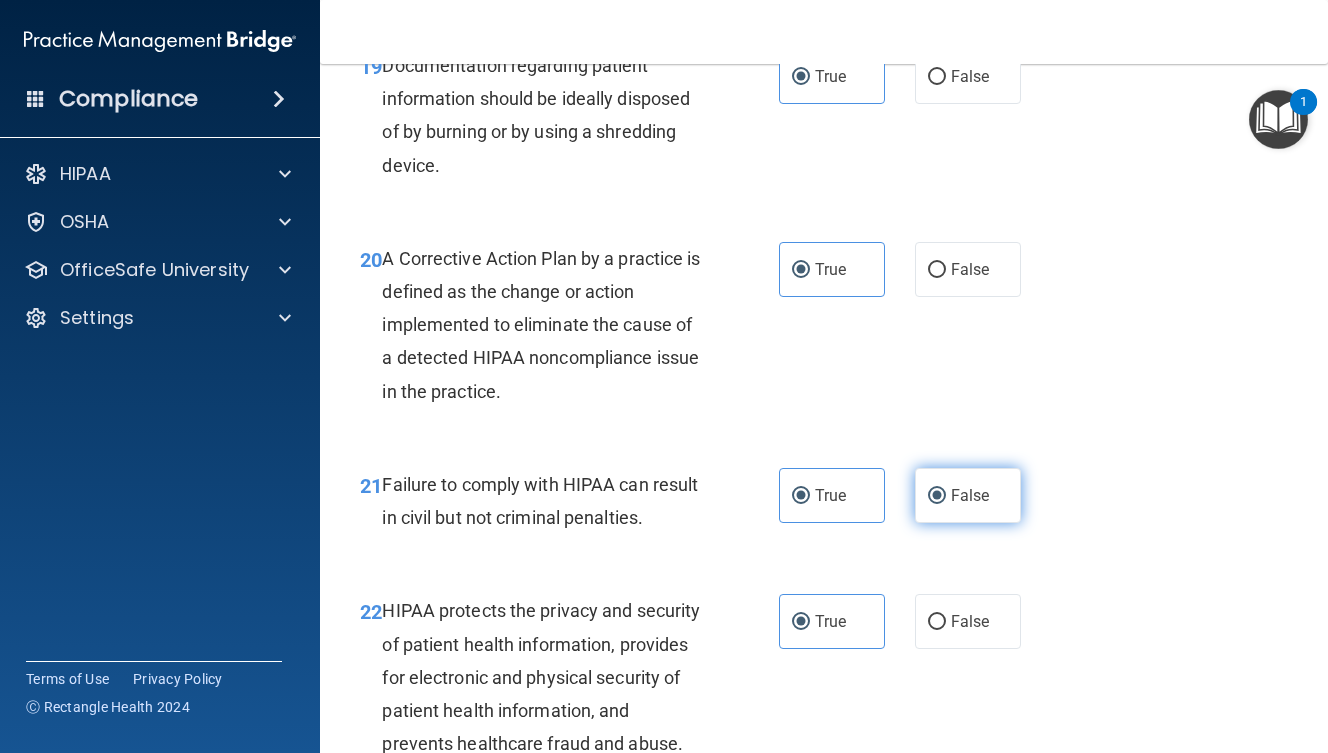 radio on "false" 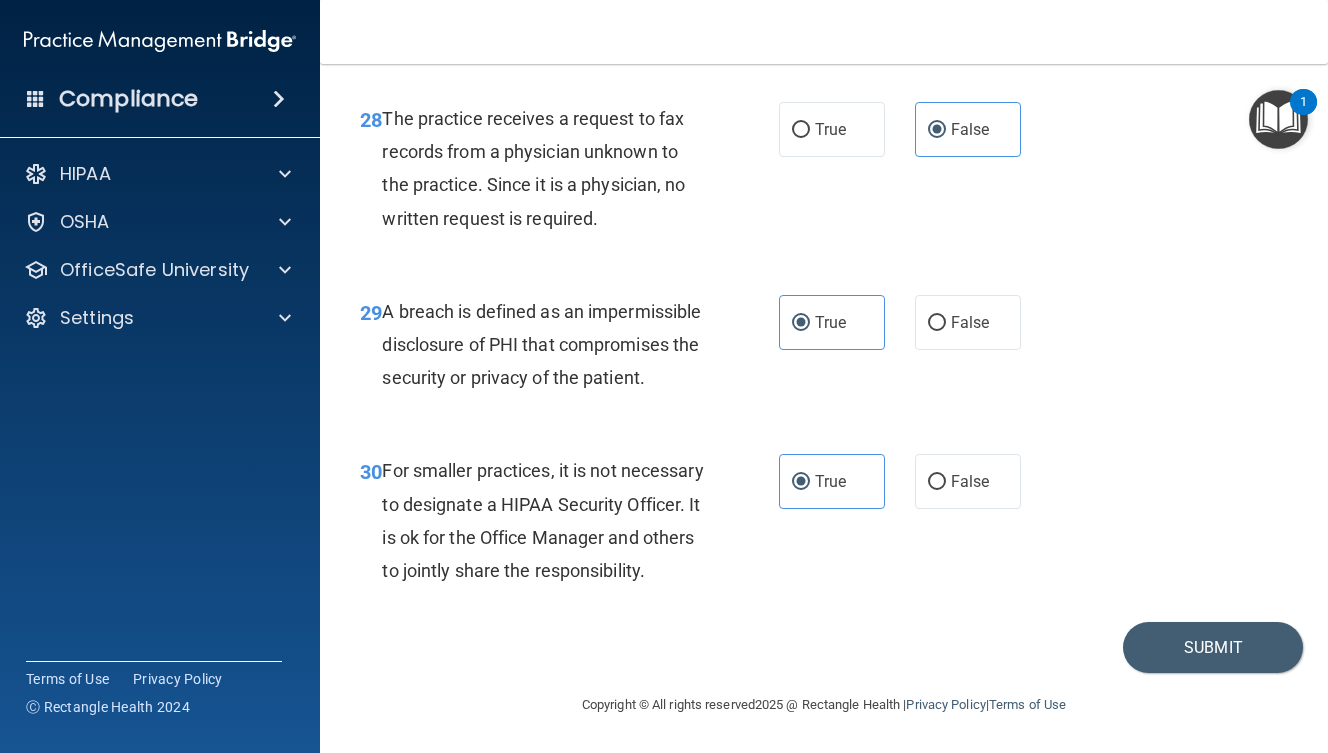 scroll, scrollTop: 5444, scrollLeft: 0, axis: vertical 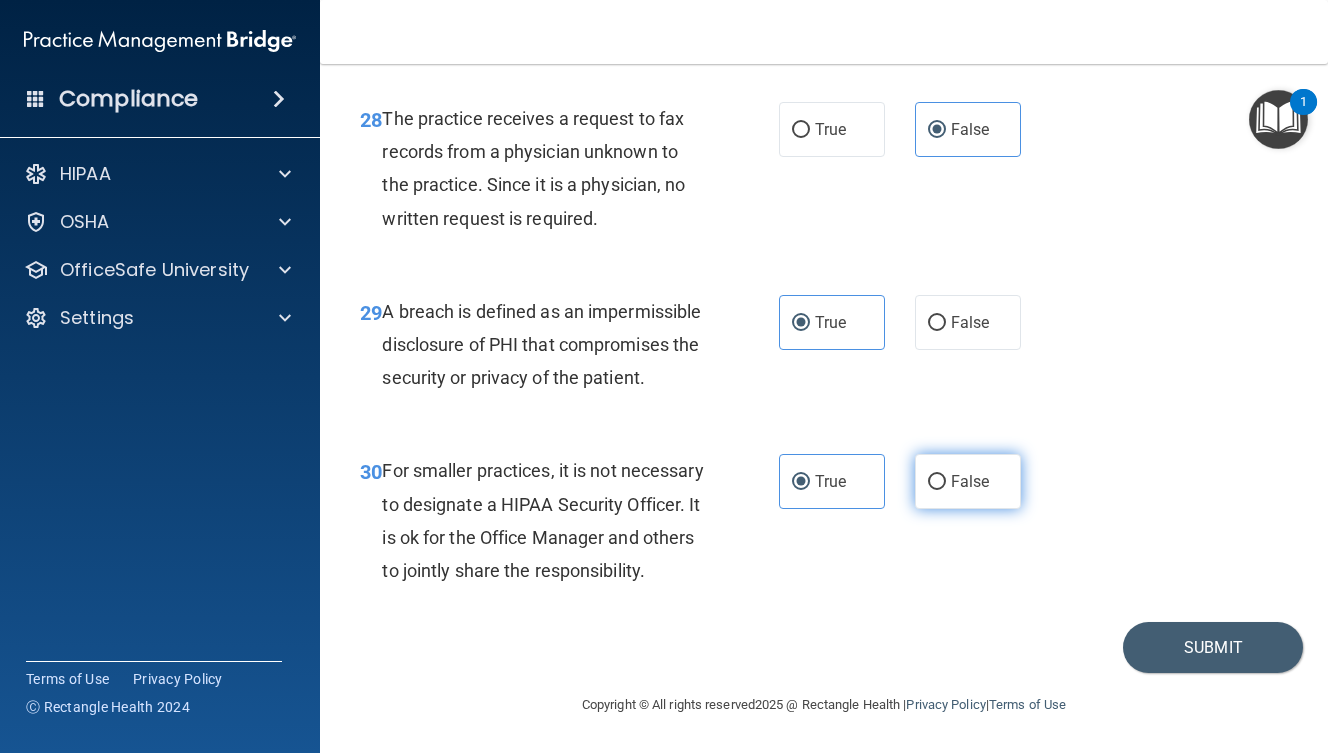 click on "False" at bounding box center (968, 481) 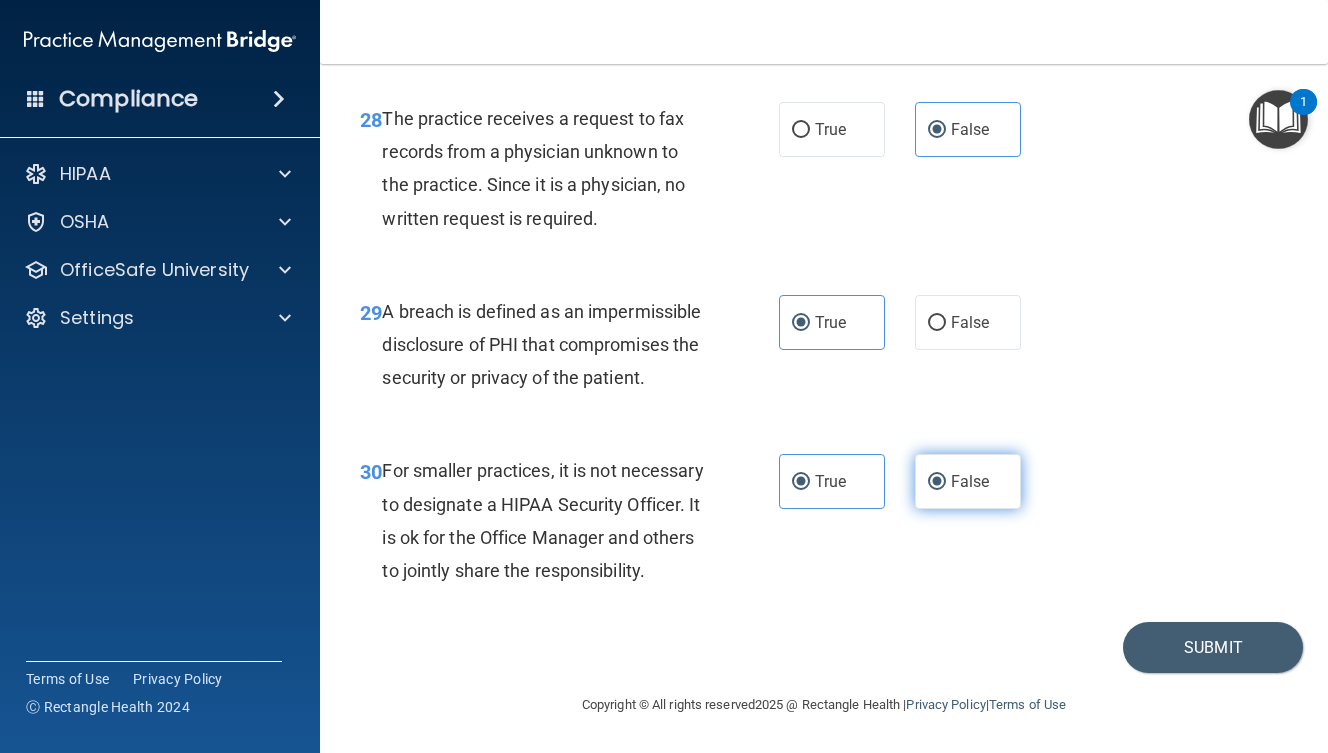 radio on "false" 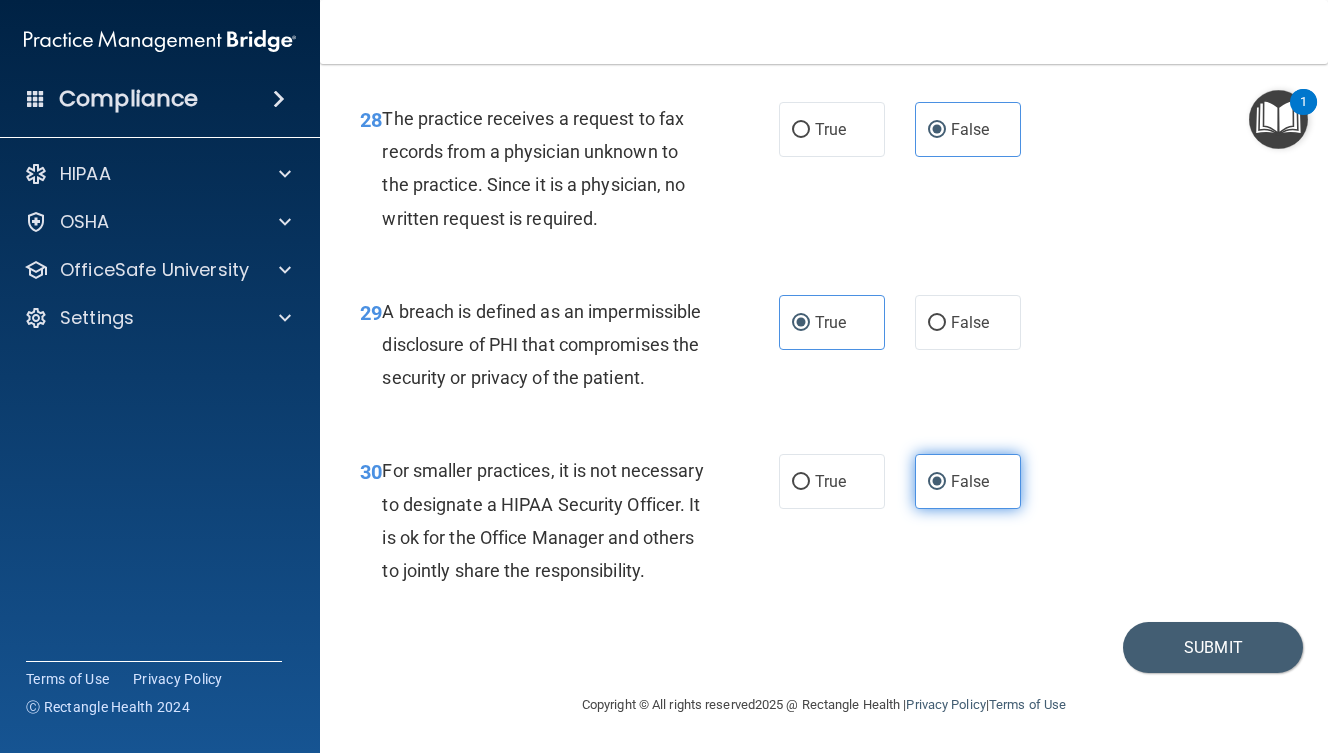 click on "False" at bounding box center (937, 482) 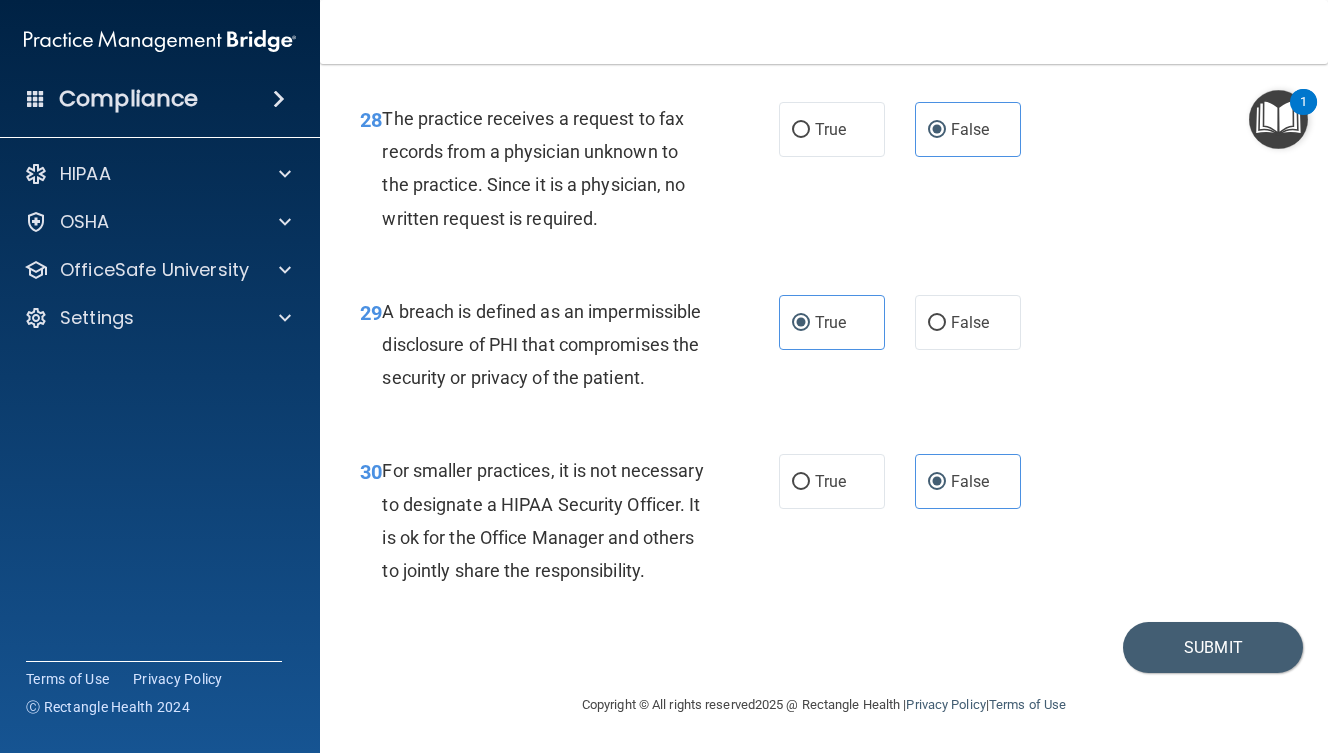 click on "30       For smaller practices, it is not necessary to designate a HIPAA Security Officer.  It is ok for the Office Manager and others to jointly share the responsibility.                 True           False" at bounding box center (824, 525) 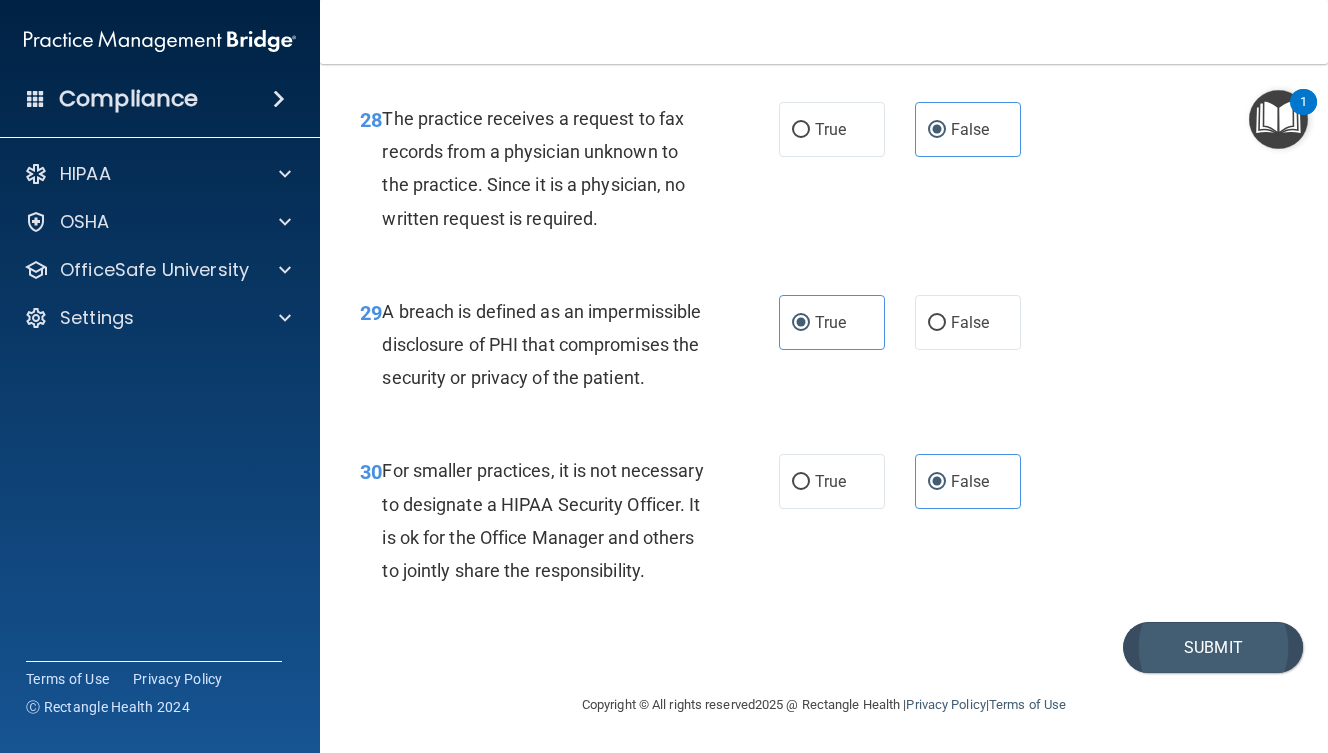 click on "Submit" at bounding box center [1213, 647] 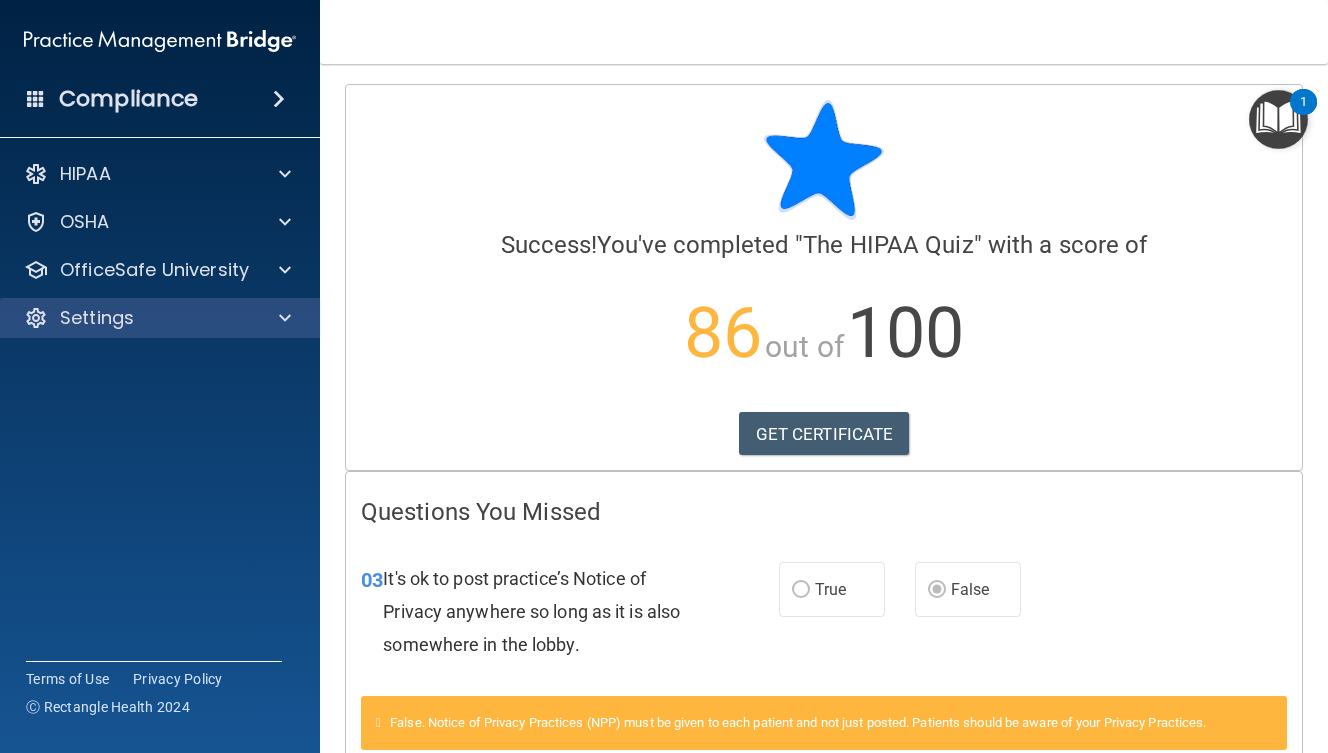 scroll, scrollTop: 0, scrollLeft: 0, axis: both 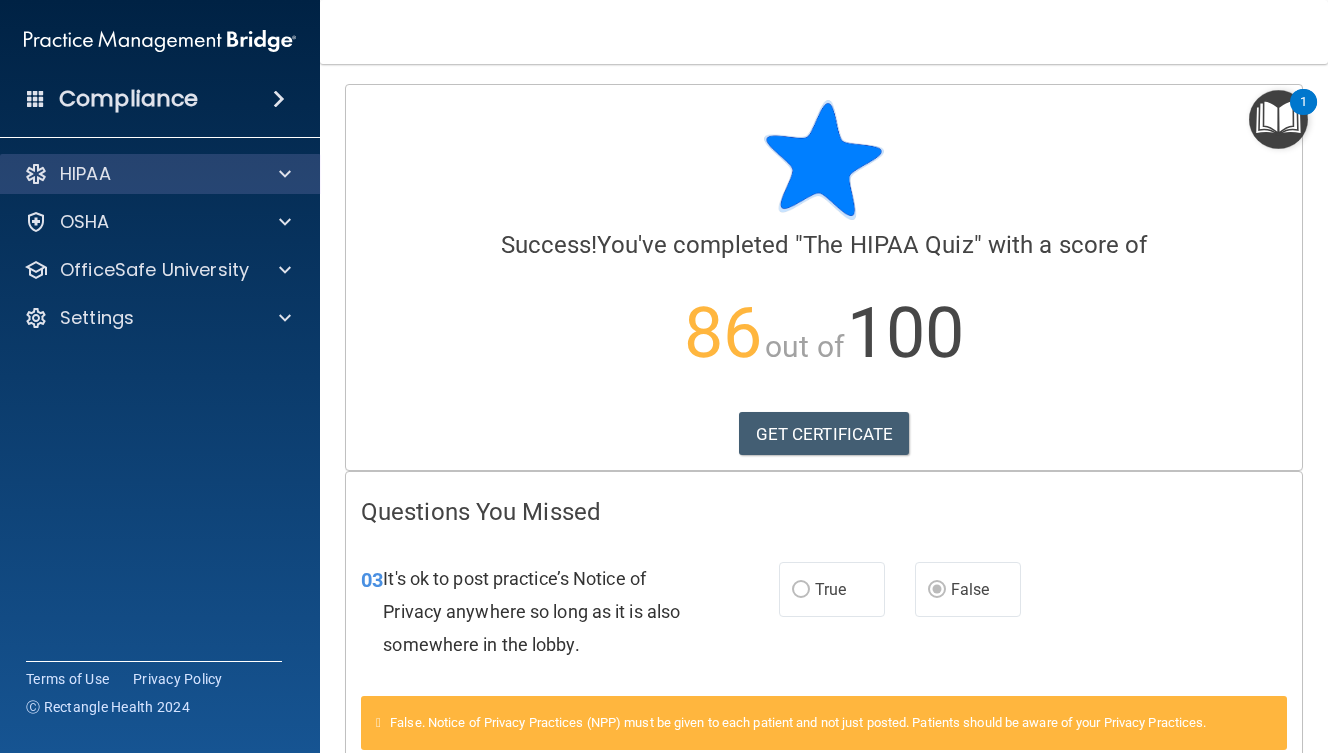 click on "HIPAA" at bounding box center [133, 174] 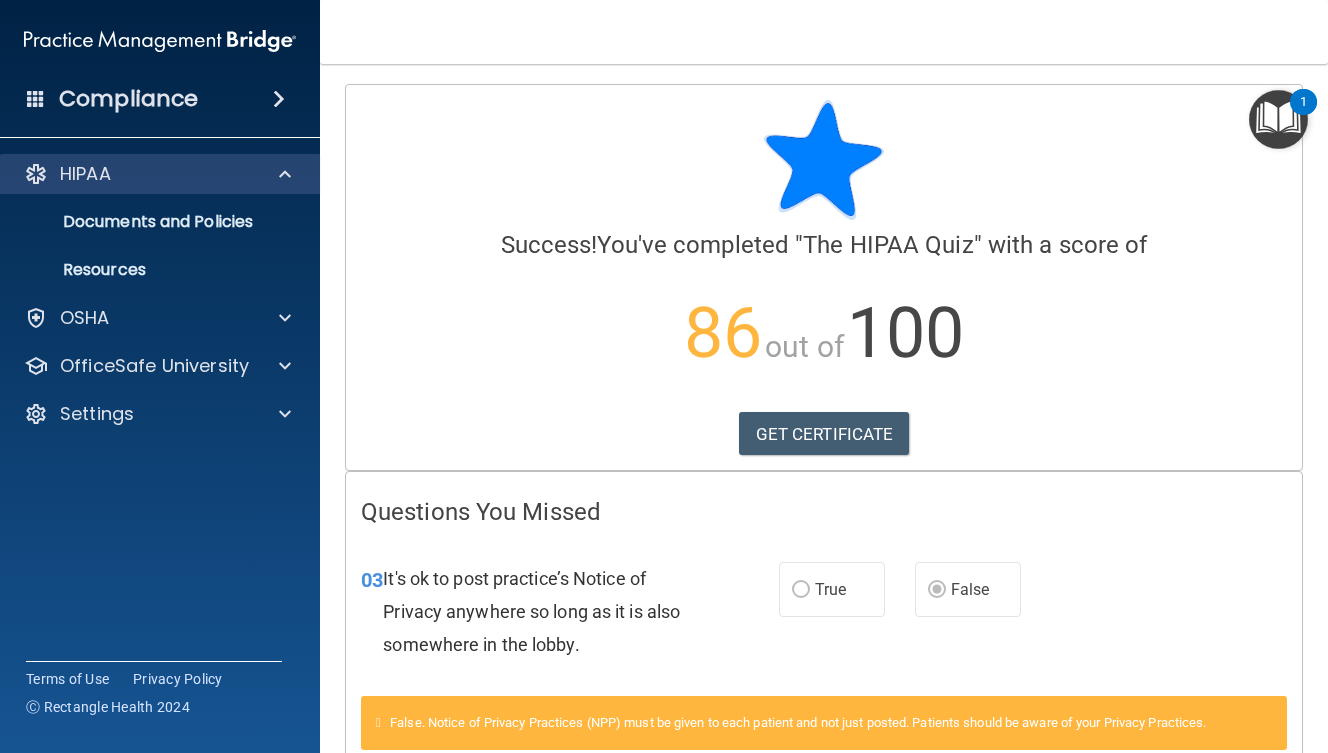 click on "HIPAA" at bounding box center [85, 174] 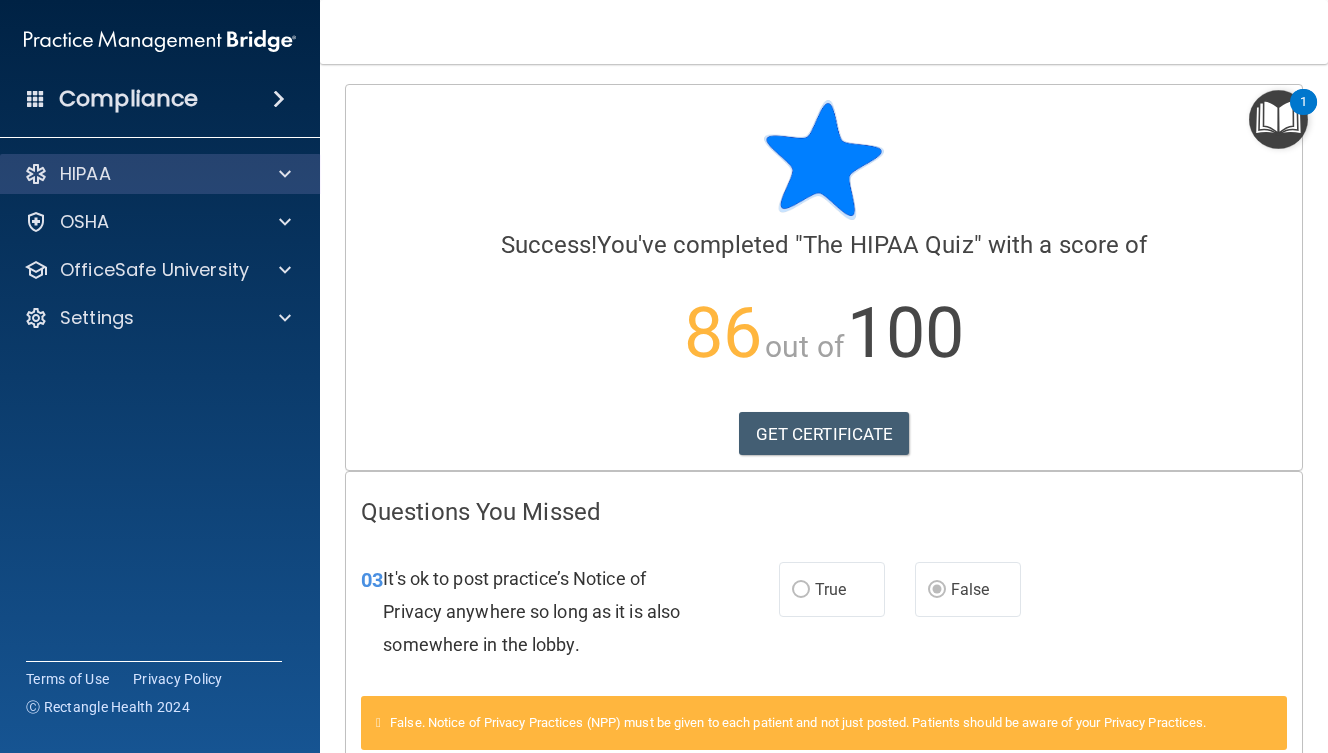 click on "HIPAA" at bounding box center [85, 174] 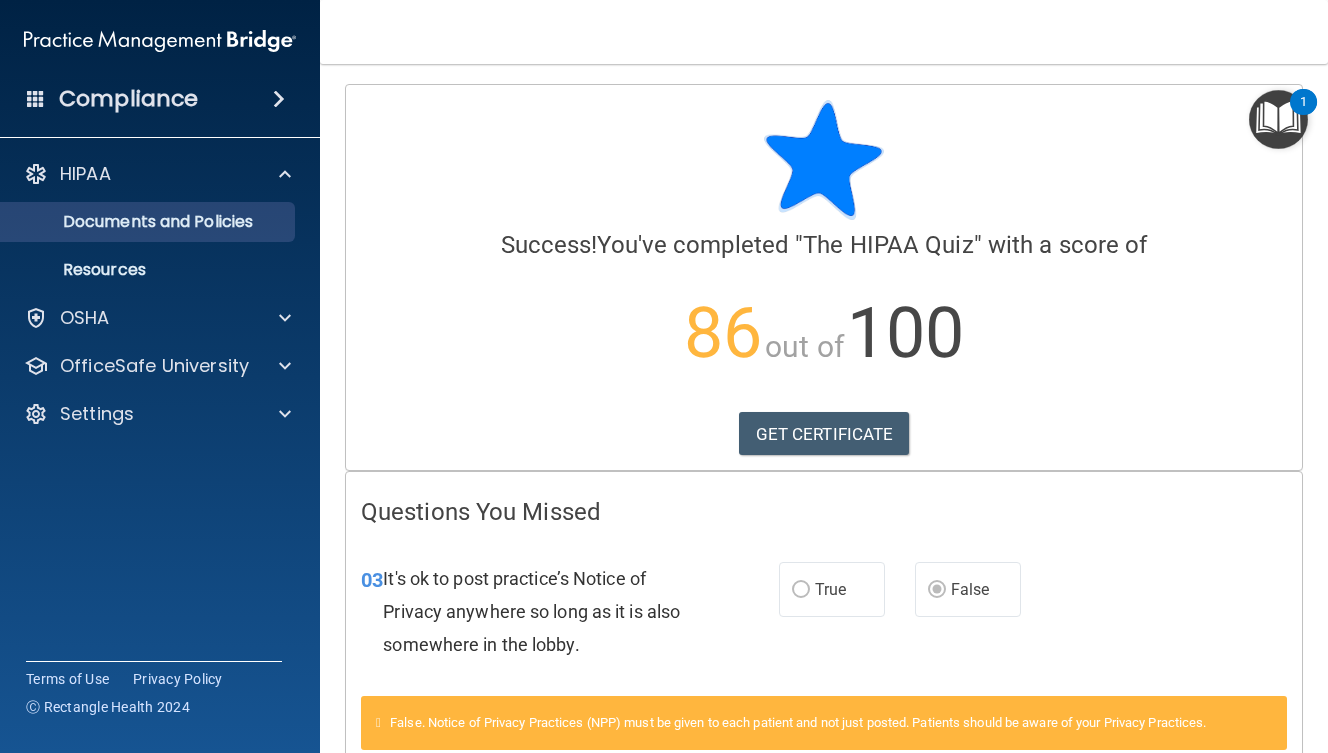 click on "Documents and Policies" at bounding box center [149, 222] 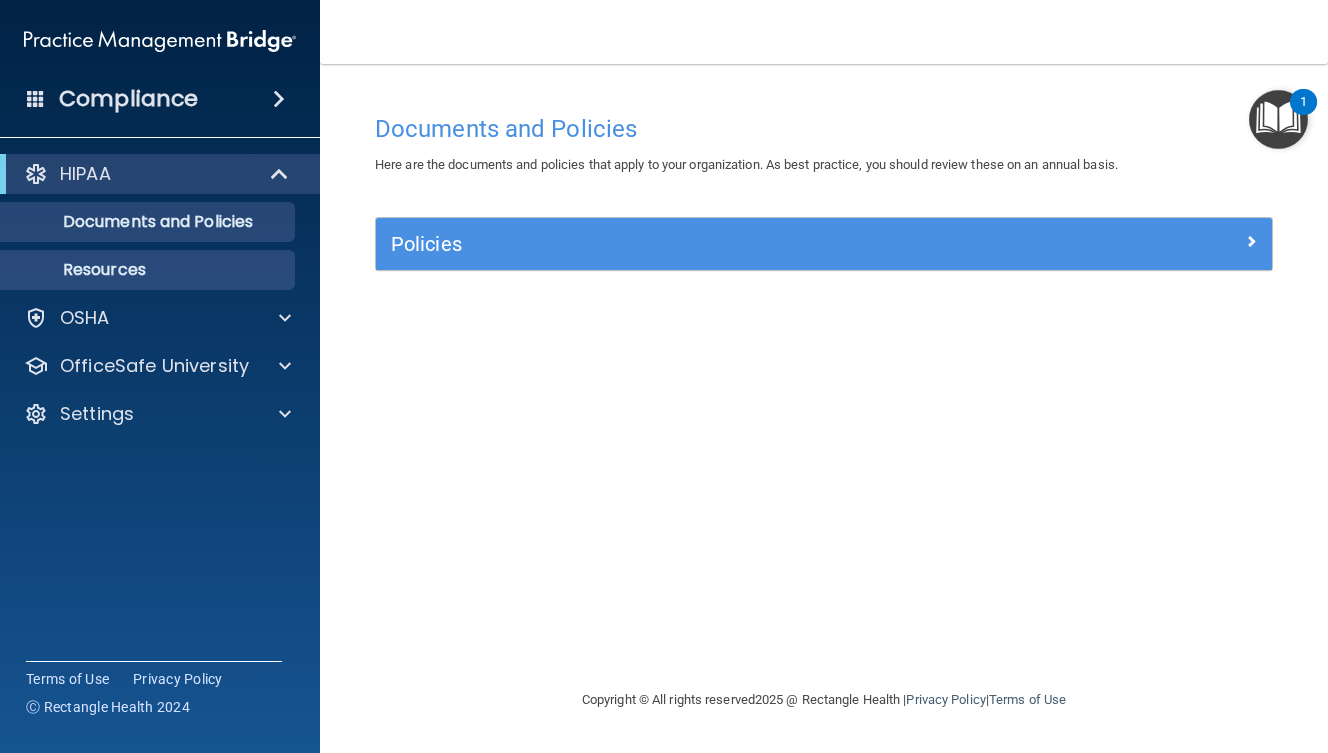 click on "Resources" at bounding box center [149, 270] 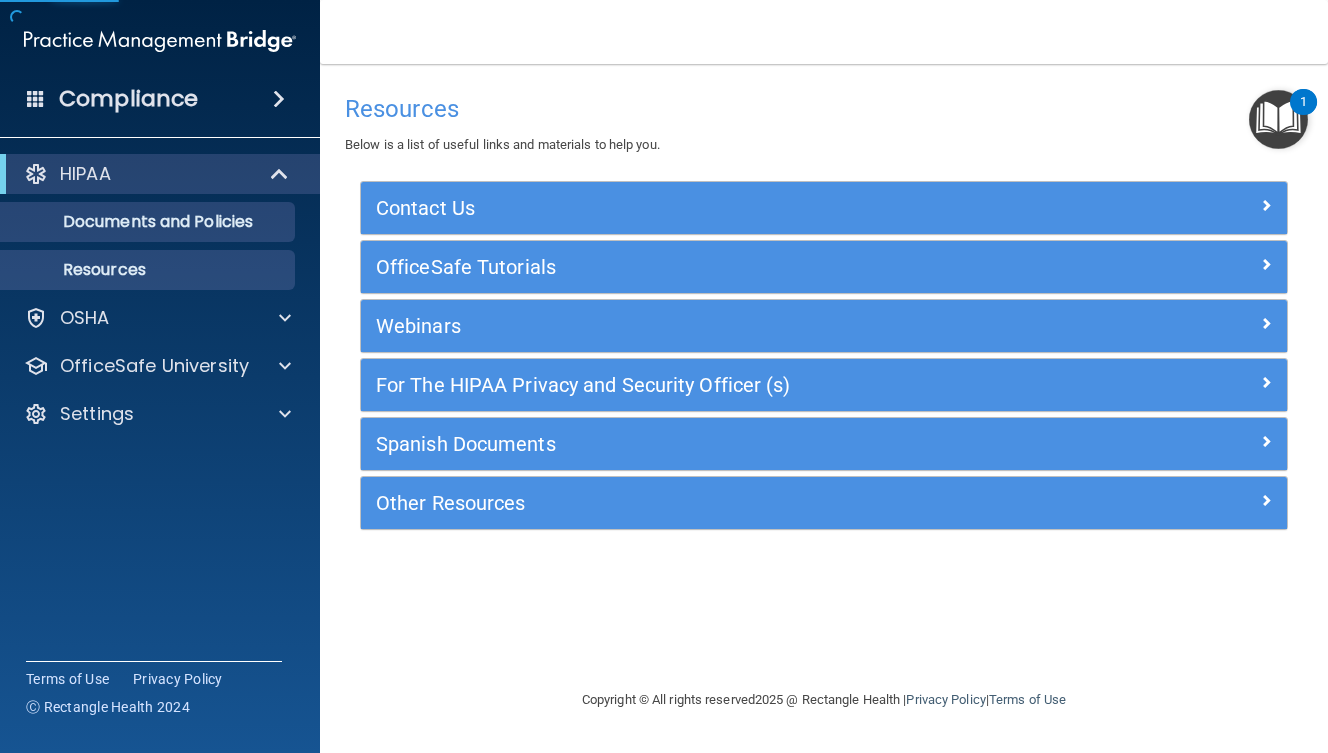 click on "Documents and Policies" at bounding box center [149, 222] 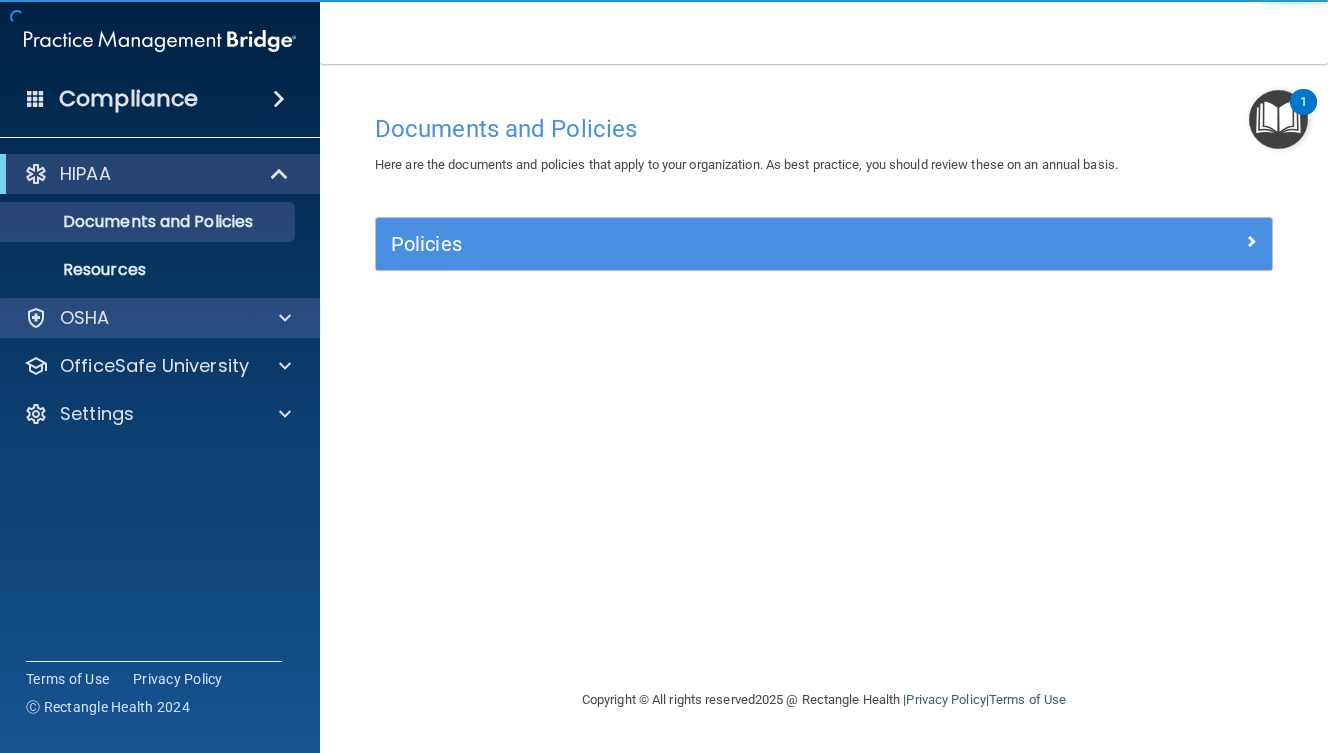 click on "OSHA" at bounding box center [133, 318] 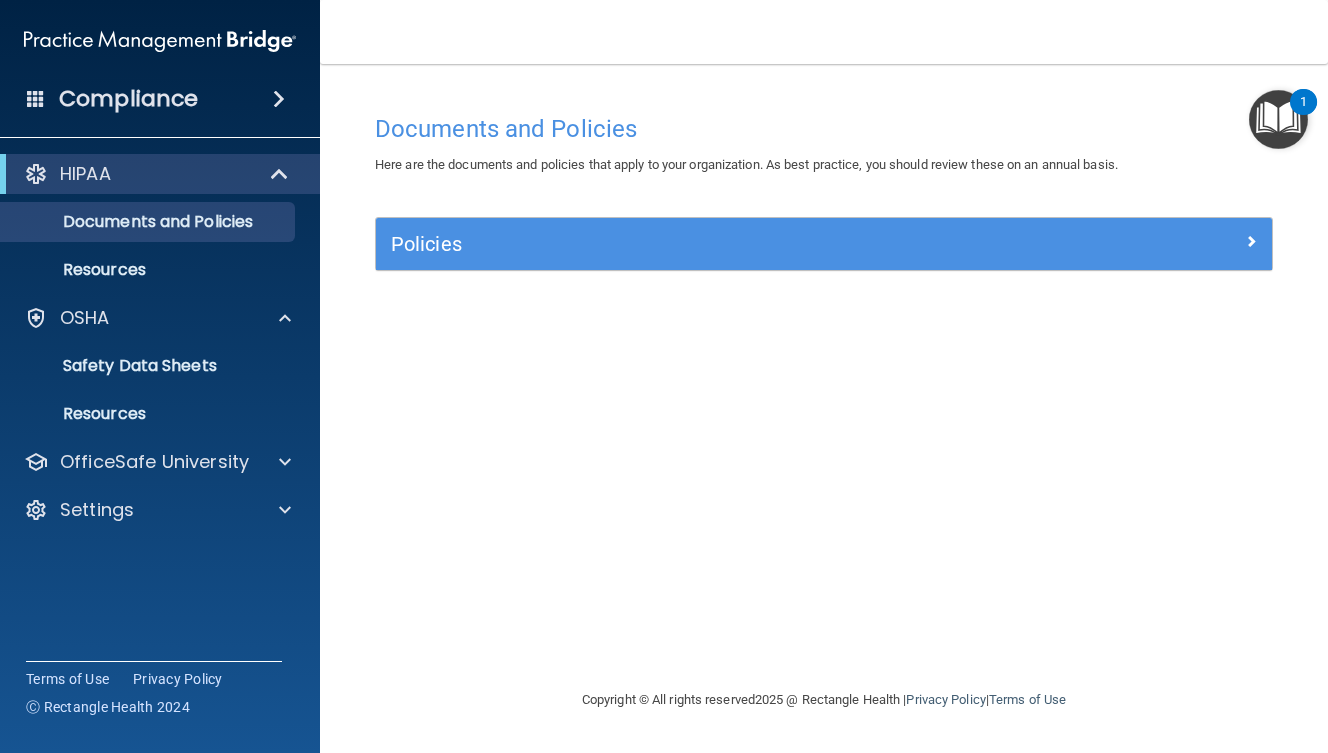 click on "Compliance" at bounding box center [128, 99] 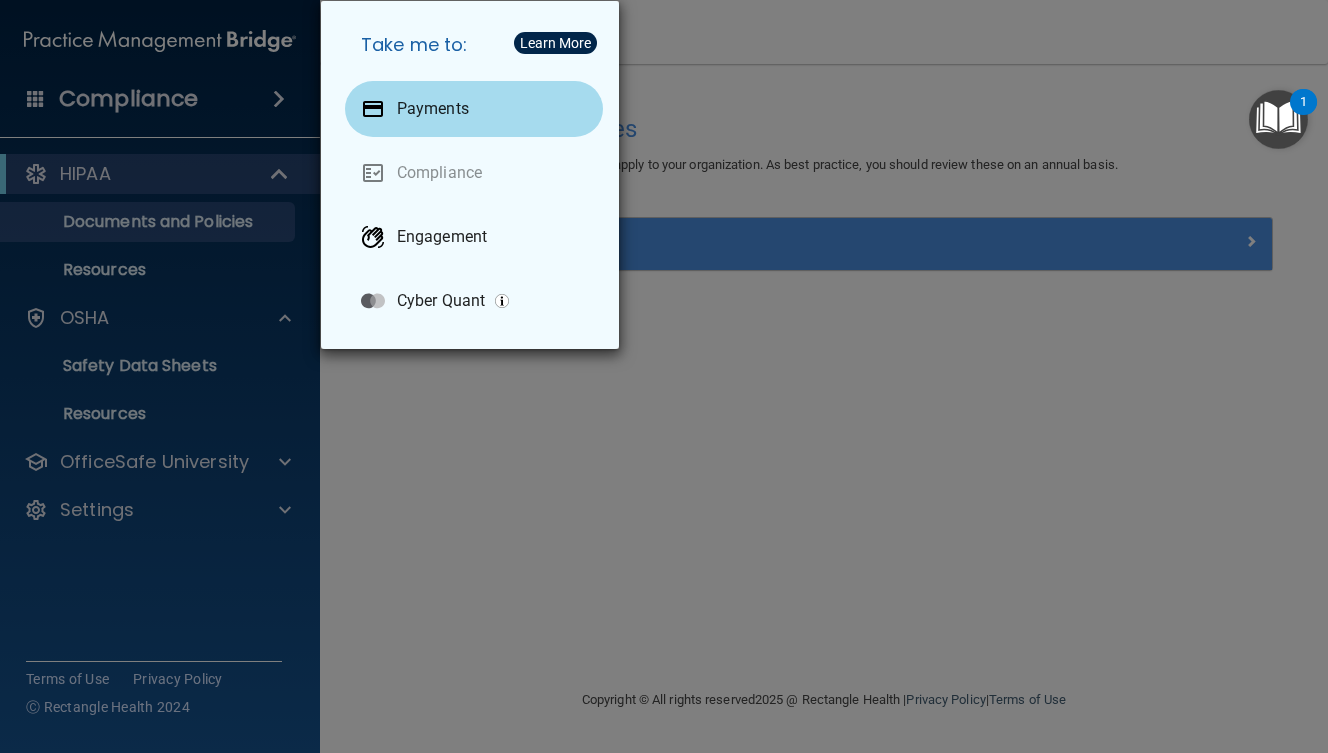 click at bounding box center [373, 109] 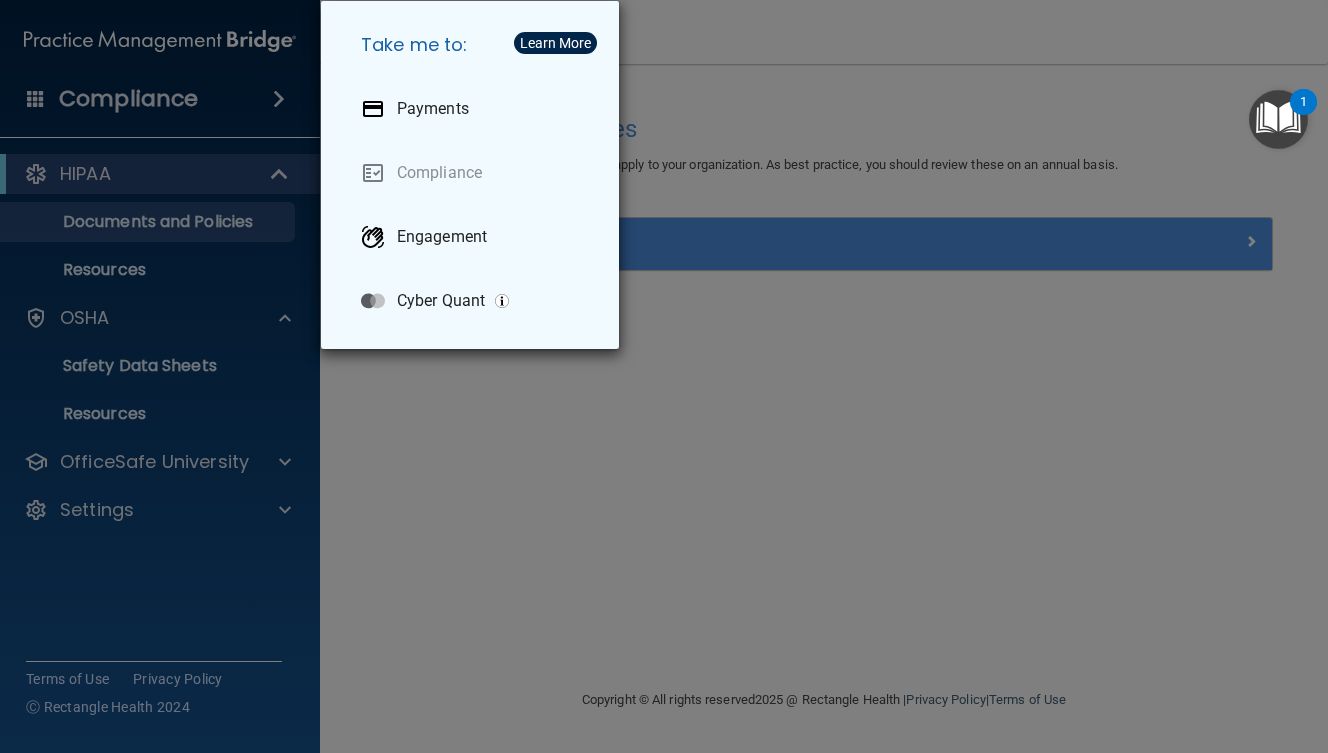 click on "Take me to:             Payments                   Compliance                     Engagement                     Cyber Quant" at bounding box center (664, 376) 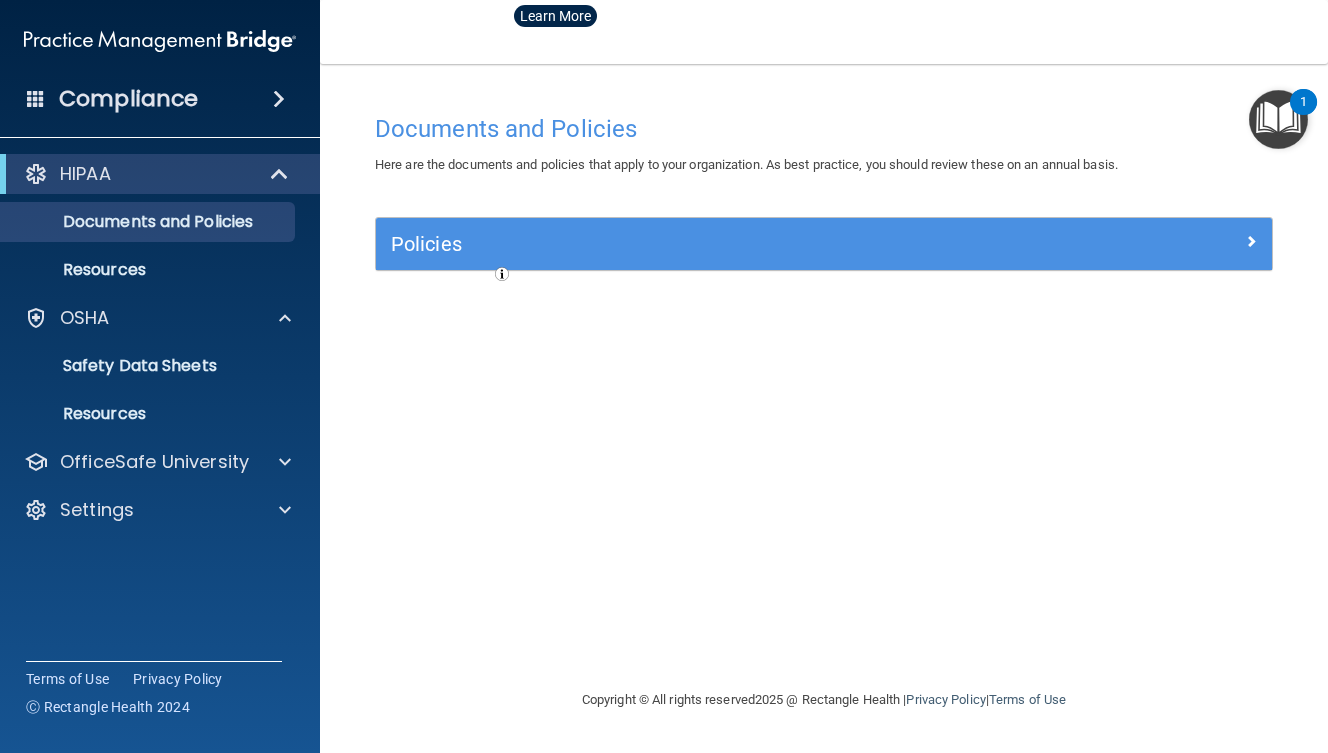 click on "Compliance" at bounding box center (128, 99) 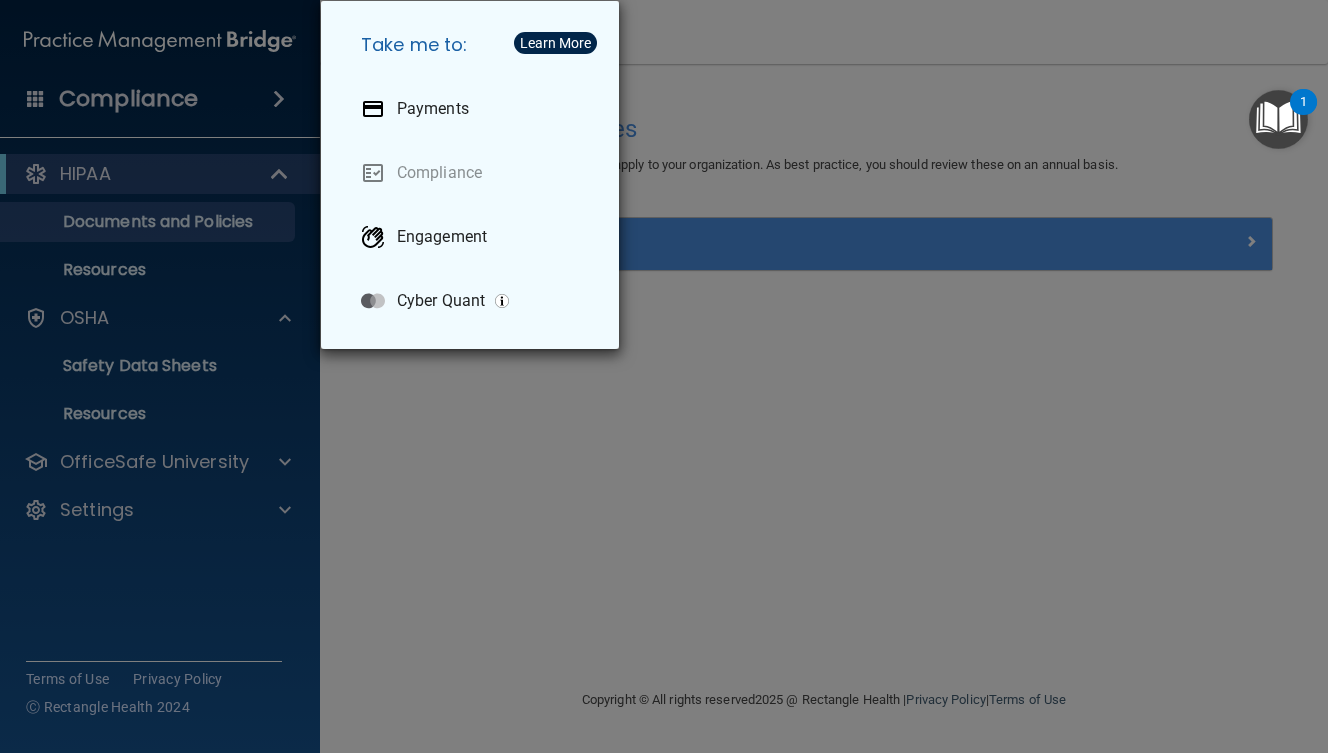 click on "Take me to:             Payments                   Compliance                     Engagement                     Cyber Quant" at bounding box center [664, 376] 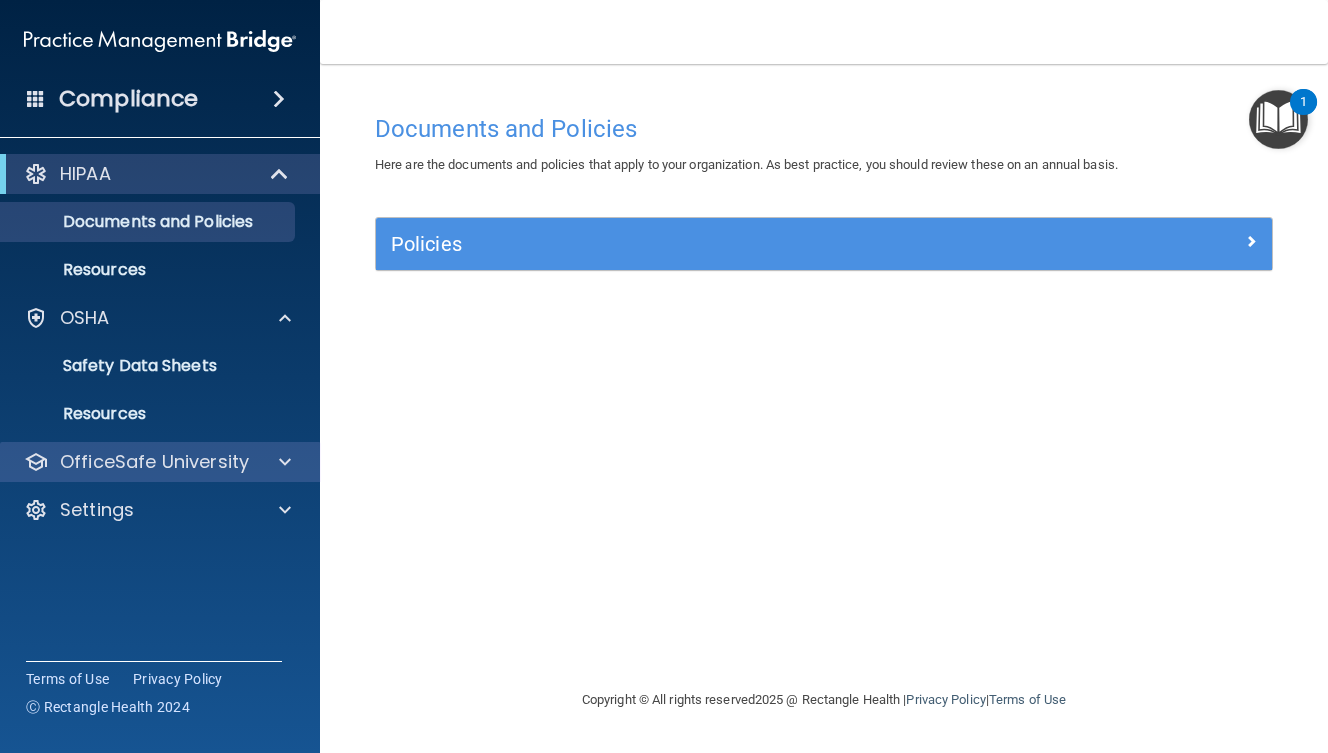 click on "OfficeSafe University" at bounding box center (154, 462) 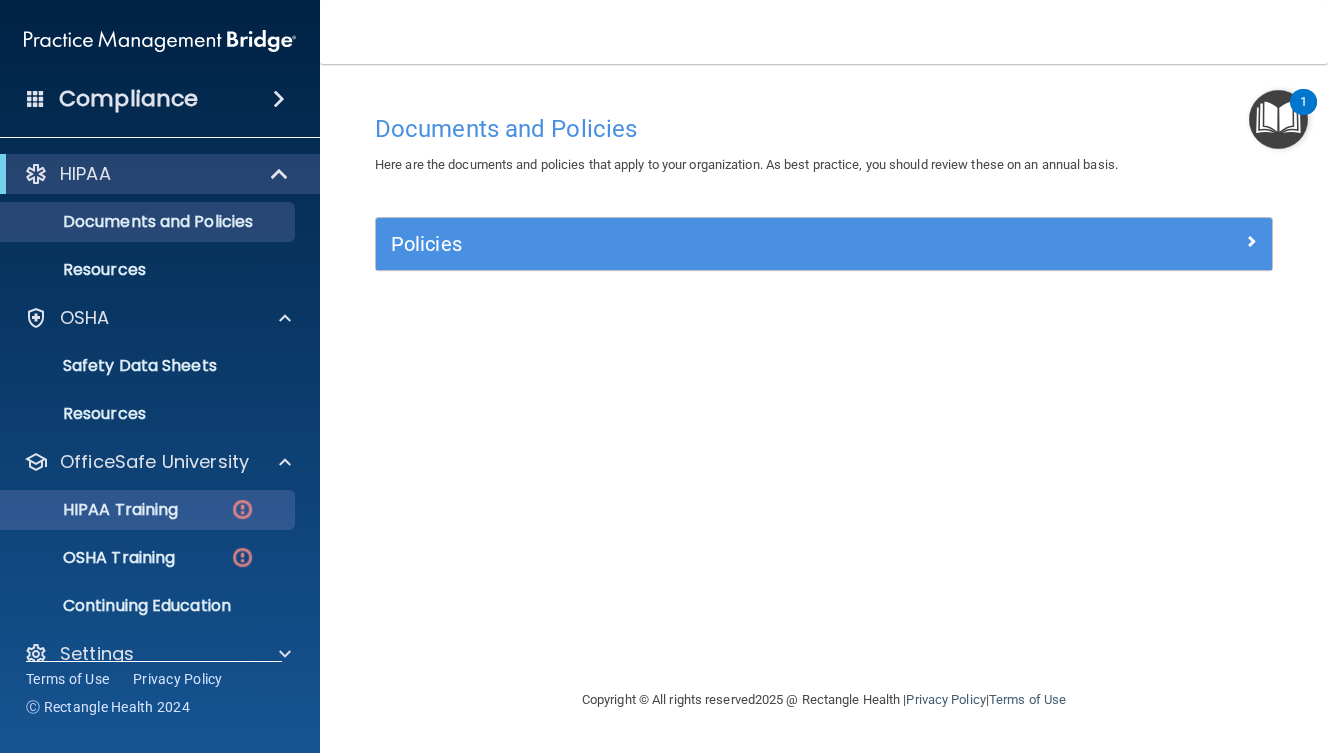 click on "HIPAA Training" at bounding box center [95, 510] 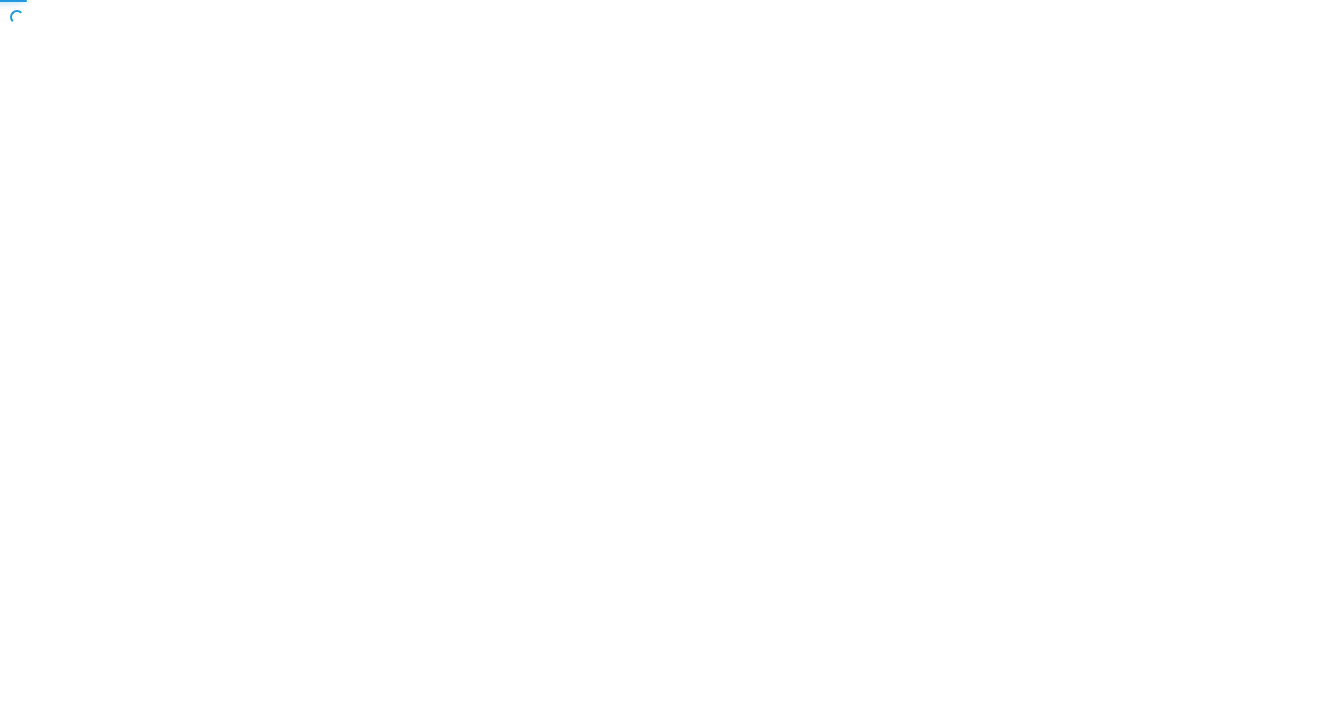 scroll, scrollTop: 0, scrollLeft: 0, axis: both 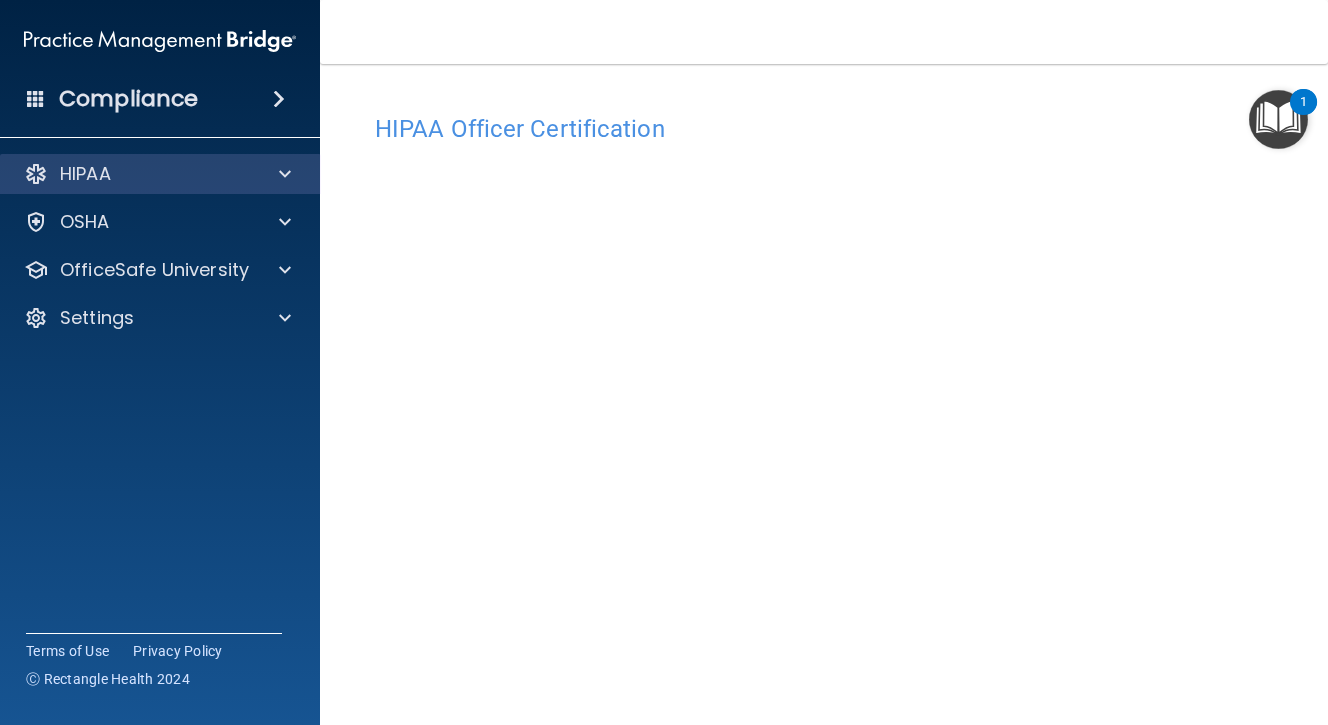 click on "HIPAA" at bounding box center (133, 174) 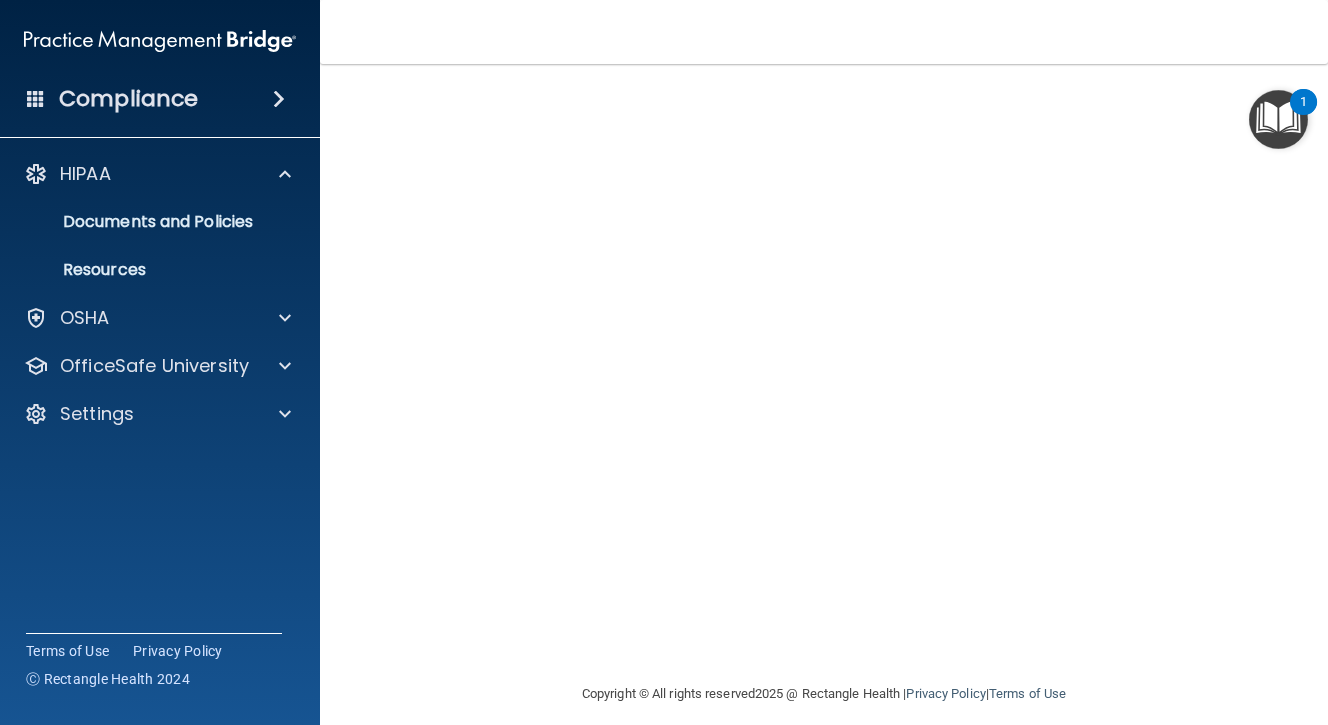 scroll, scrollTop: 110, scrollLeft: 0, axis: vertical 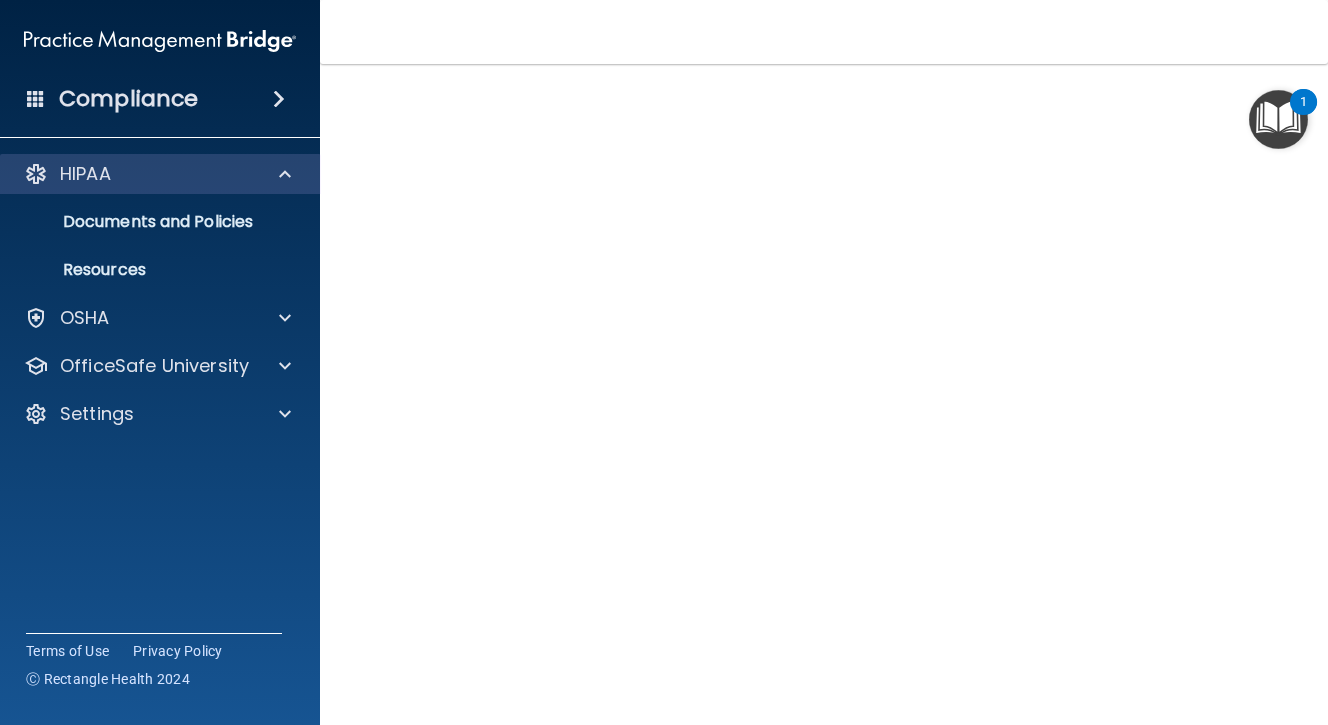 click on "HIPAA" at bounding box center (133, 174) 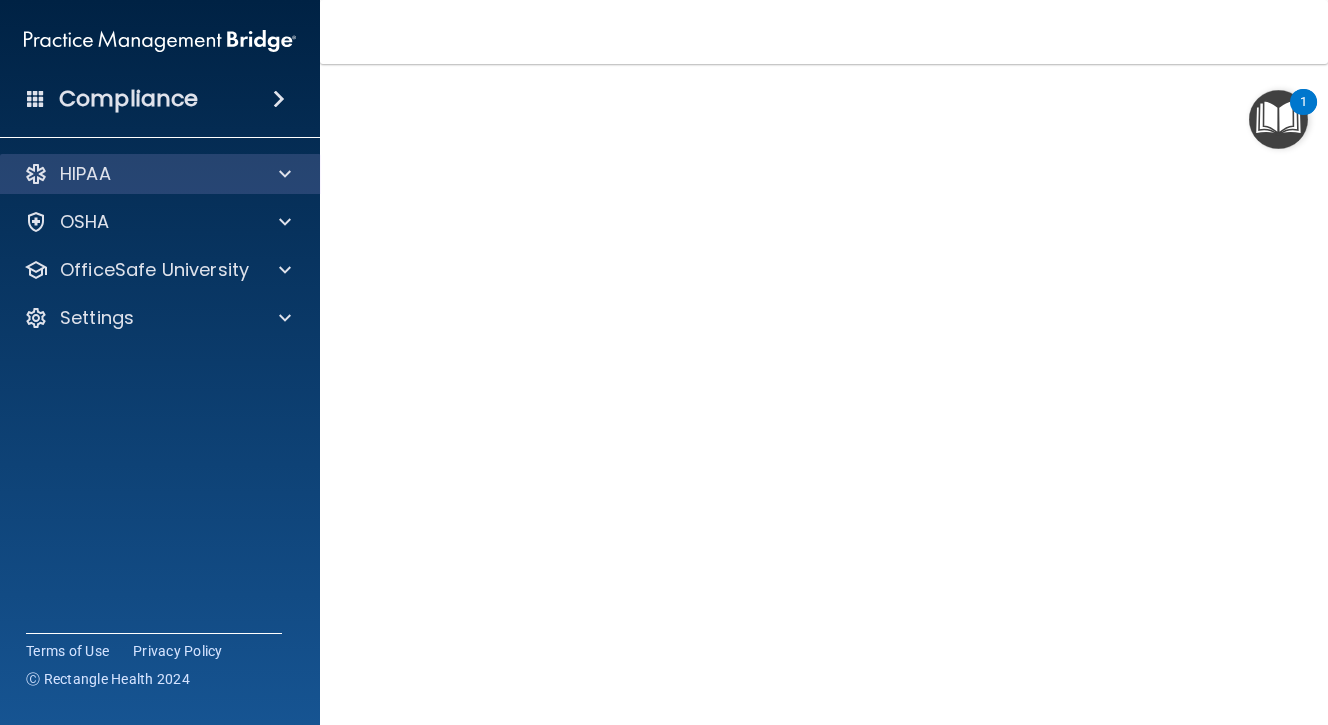 click on "HIPAA" at bounding box center [133, 174] 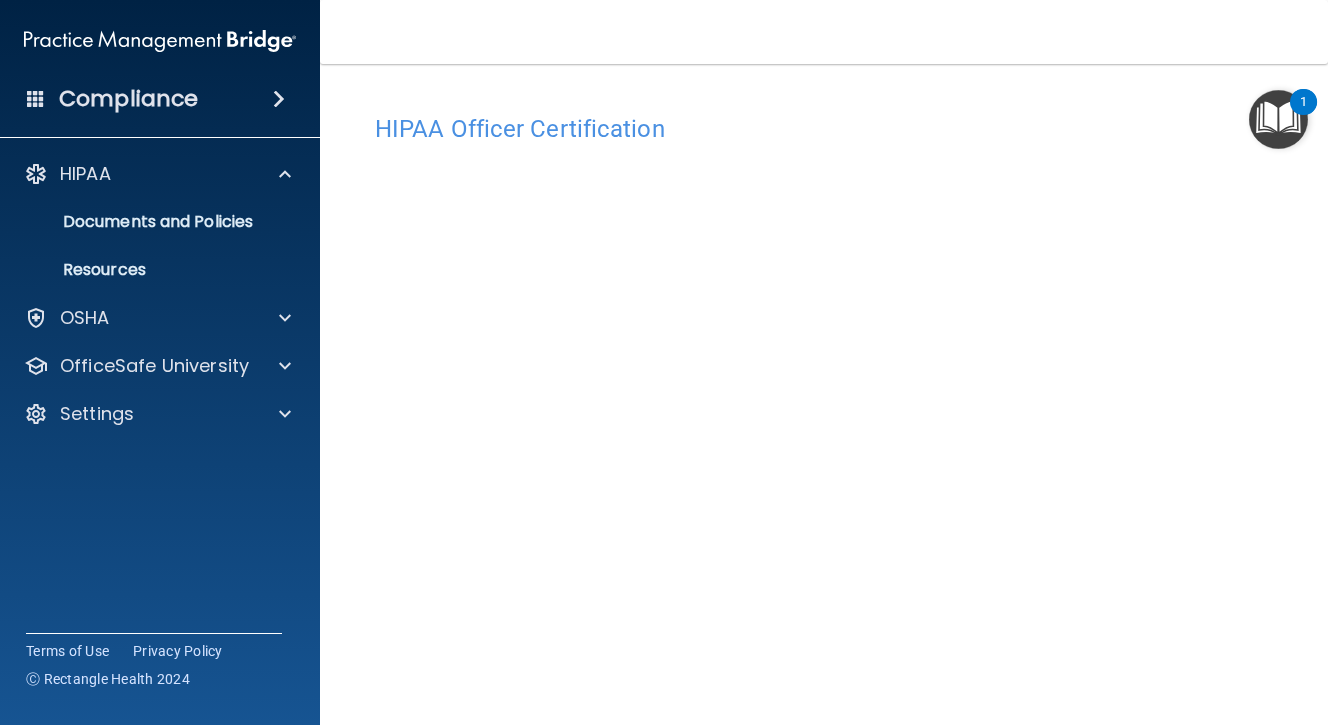 scroll, scrollTop: 0, scrollLeft: 0, axis: both 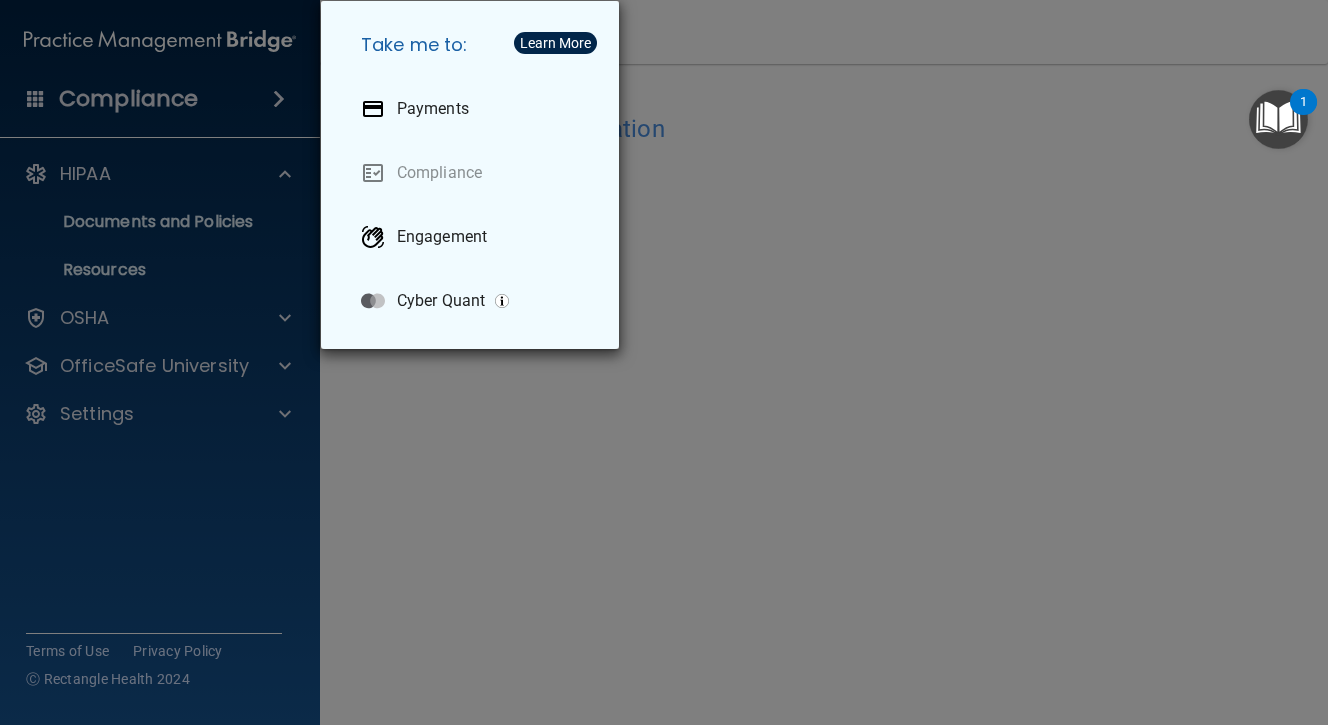 click on "Take me to:             Payments                   Compliance                     Engagement                     Cyber Quant" at bounding box center [664, 362] 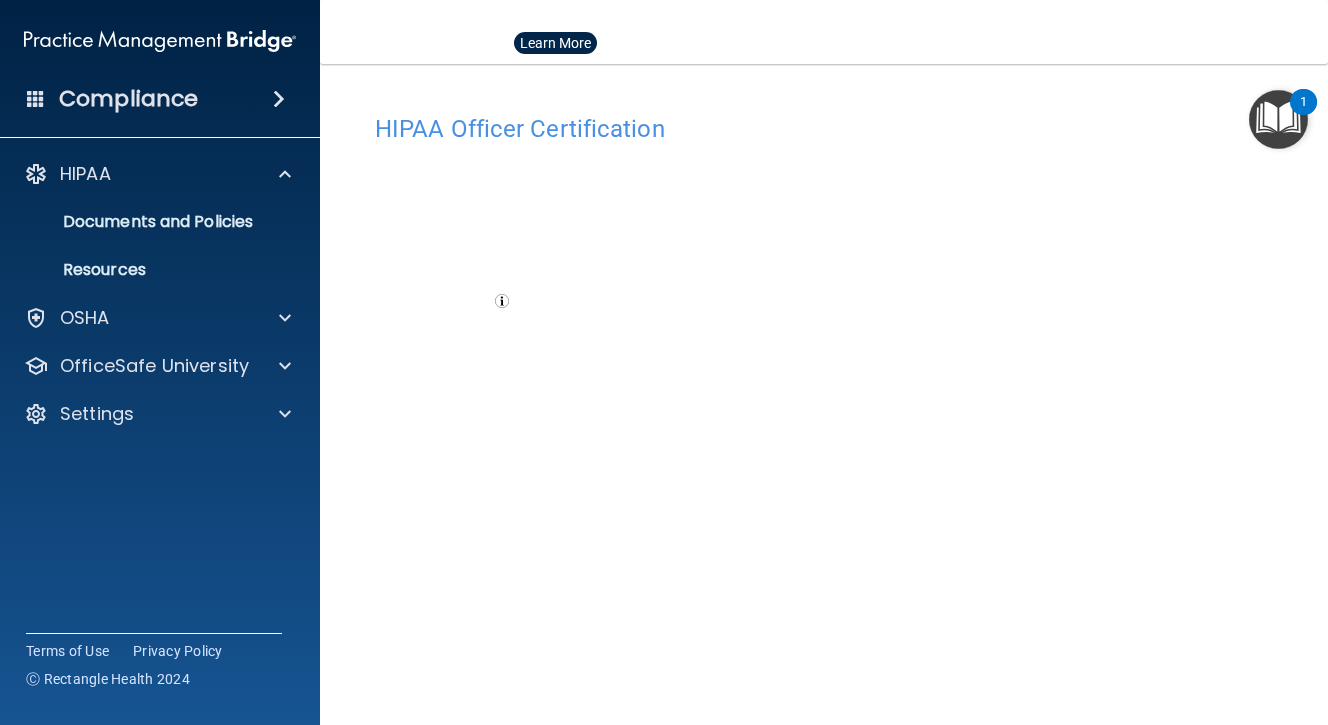 click at bounding box center (160, 41) 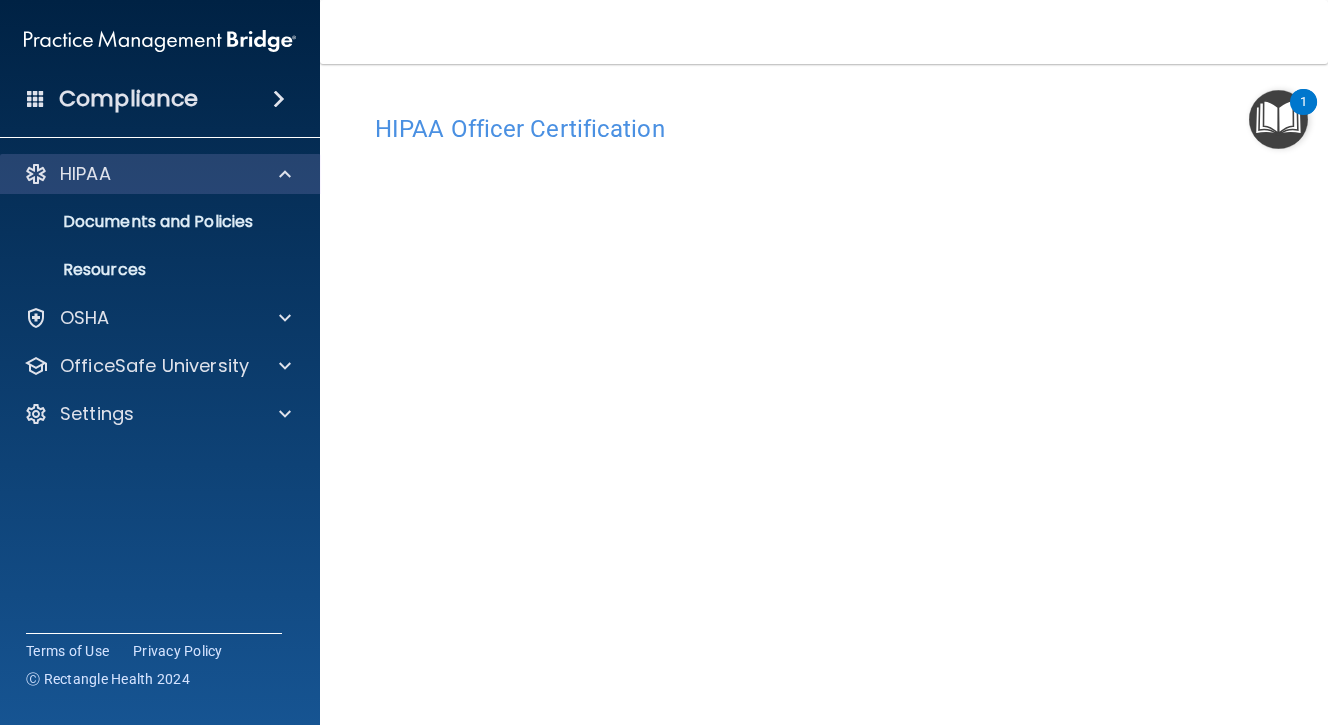 click on "HIPAA" at bounding box center [85, 174] 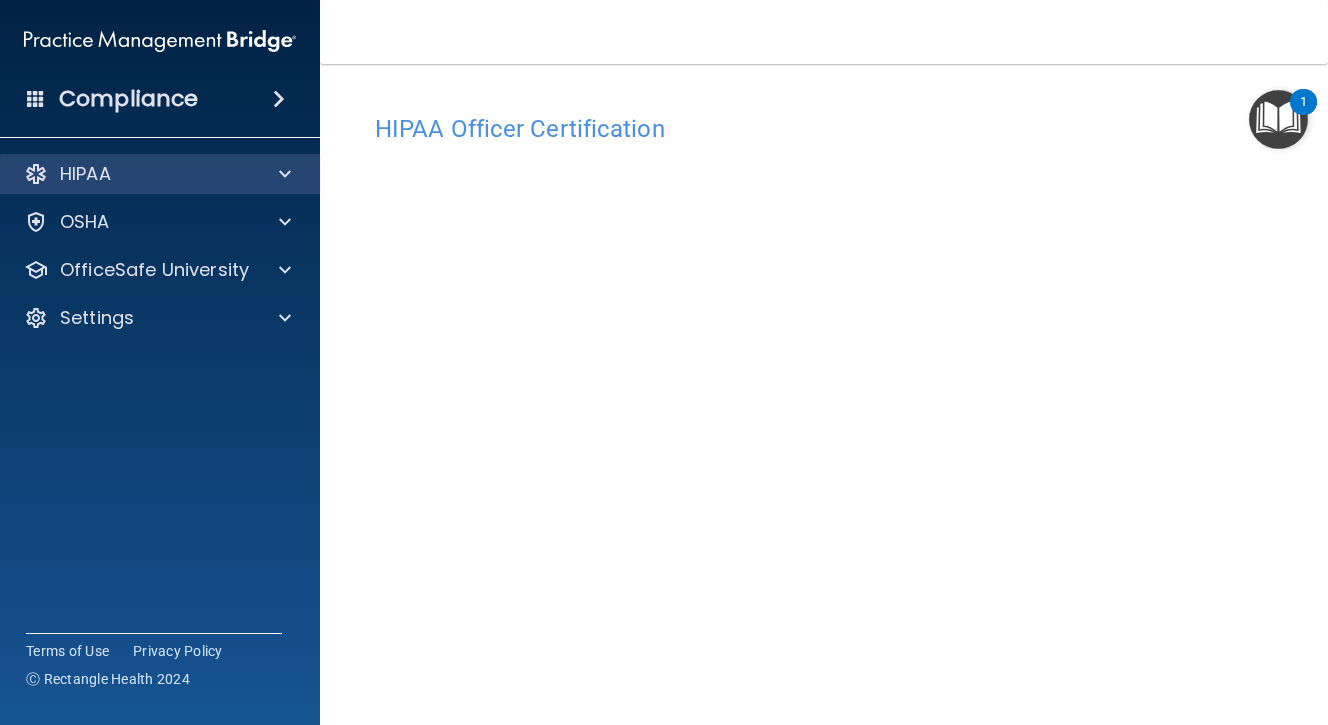 click on "HIPAA" at bounding box center (85, 174) 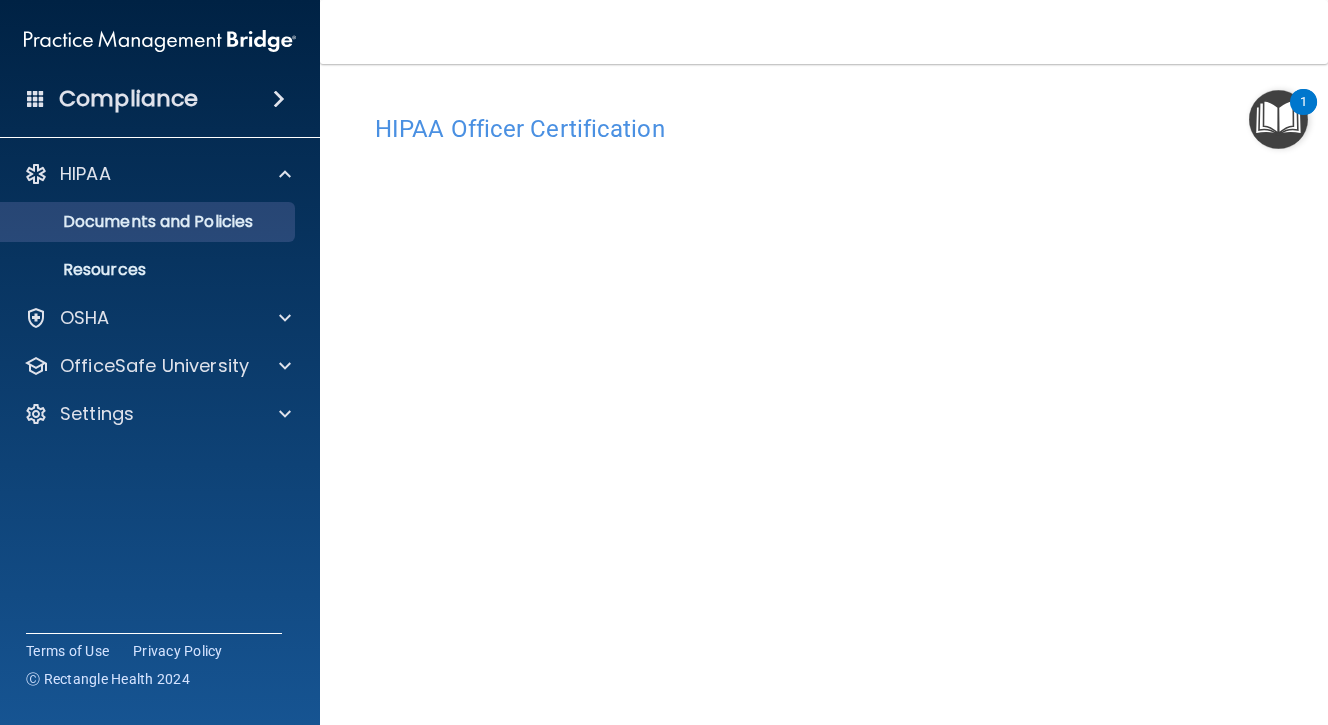 click on "Documents and Policies" at bounding box center (149, 222) 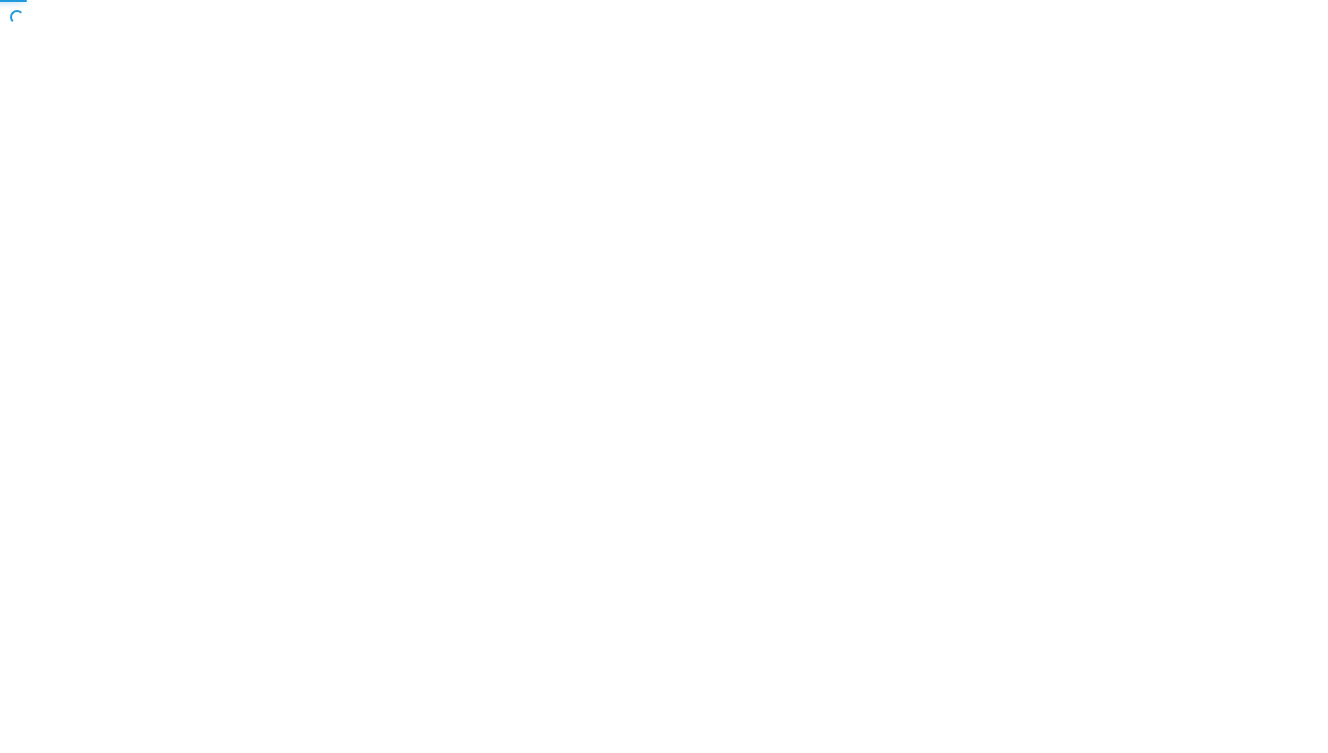 scroll, scrollTop: 0, scrollLeft: 0, axis: both 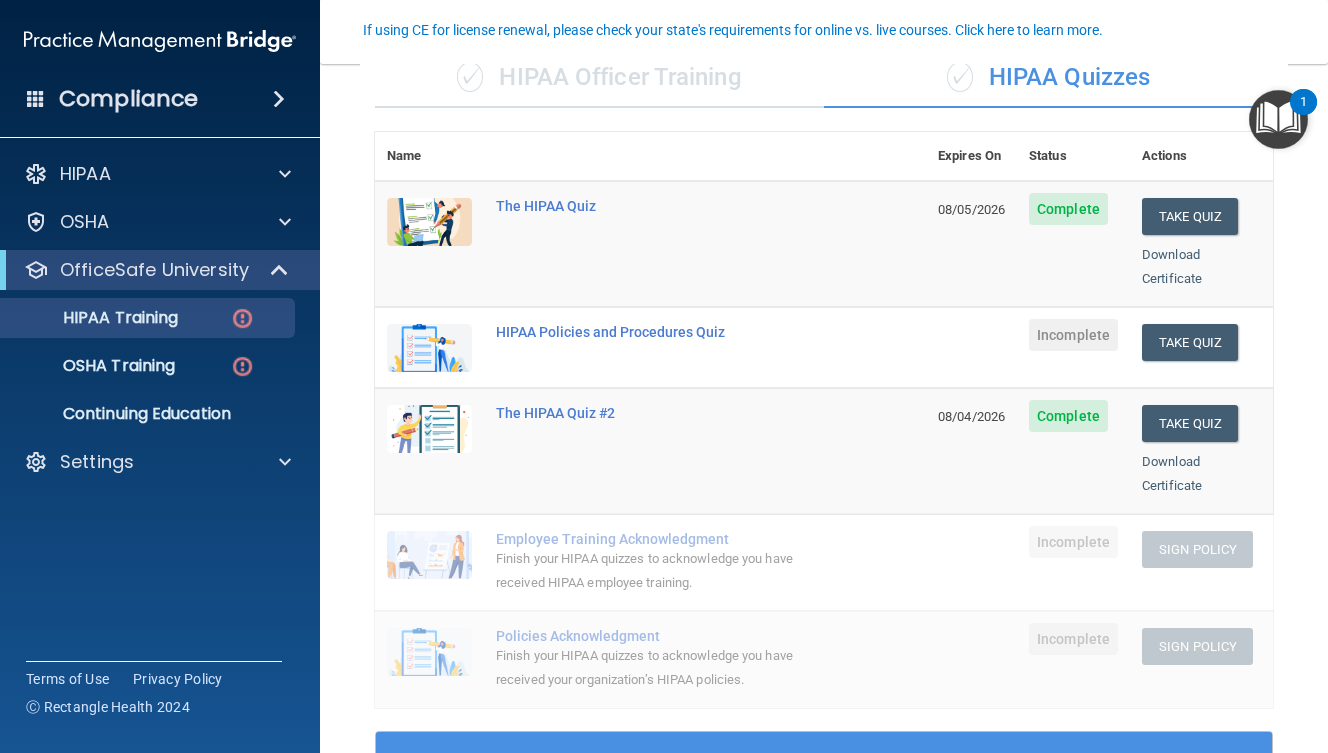 click on "✓   HIPAA Officer Training       ✓   HIPAA Quizzes                      Name    Expires On  Status  Actions                     The HIPAA Quiz         08/05/2026           Complete        Take Quiz       Download Certificate                        HIPAA Policies and Procedures Quiz             Incomplete              Take Quiz       Download Certificate                        The HIPAA Quiz #2         08/04/2026           Complete        Take Quiz       Download Certificate                Employee Training Acknowledgment   Finish your HIPAA quizzes to acknowledge you have received HIPAA employee training.        Incomplete              Sign Policy       Sign Policy       Download Policy            Policies Acknowledgment   Finish your HIPAA quizzes to acknowledge you have received your organization’s HIPAA policies.        Incomplete              Sign Policy       Sign Policy       Download Policy                 Training Videos   These videos can help you to answer the HIPAA quiz" at bounding box center [824, 652] 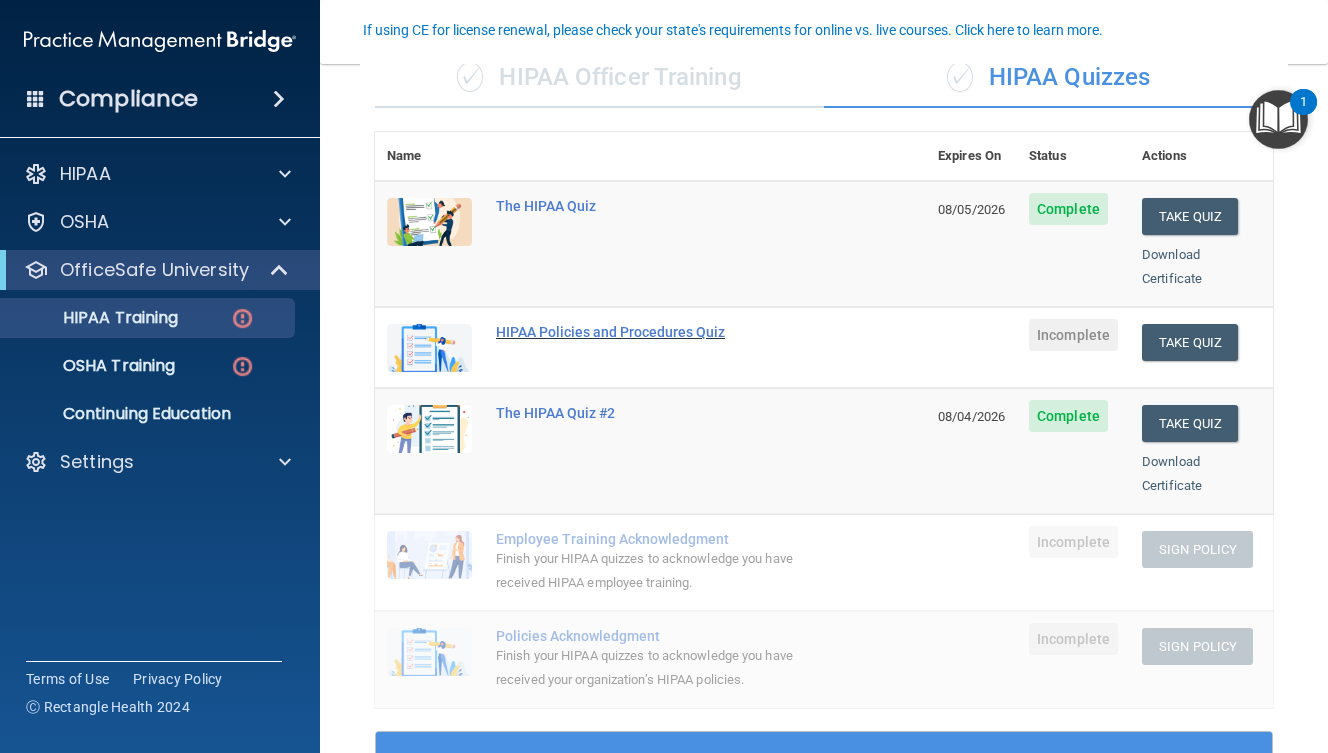 click on "HIPAA Policies and Procedures Quiz" at bounding box center (661, 332) 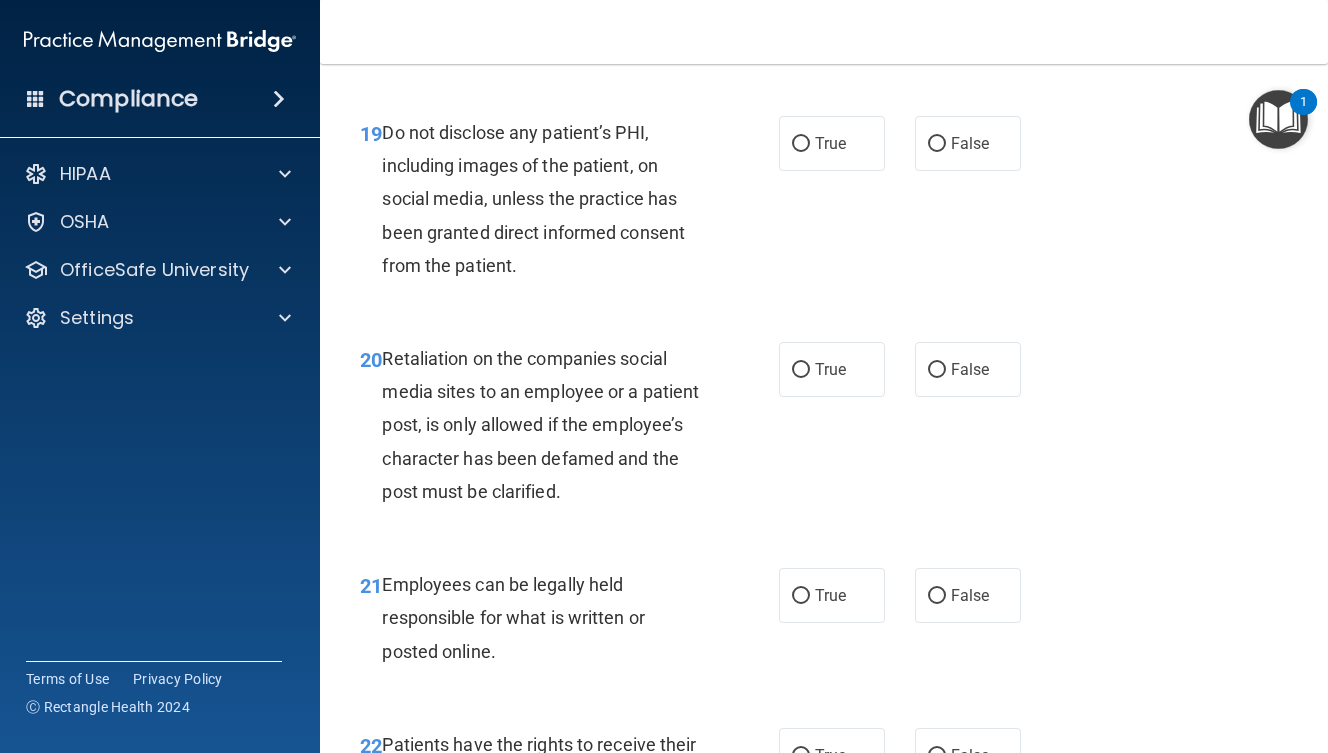 scroll, scrollTop: 4249, scrollLeft: 0, axis: vertical 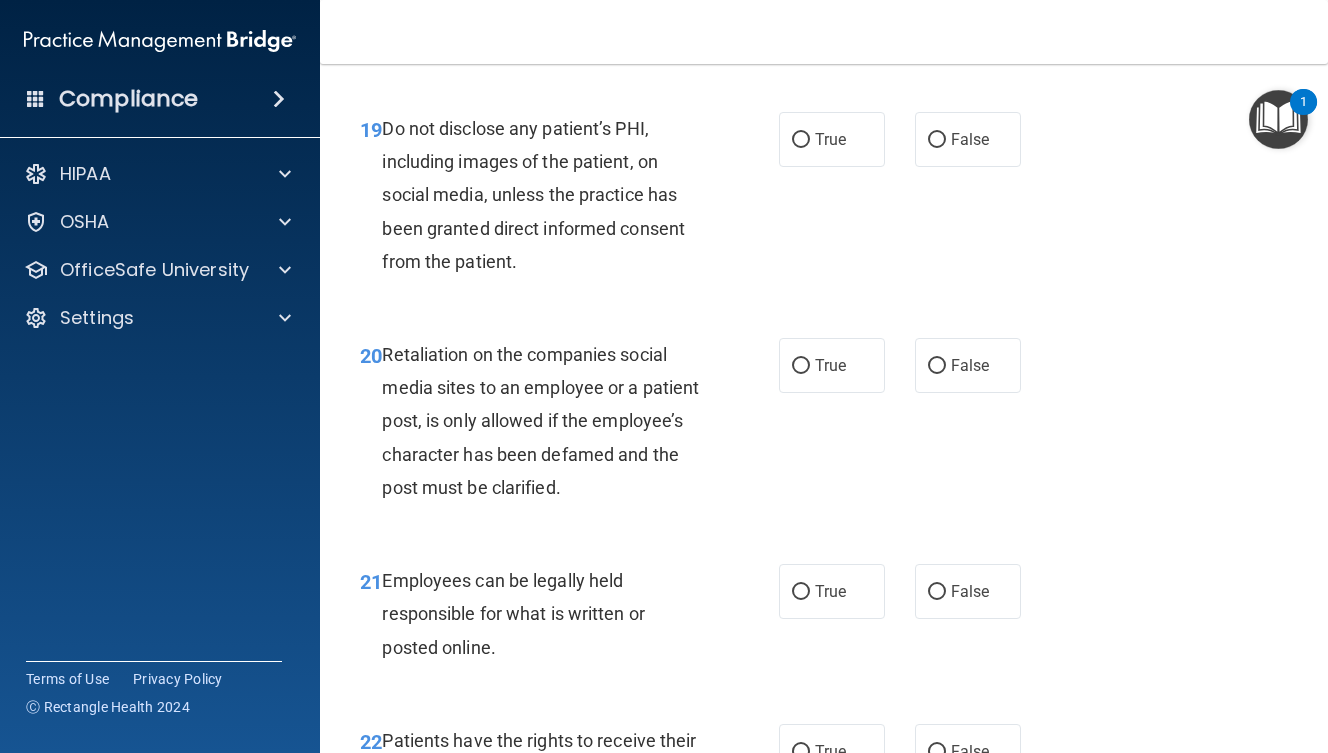 click on "Compliance" at bounding box center (128, 99) 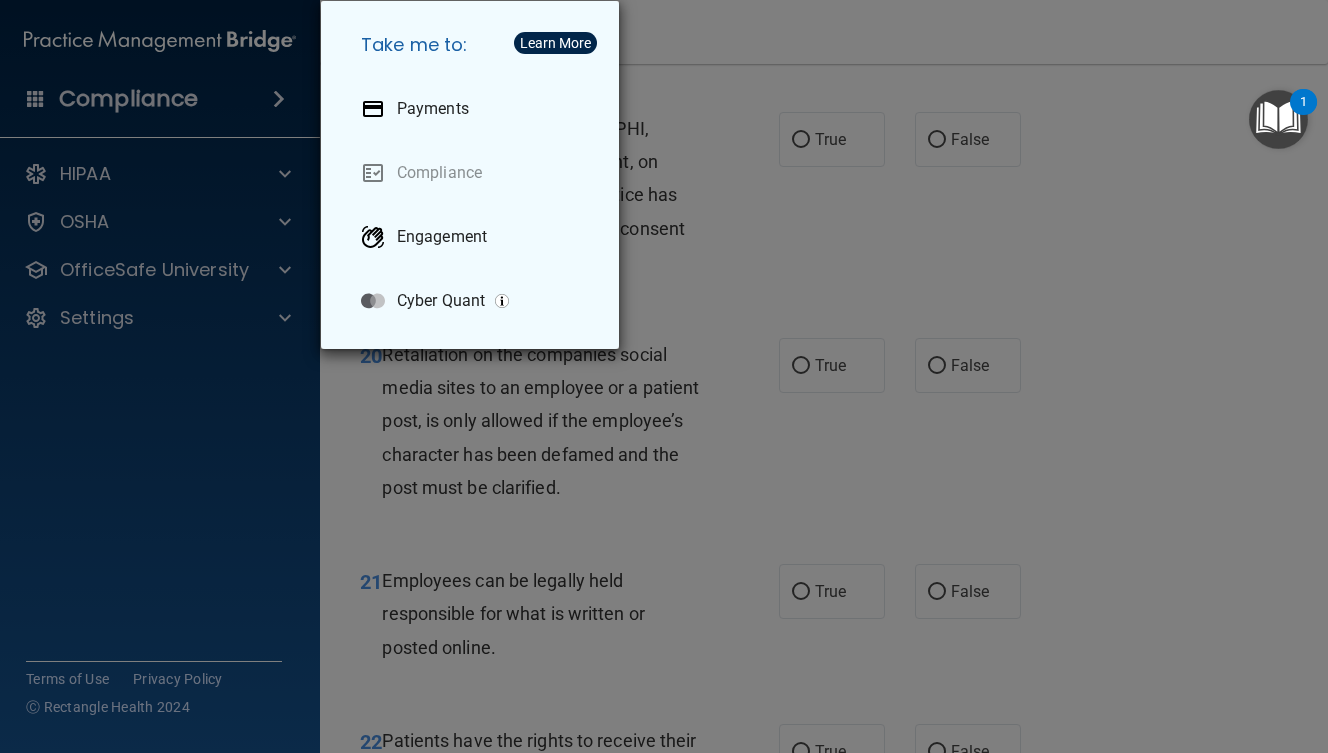 click on "Take me to:             Payments                   Compliance                     Engagement                     Cyber Quant" at bounding box center (664, 376) 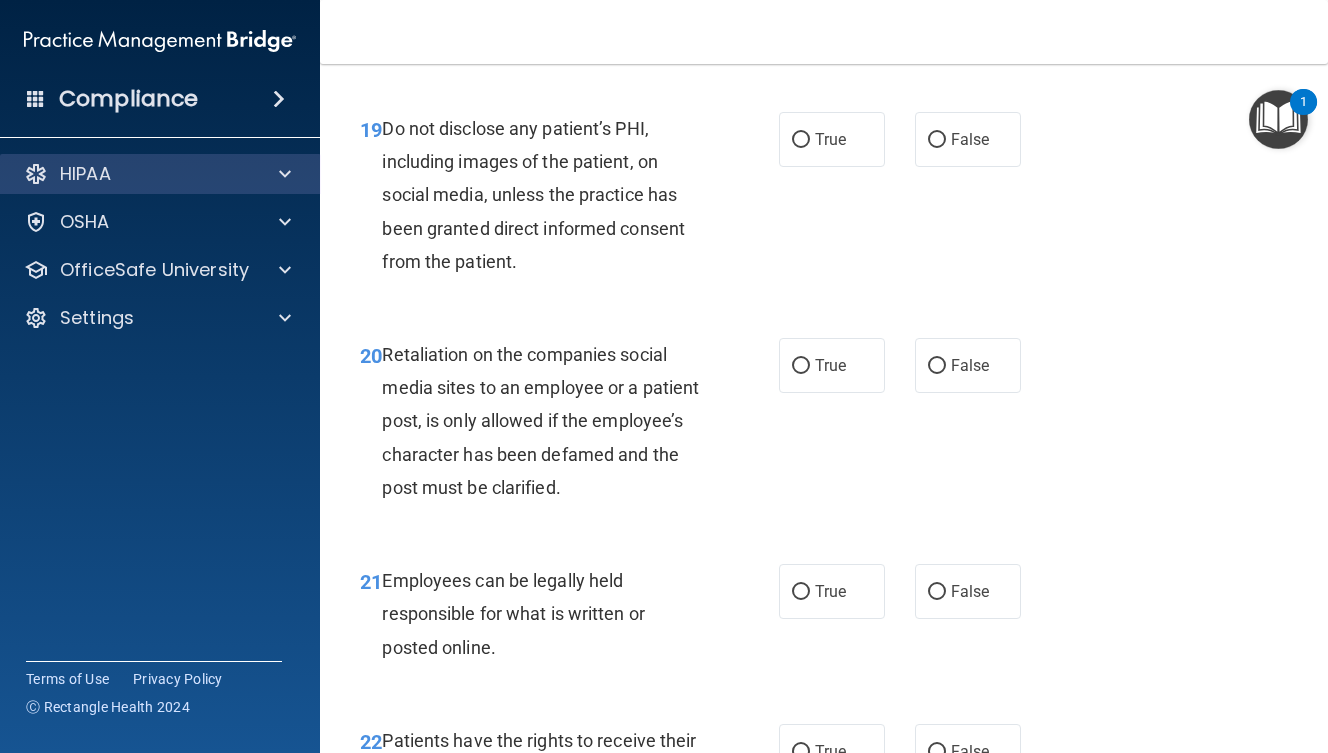 click on "HIPAA" at bounding box center [133, 174] 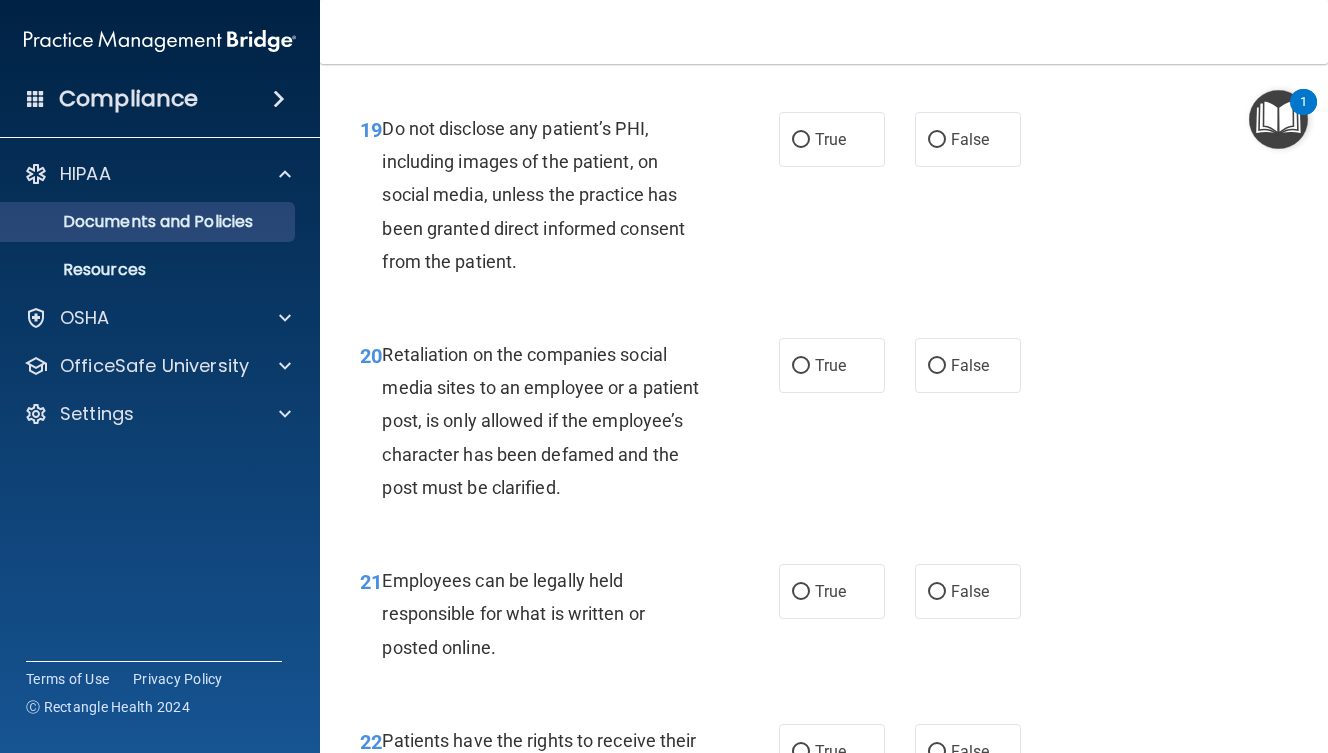 click on "Documents and Policies" at bounding box center [149, 222] 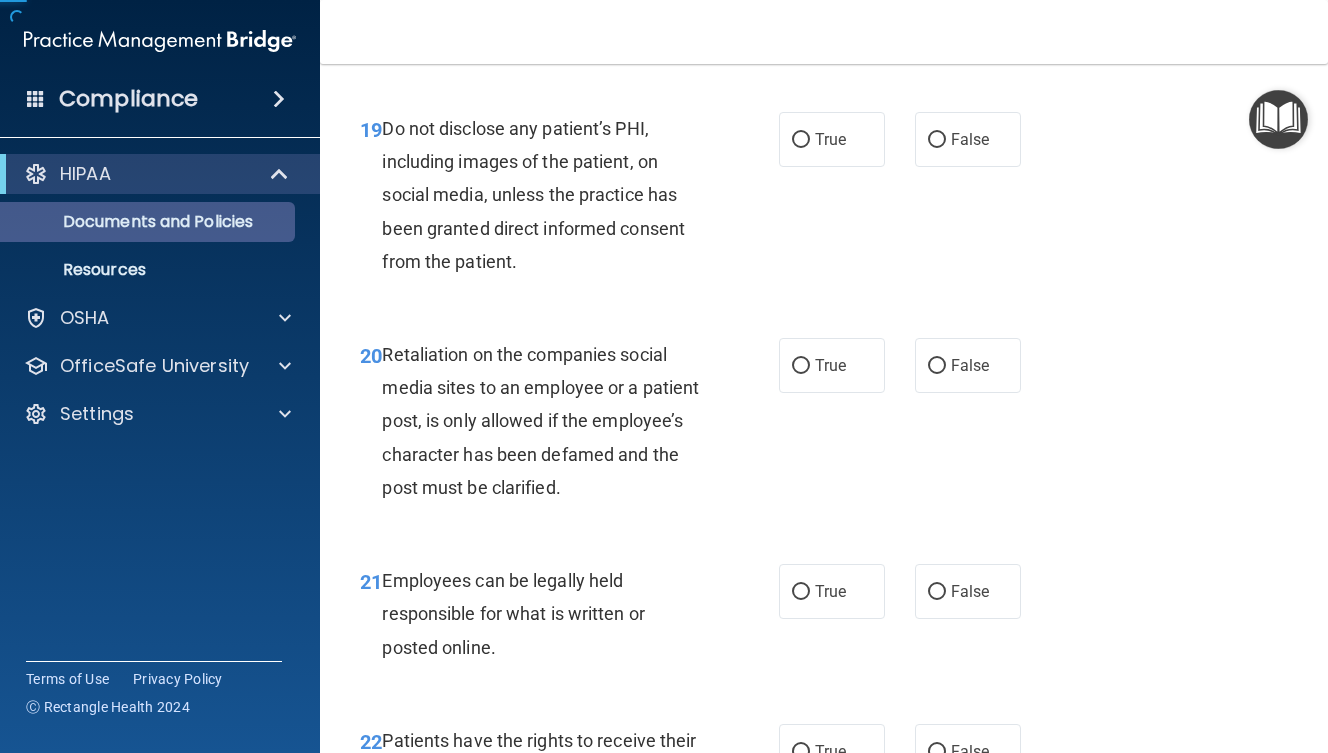scroll, scrollTop: 0, scrollLeft: 0, axis: both 